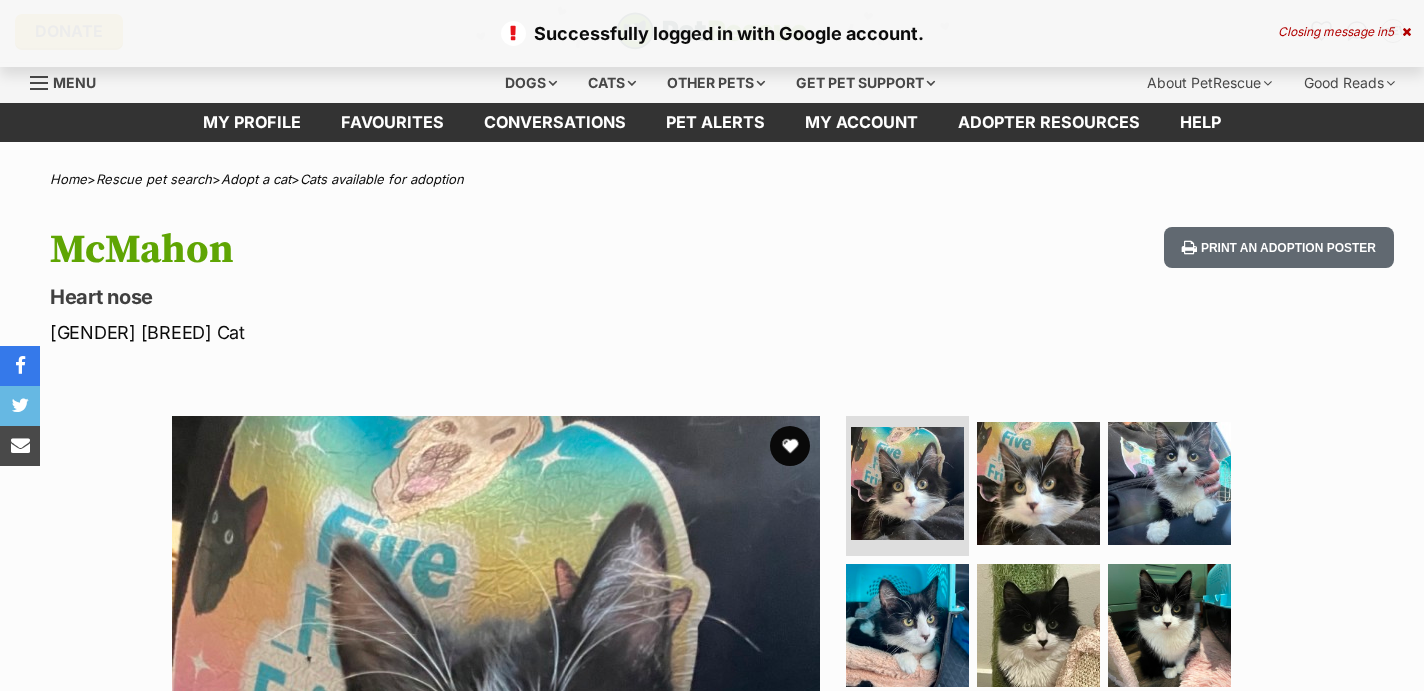 scroll, scrollTop: 0, scrollLeft: 0, axis: both 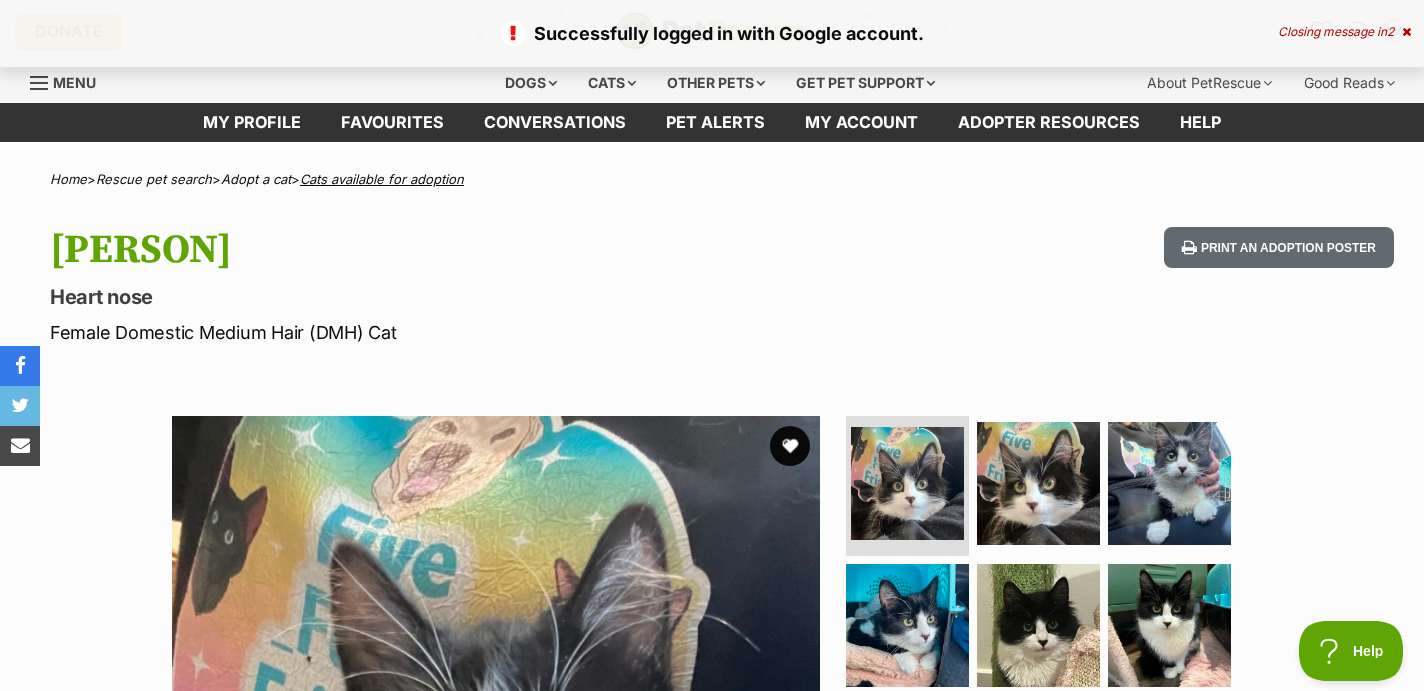 click on "Cats available for adoption" at bounding box center [382, 179] 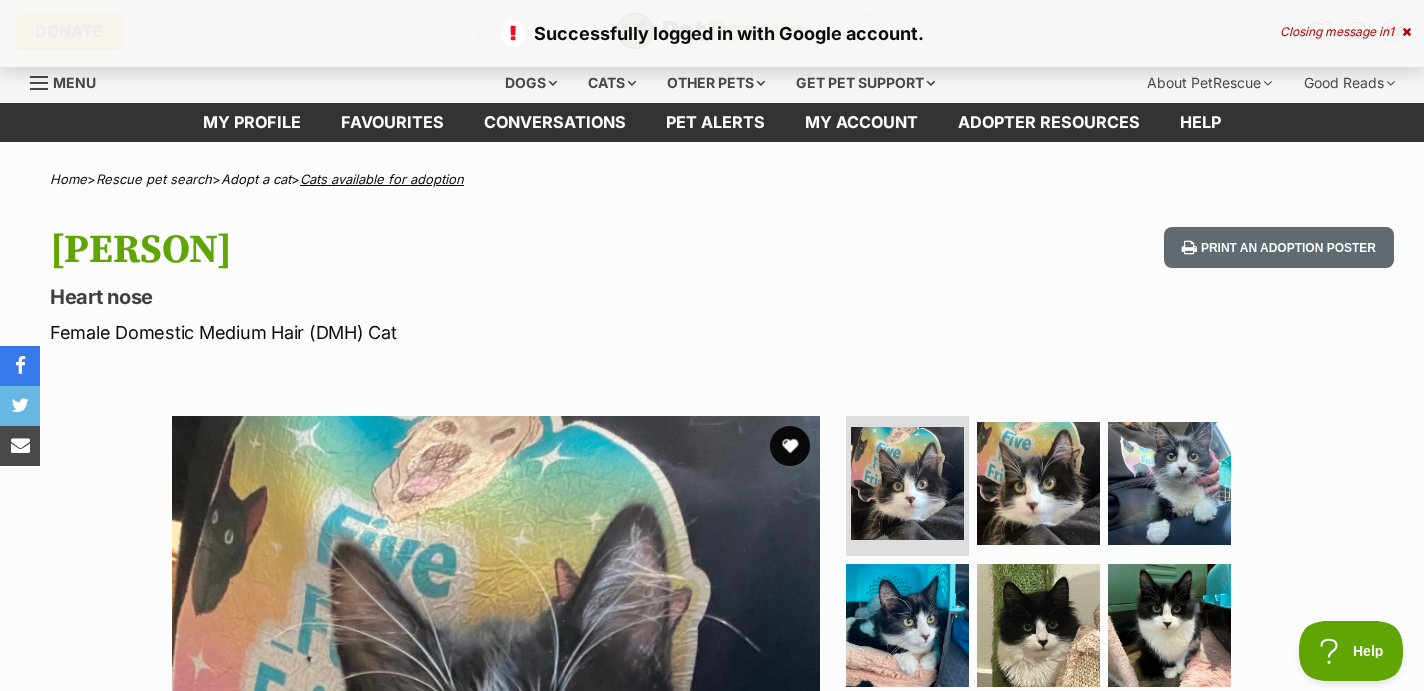 scroll, scrollTop: 0, scrollLeft: 0, axis: both 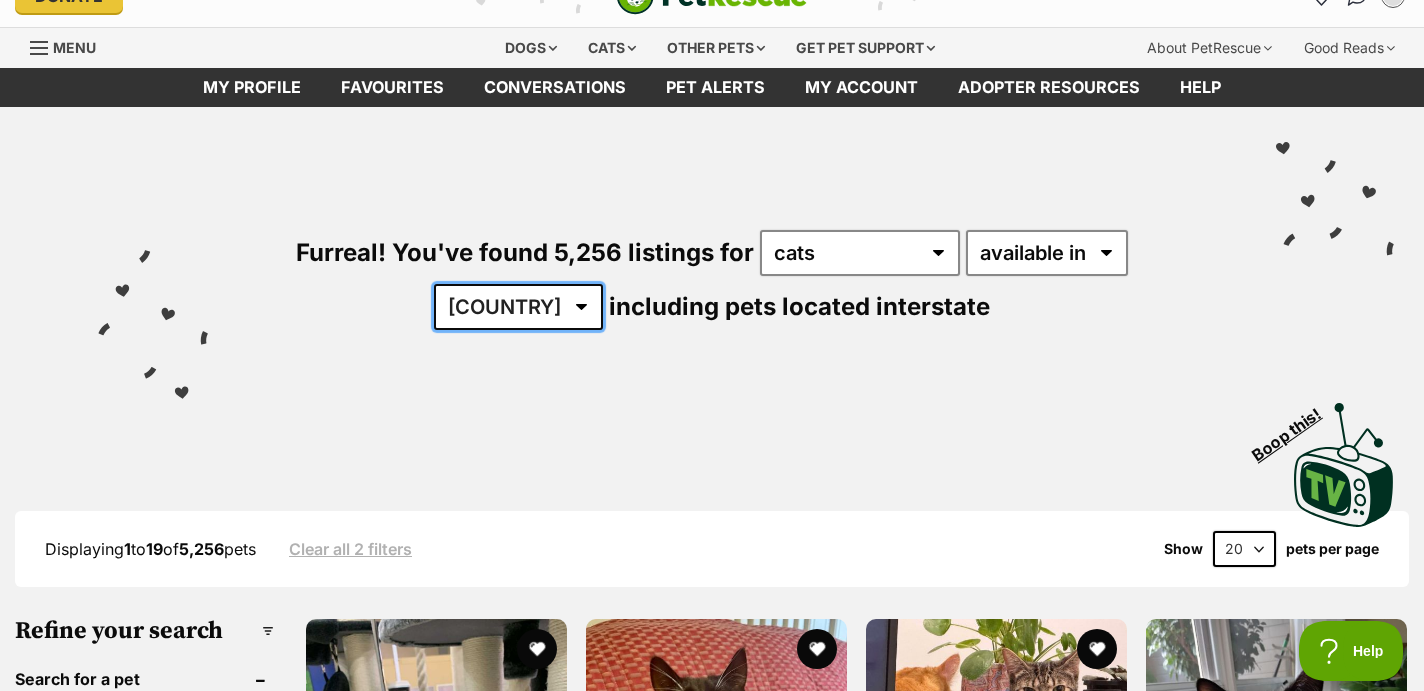 click on "Australia
ACT
NSW
NT
QLD
SA
TAS
VIC
WA" at bounding box center [518, 307] 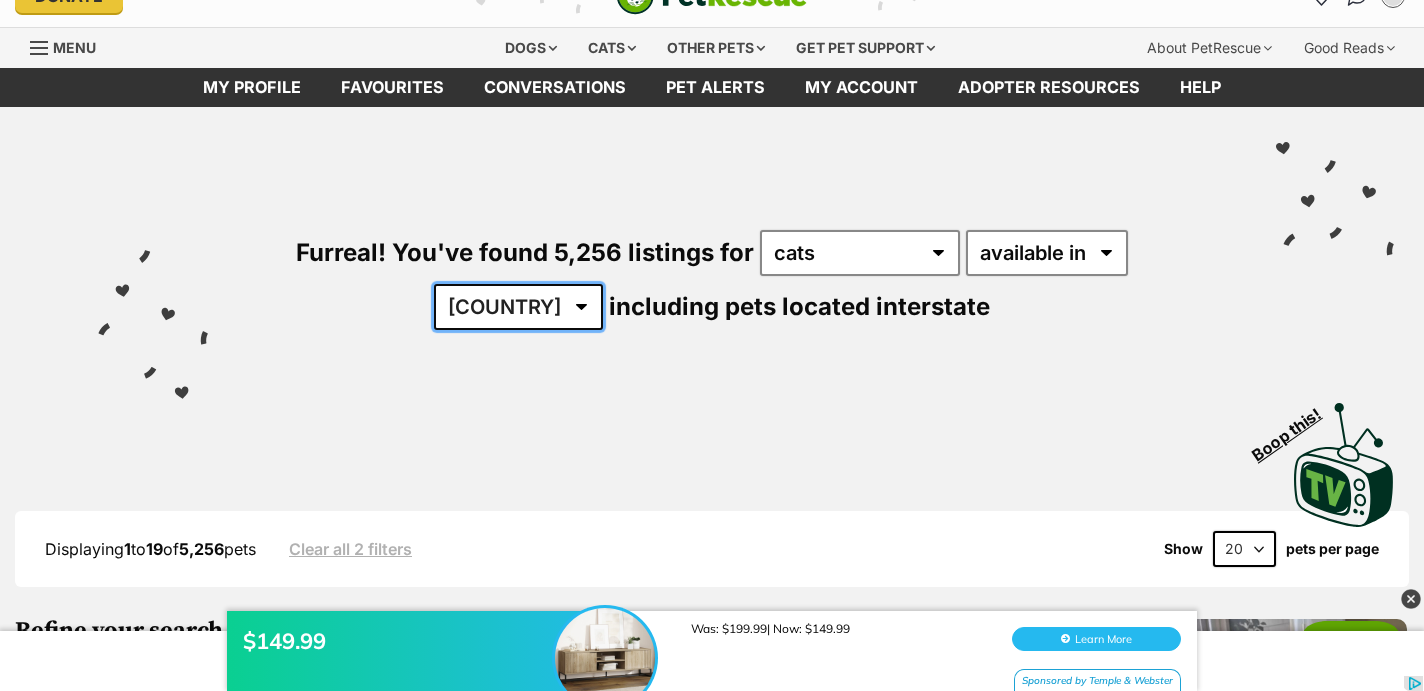 scroll, scrollTop: 0, scrollLeft: 0, axis: both 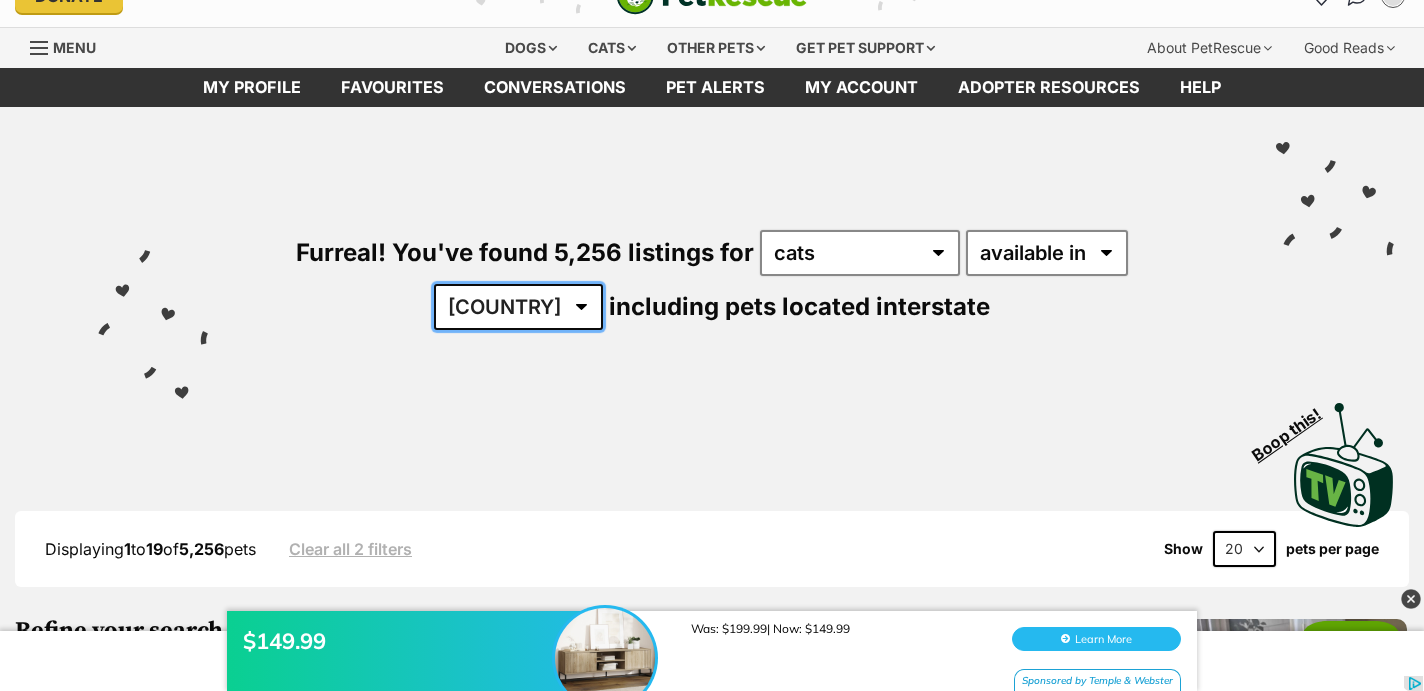 select on "[STATE]" 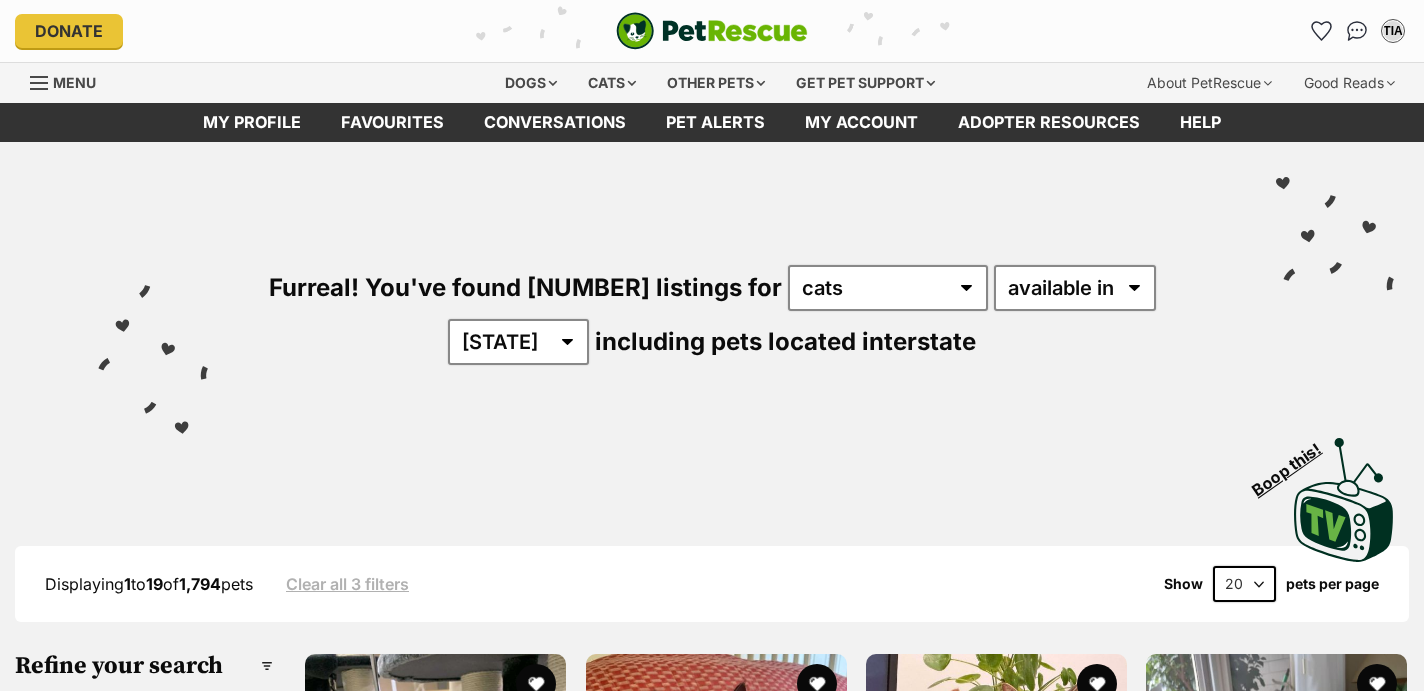 scroll, scrollTop: 0, scrollLeft: 0, axis: both 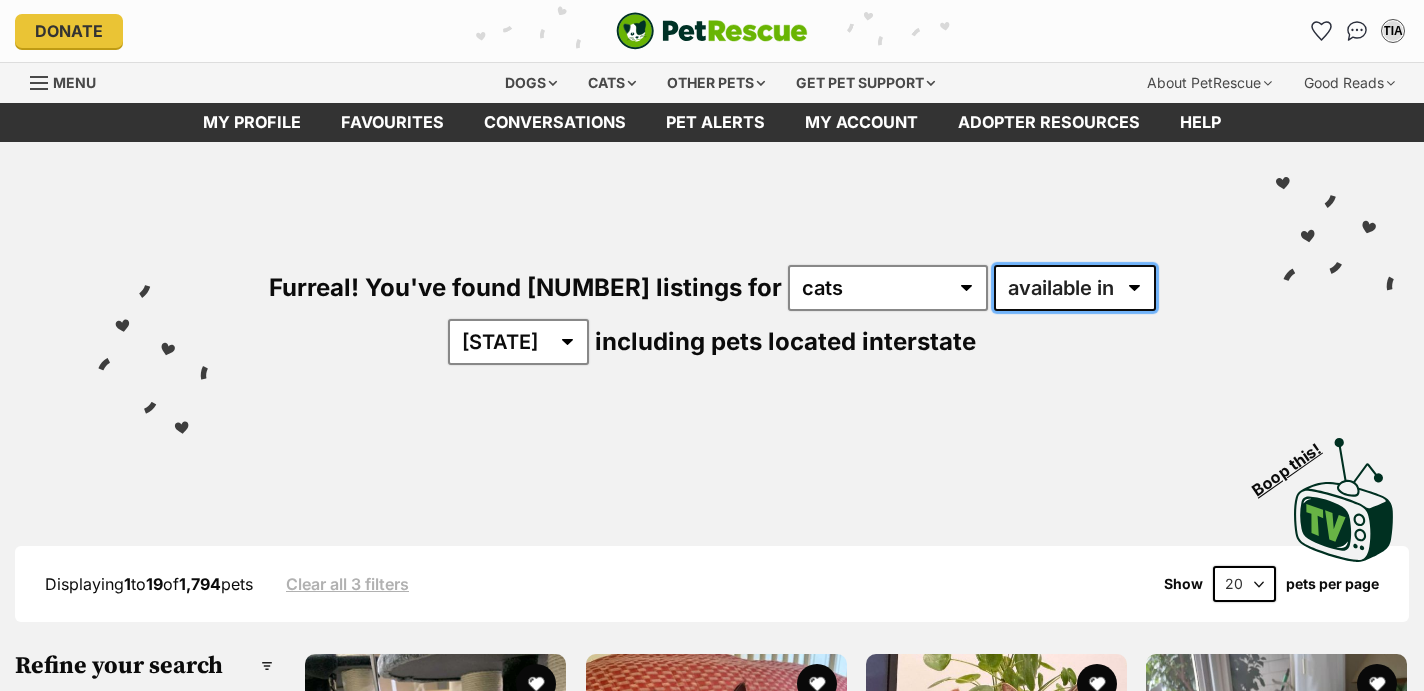click on "available in
located in" at bounding box center [1075, 288] 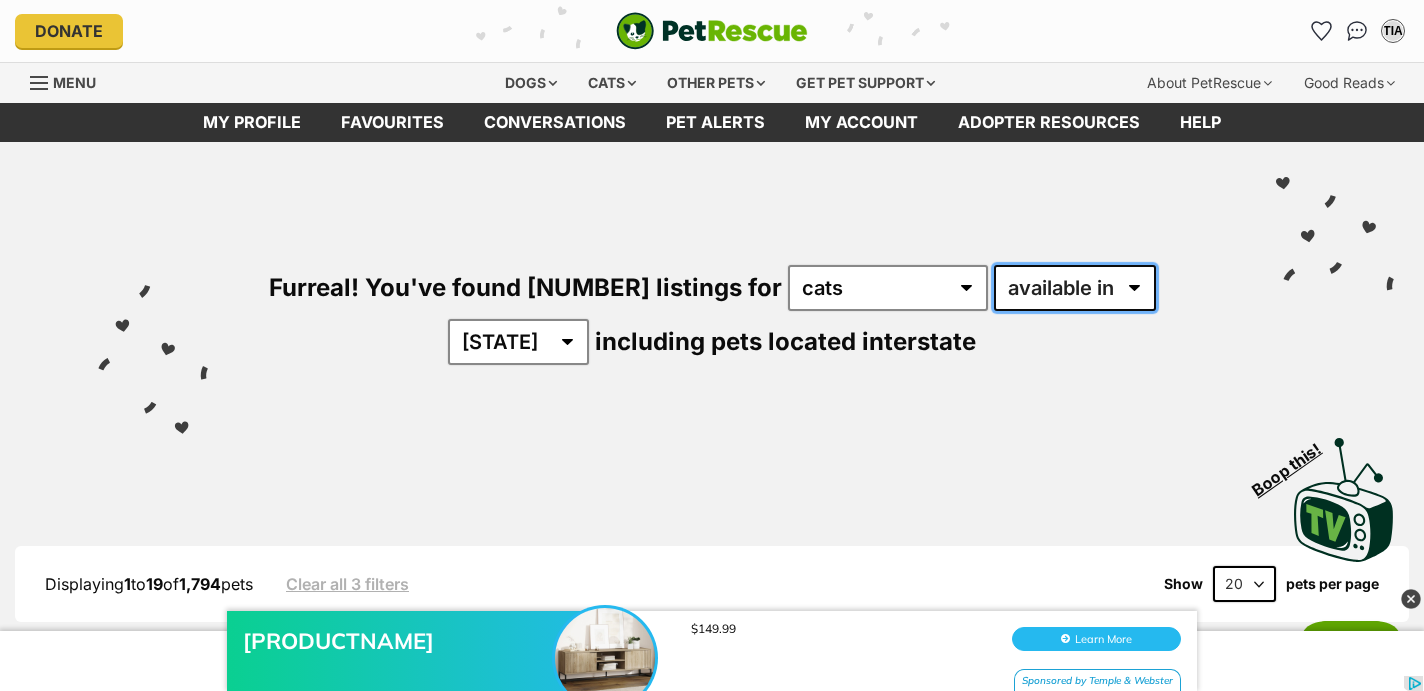 scroll, scrollTop: 0, scrollLeft: 0, axis: both 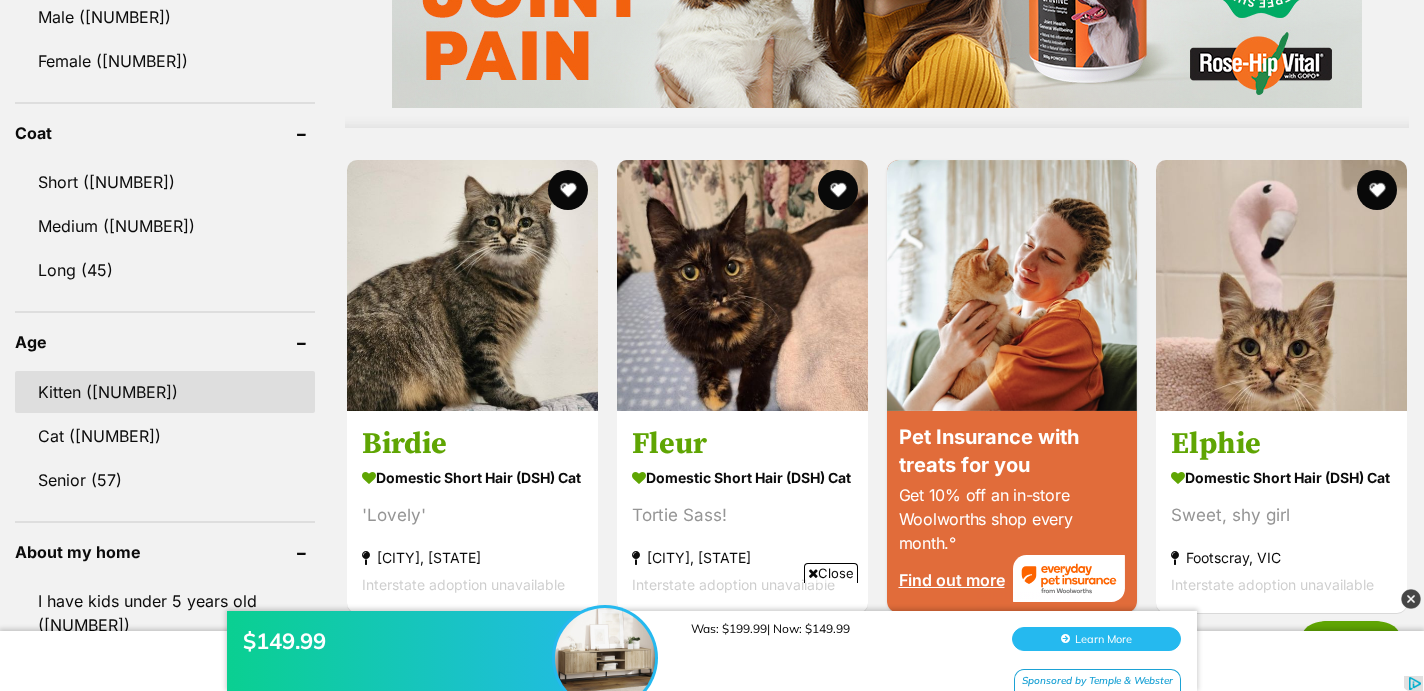 click on "Kitten (179)" at bounding box center (165, 392) 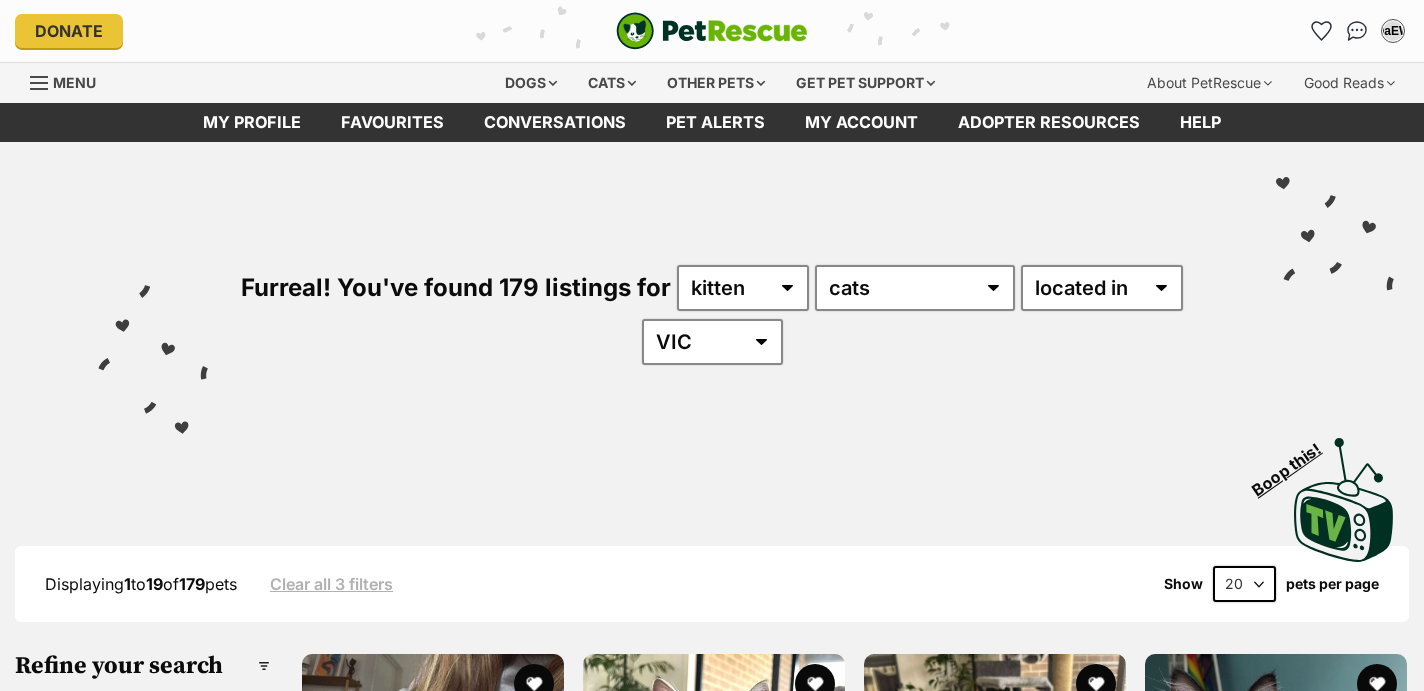 scroll, scrollTop: 0, scrollLeft: 0, axis: both 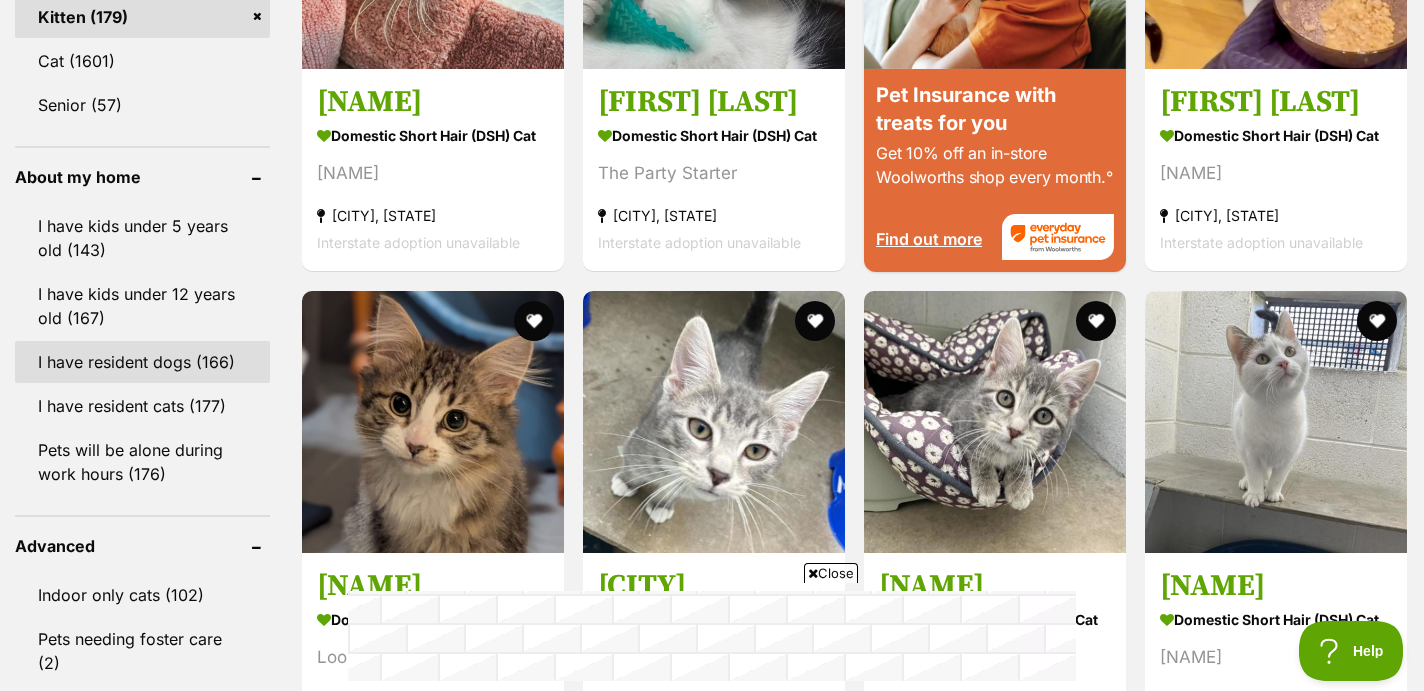 click on "I have resident dogs (166)" at bounding box center [142, 362] 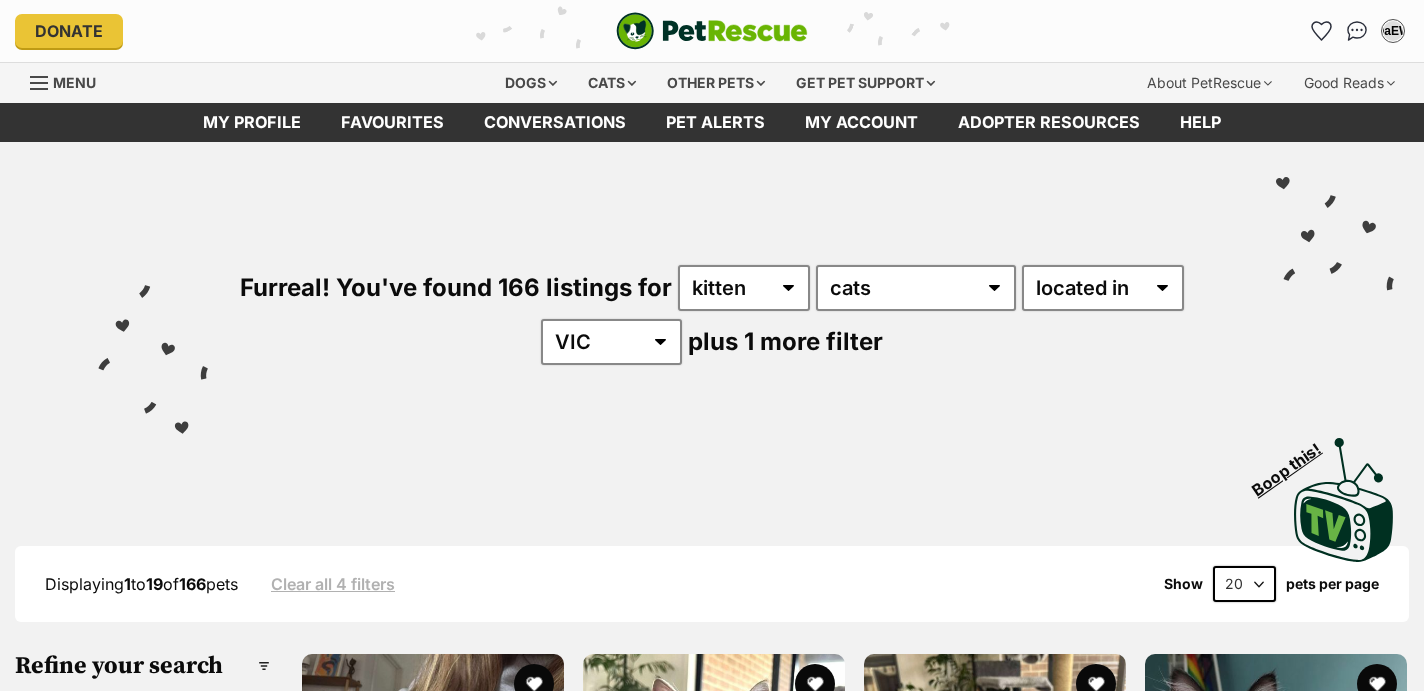 scroll, scrollTop: 0, scrollLeft: 0, axis: both 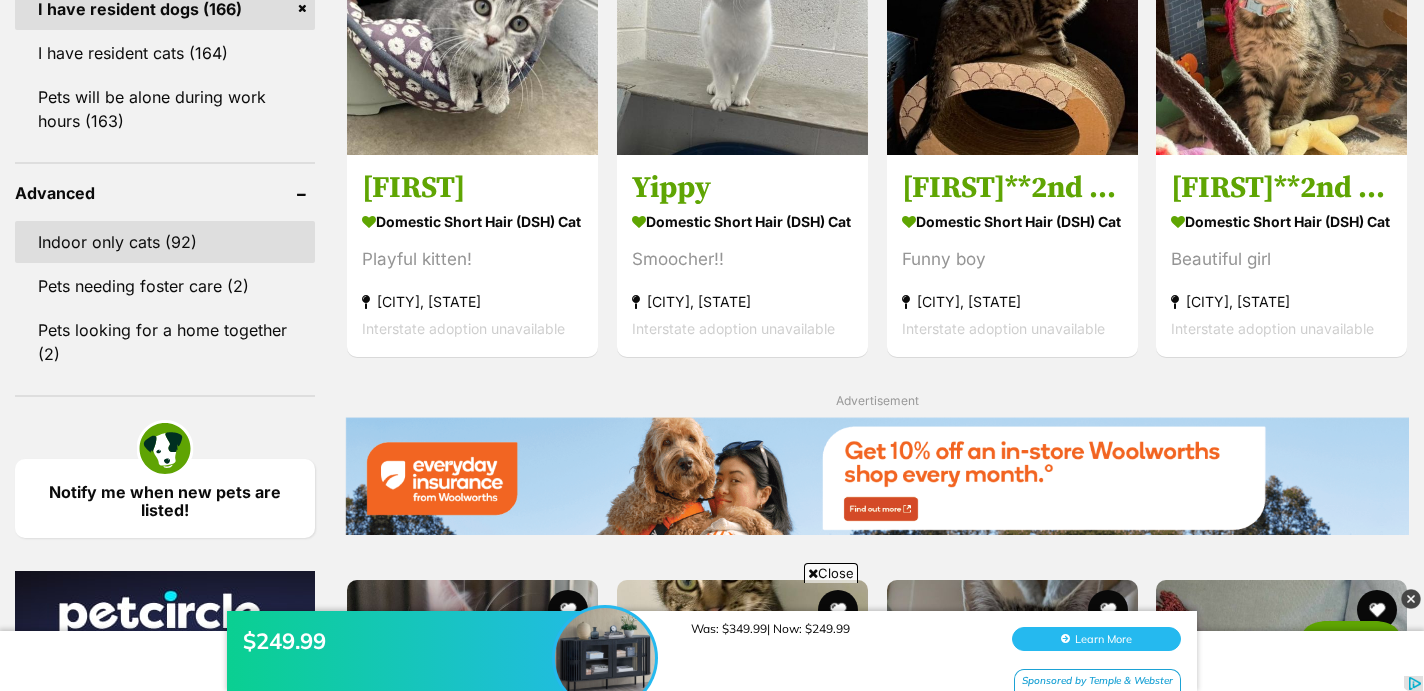 click on "Indoor only cats (92)" at bounding box center (165, 242) 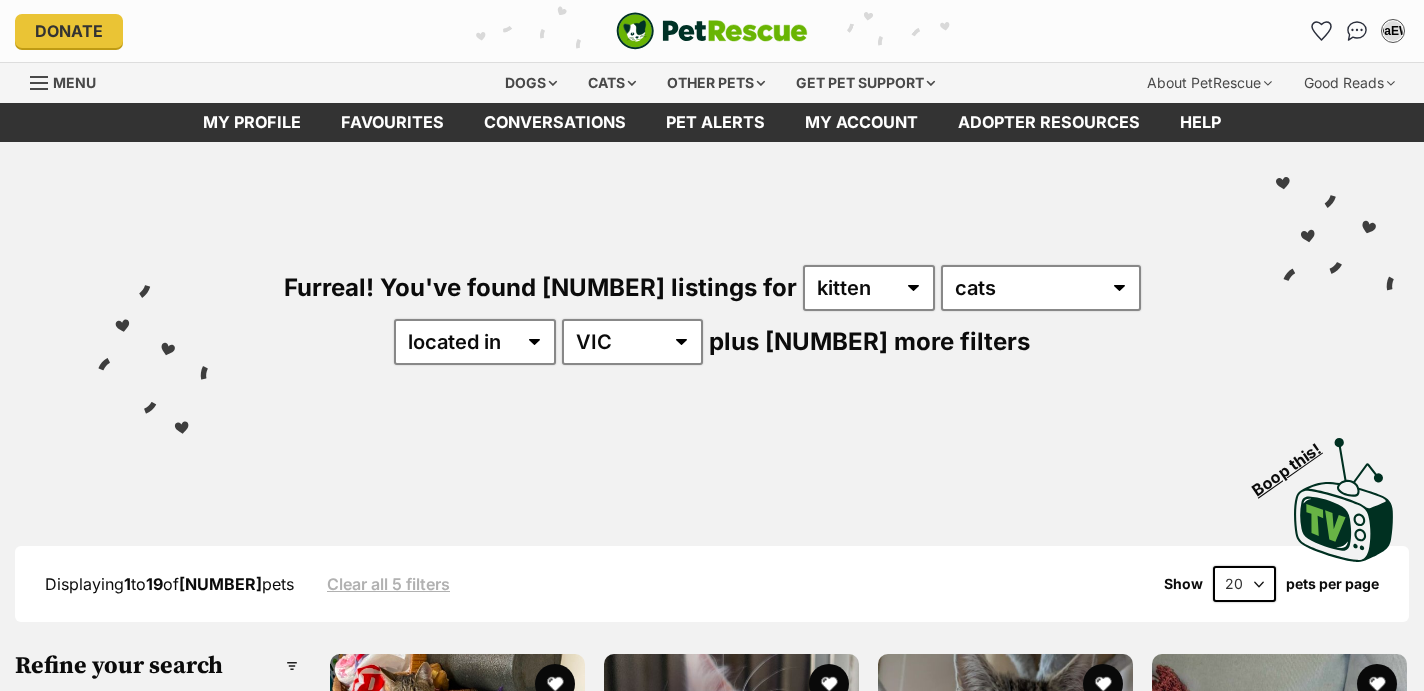 scroll, scrollTop: 0, scrollLeft: 0, axis: both 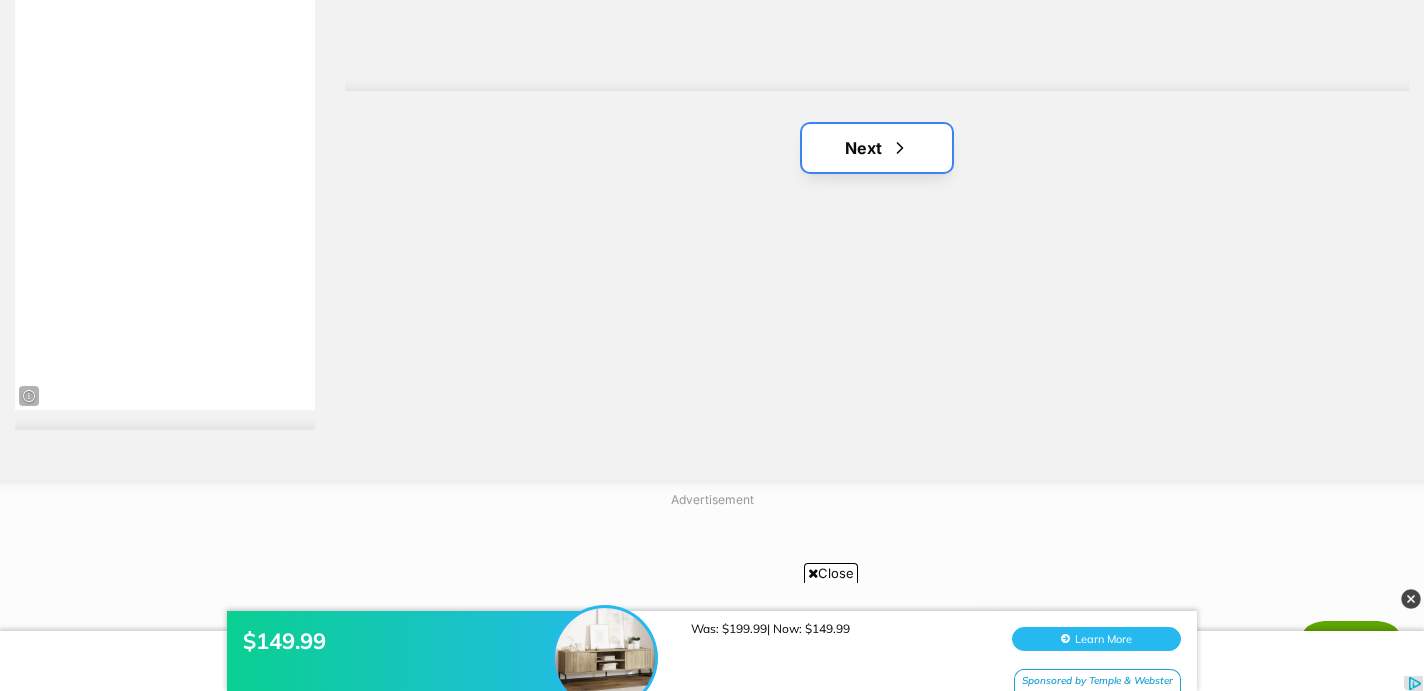 click at bounding box center [900, 148] 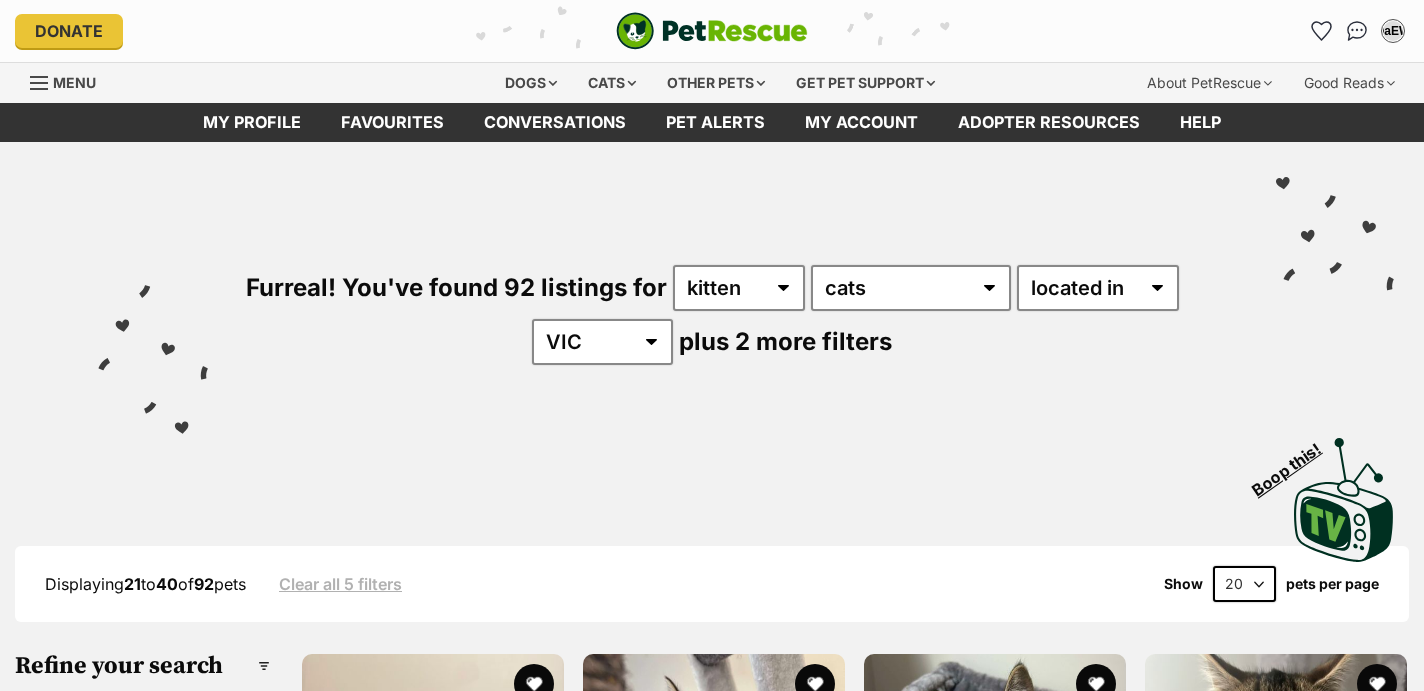 scroll, scrollTop: 0, scrollLeft: 0, axis: both 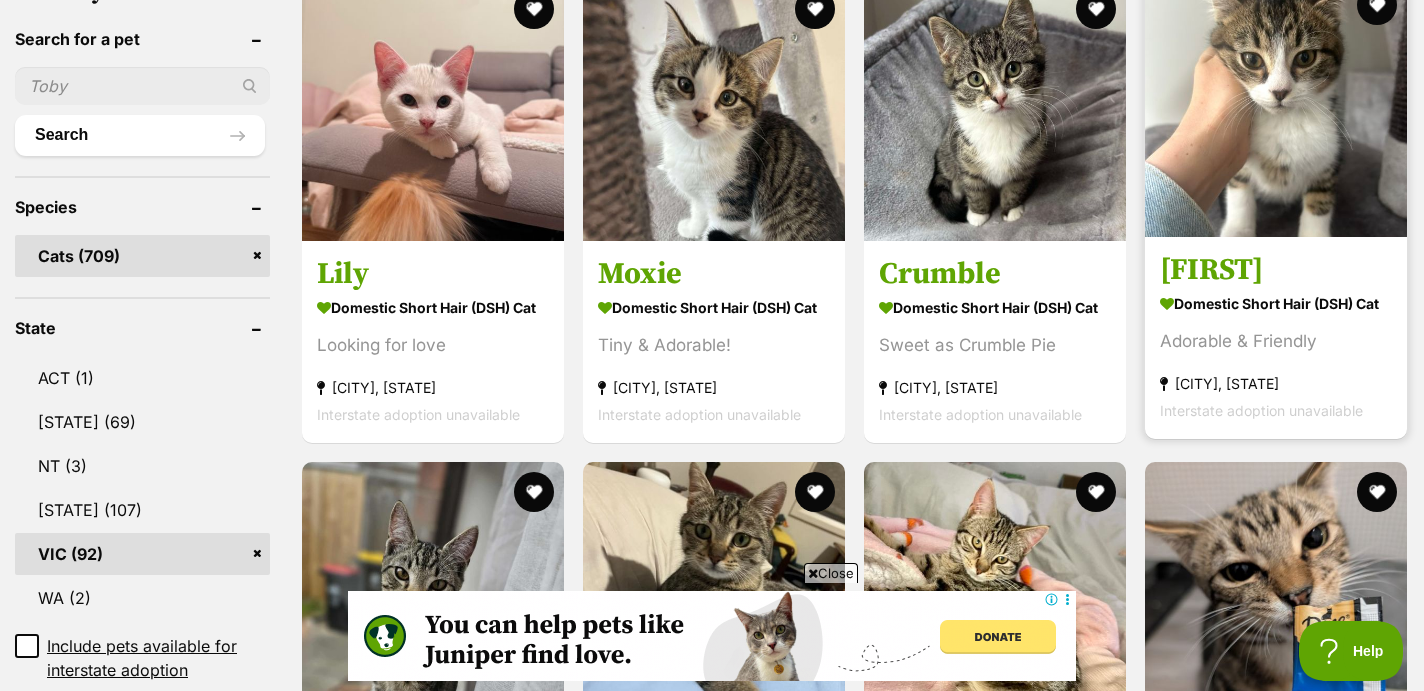 click at bounding box center [1276, 106] 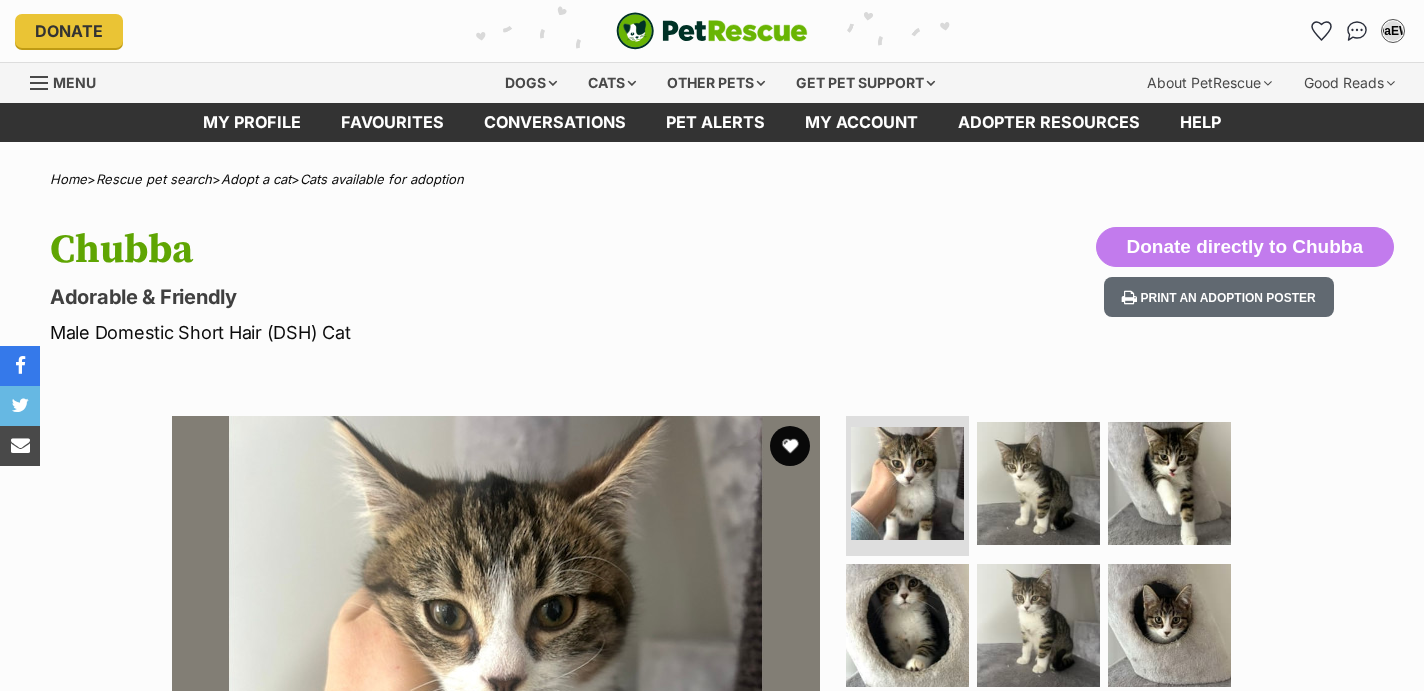 scroll, scrollTop: 0, scrollLeft: 0, axis: both 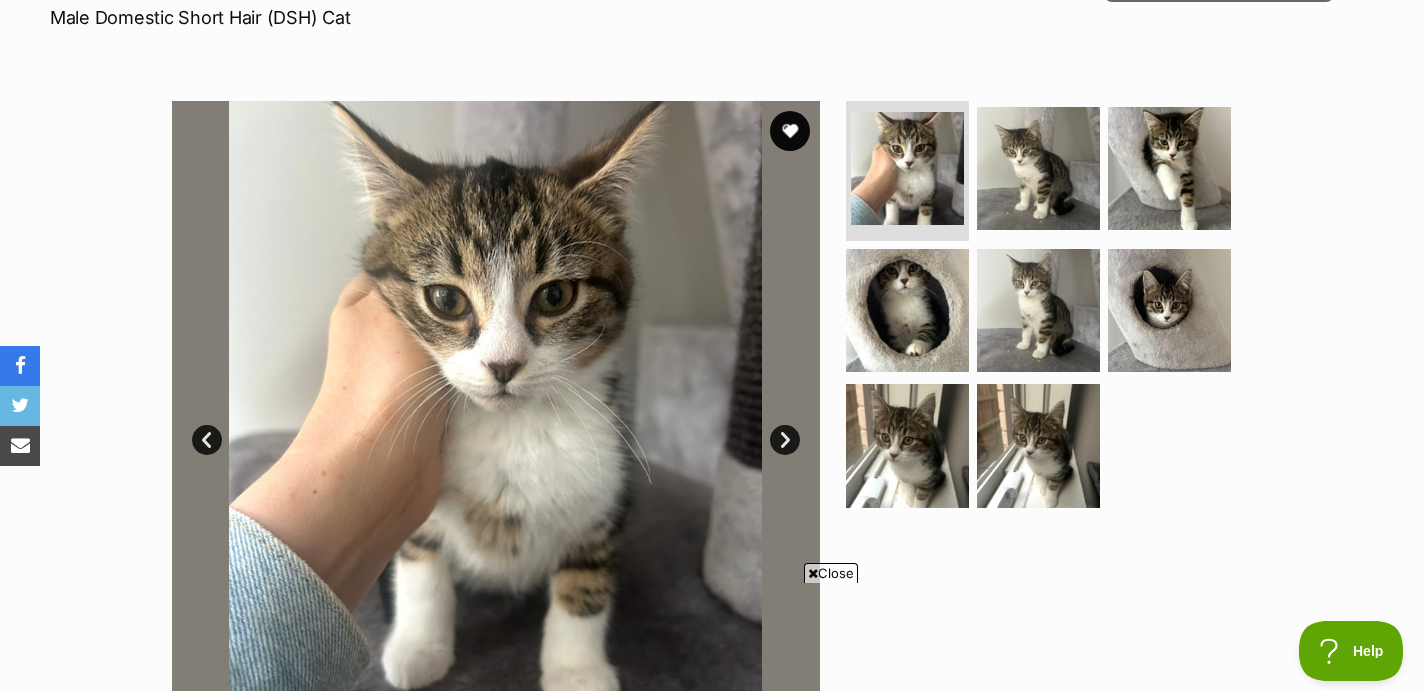 click on "Next" at bounding box center [785, 440] 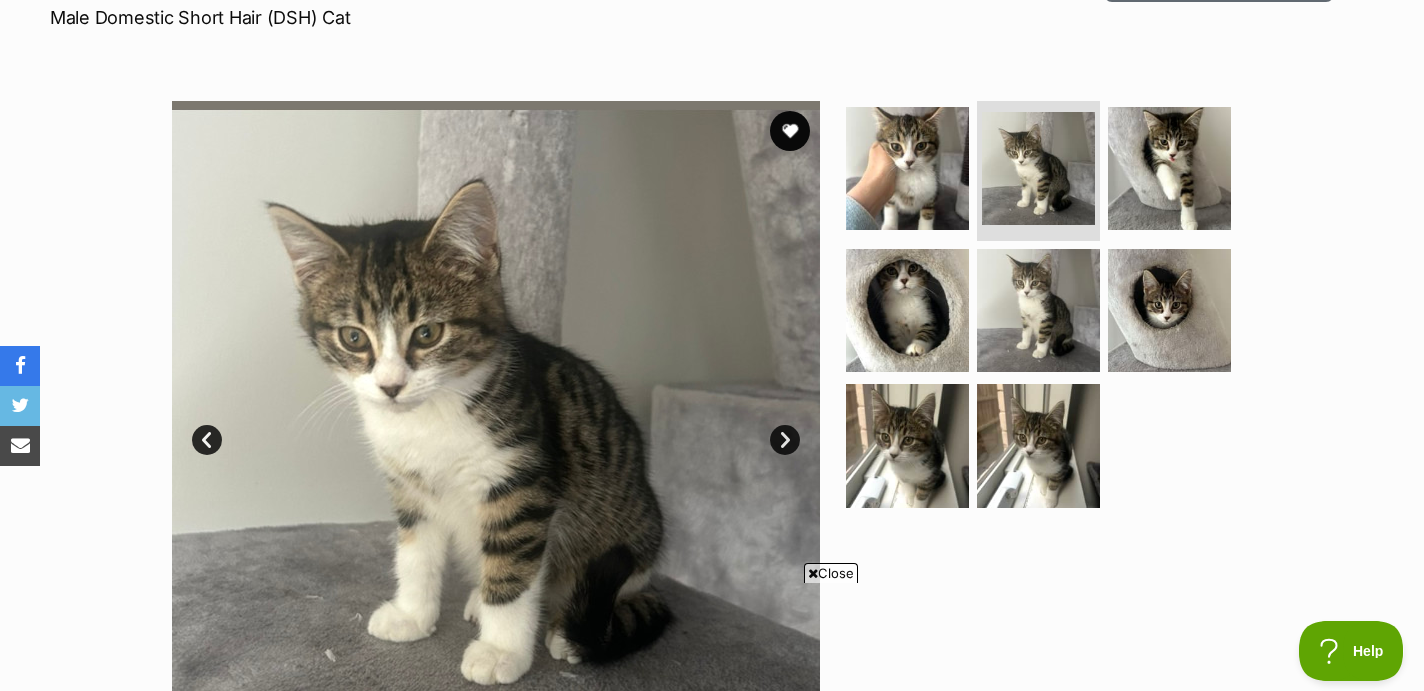 click on "Next" at bounding box center [785, 440] 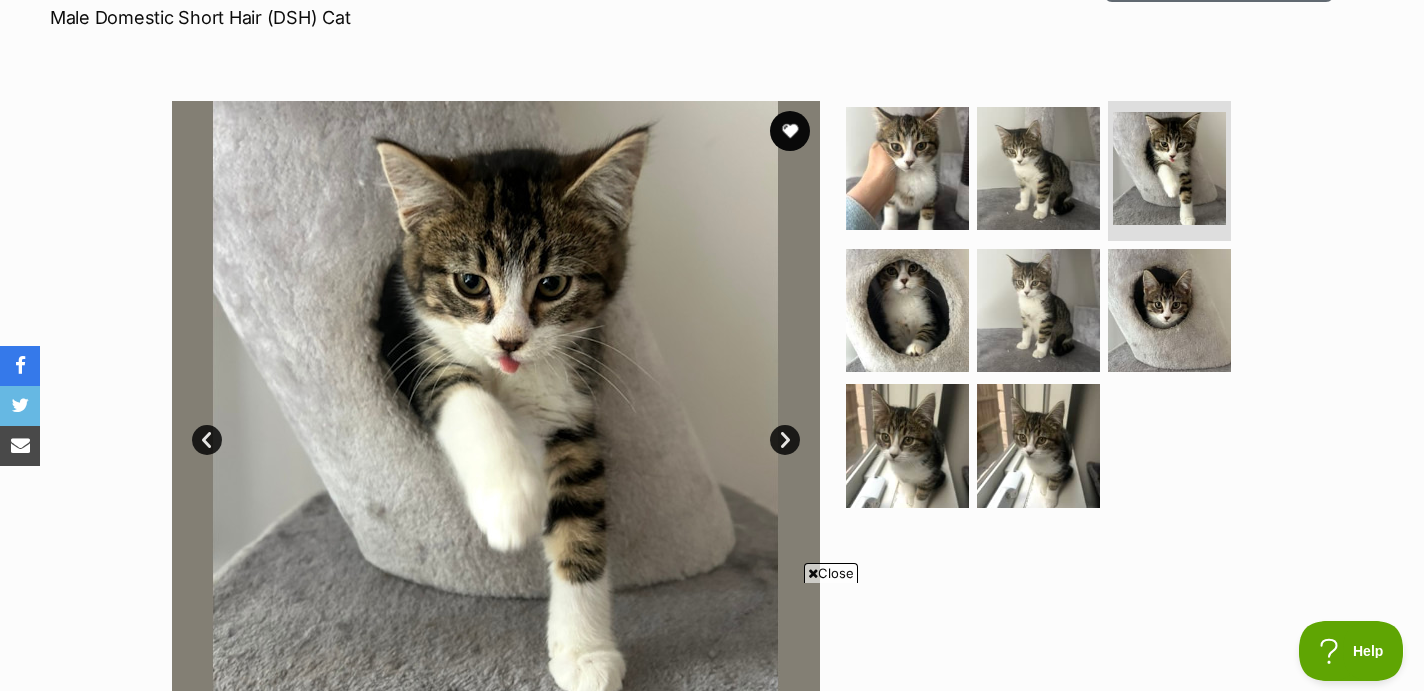 click on "Next" at bounding box center (785, 440) 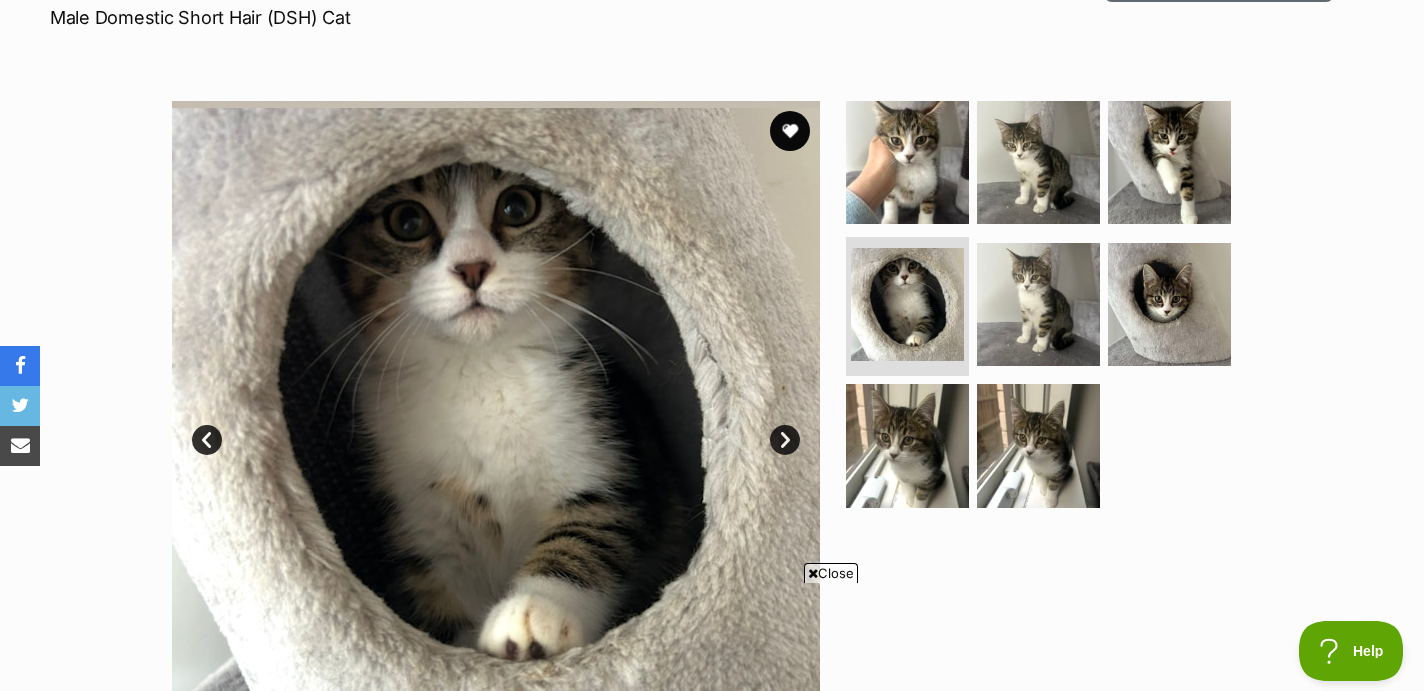 click on "Next" at bounding box center (785, 440) 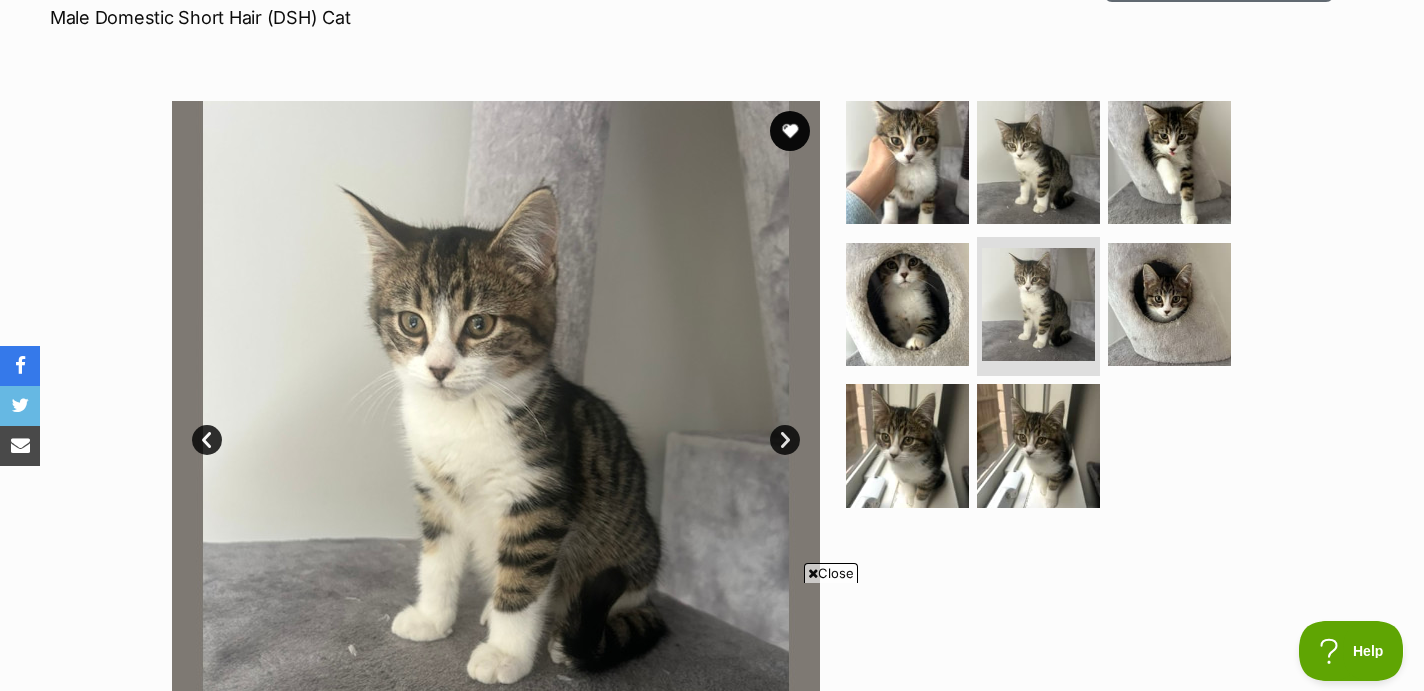 click on "Next" at bounding box center [785, 440] 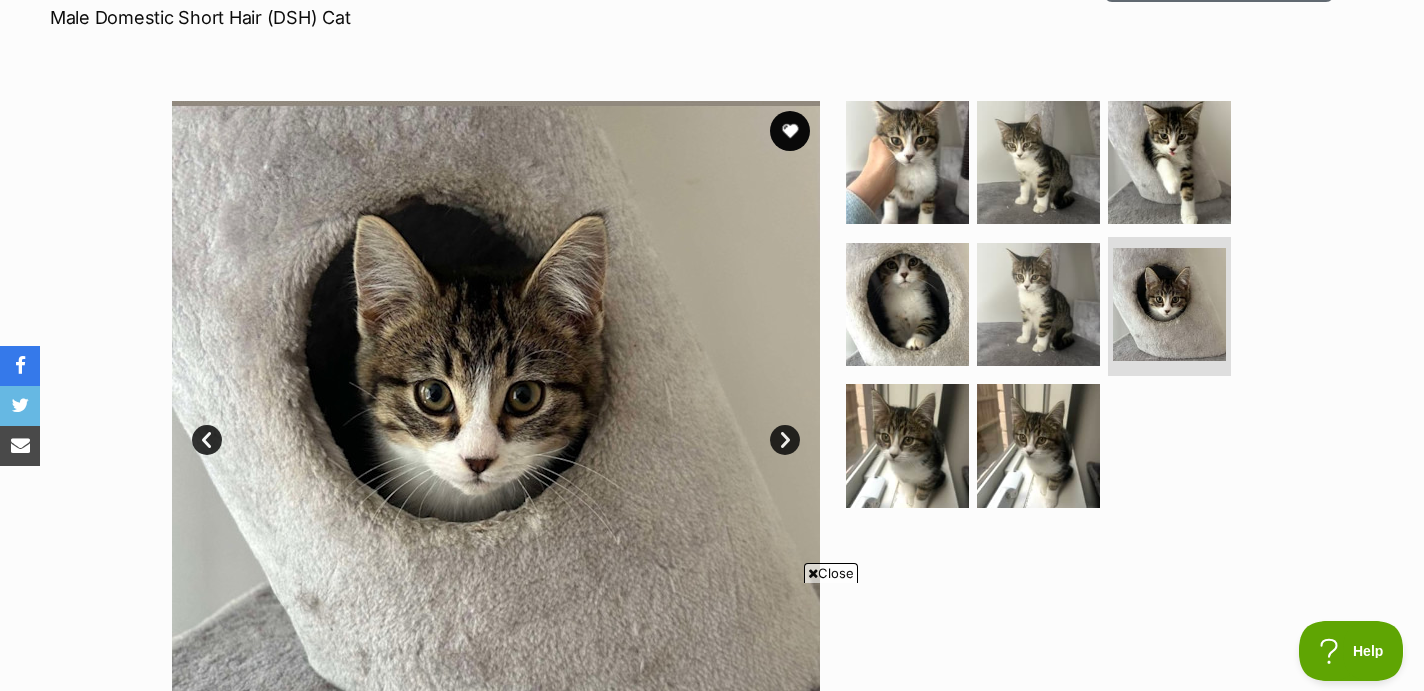 click on "Next" at bounding box center (785, 440) 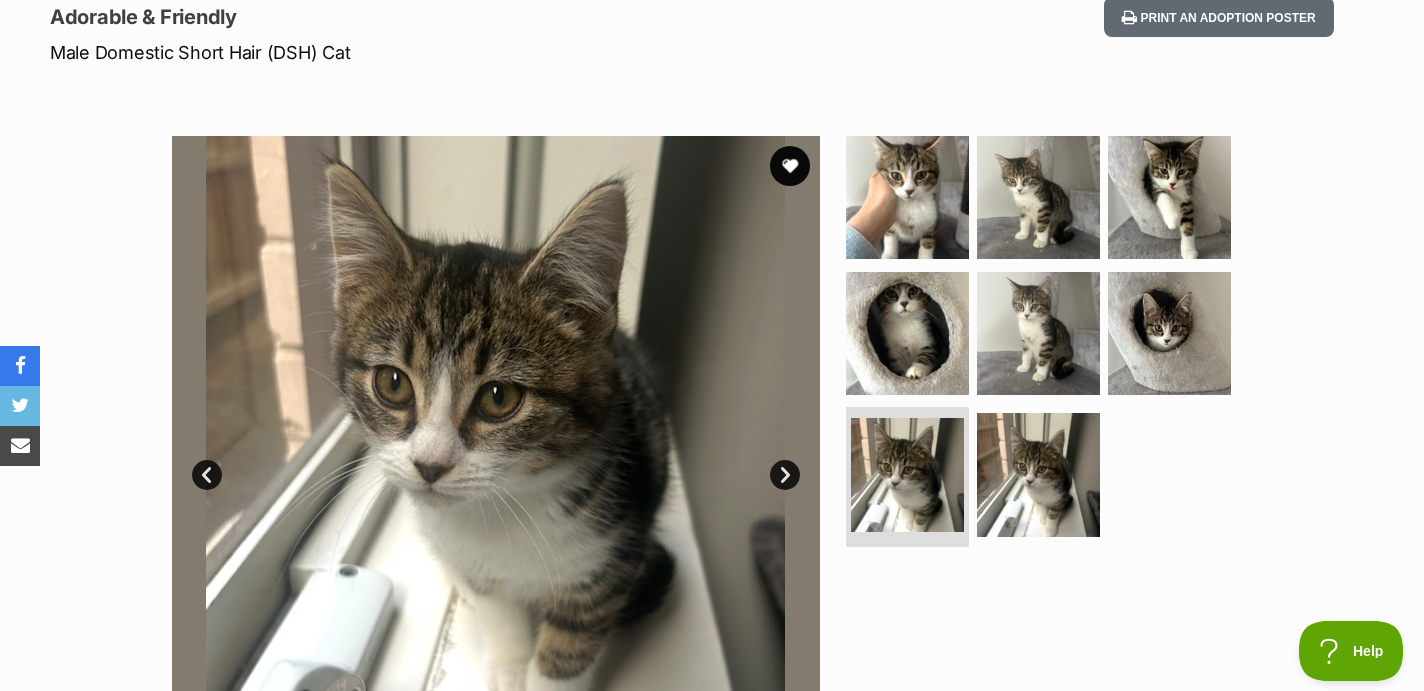 scroll, scrollTop: 0, scrollLeft: 0, axis: both 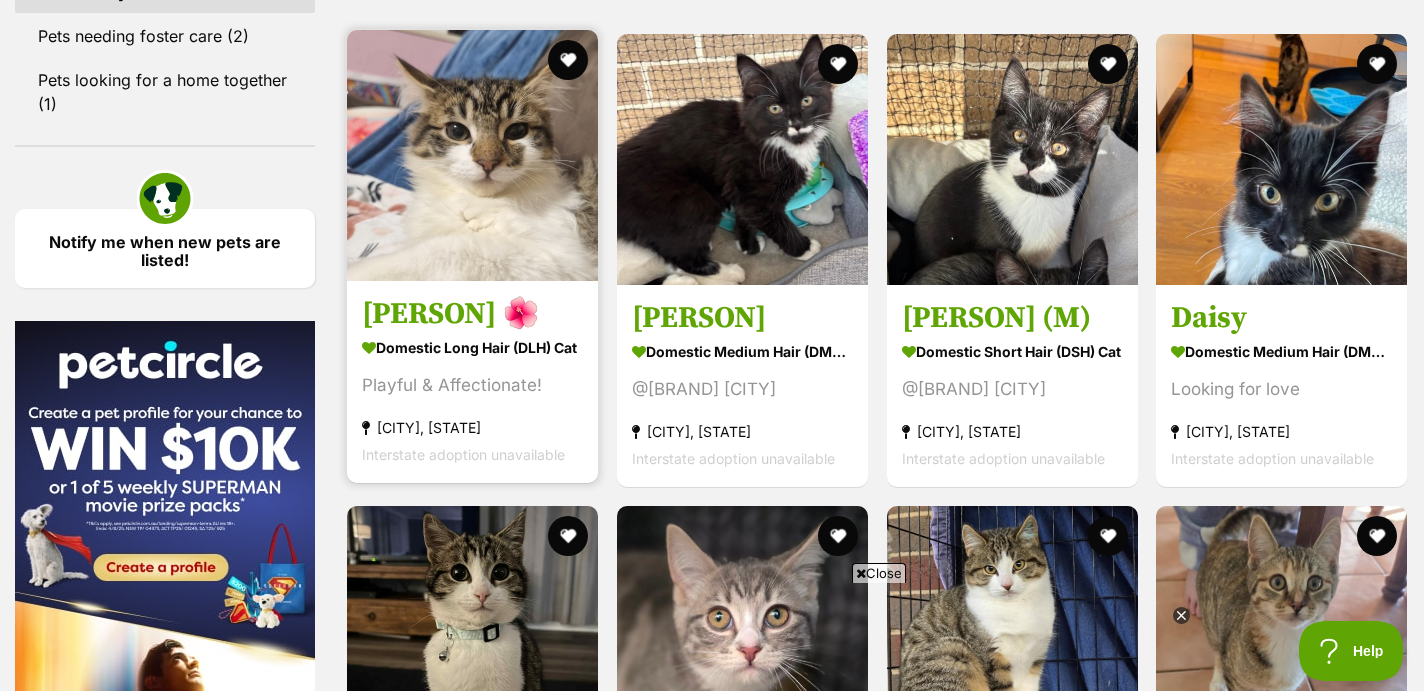 click at bounding box center [472, 155] 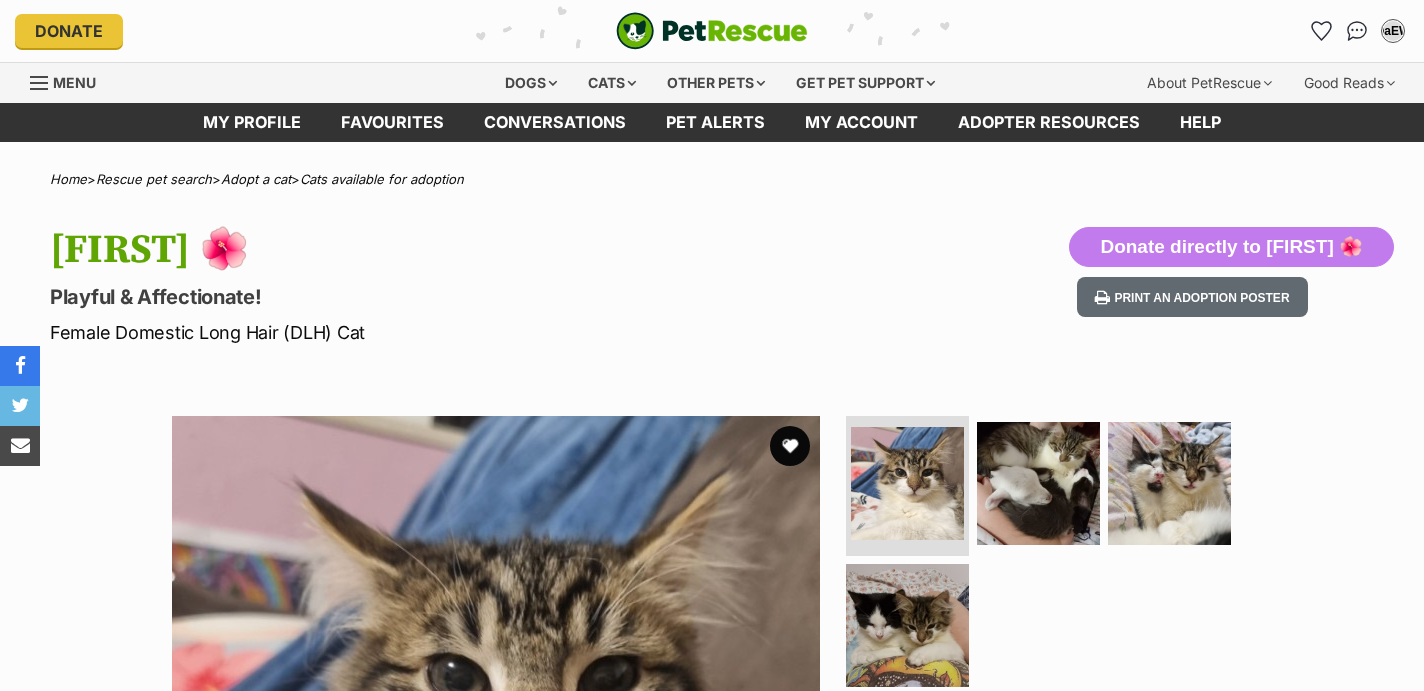 scroll, scrollTop: 0, scrollLeft: 0, axis: both 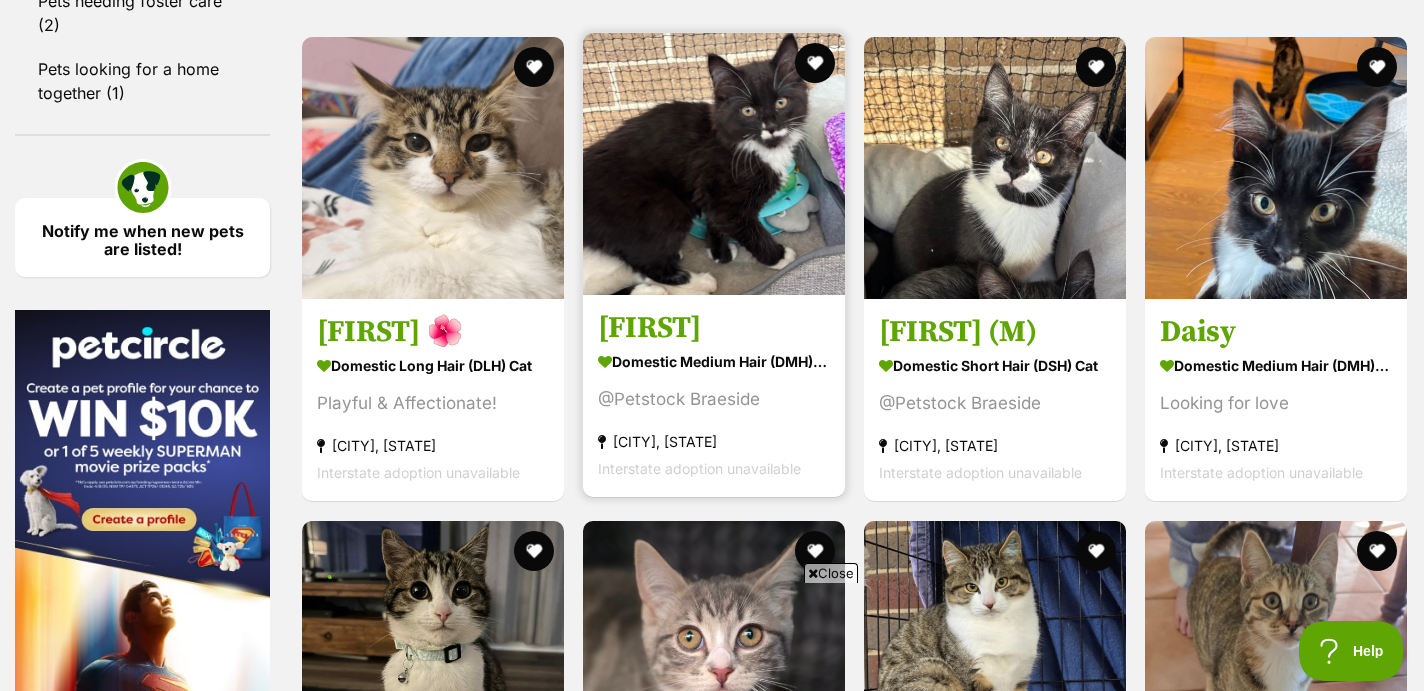 click at bounding box center [714, 164] 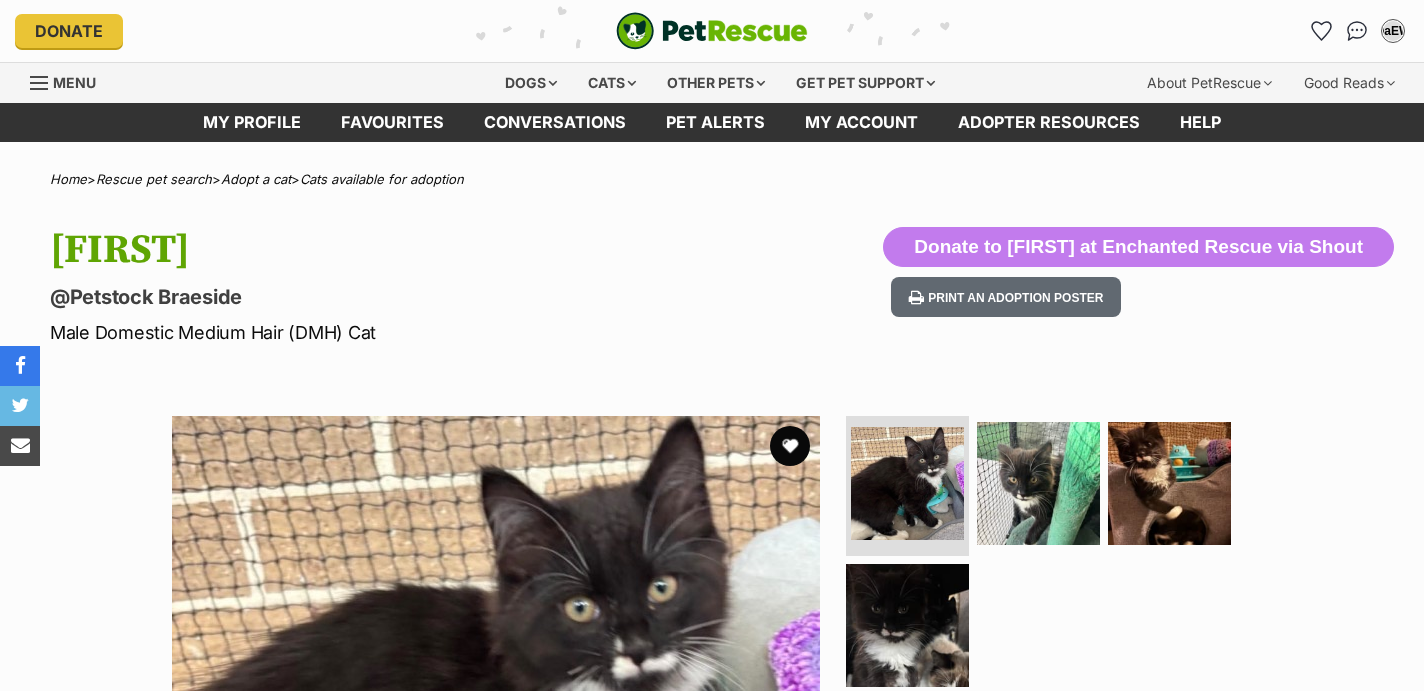 scroll, scrollTop: 0, scrollLeft: 0, axis: both 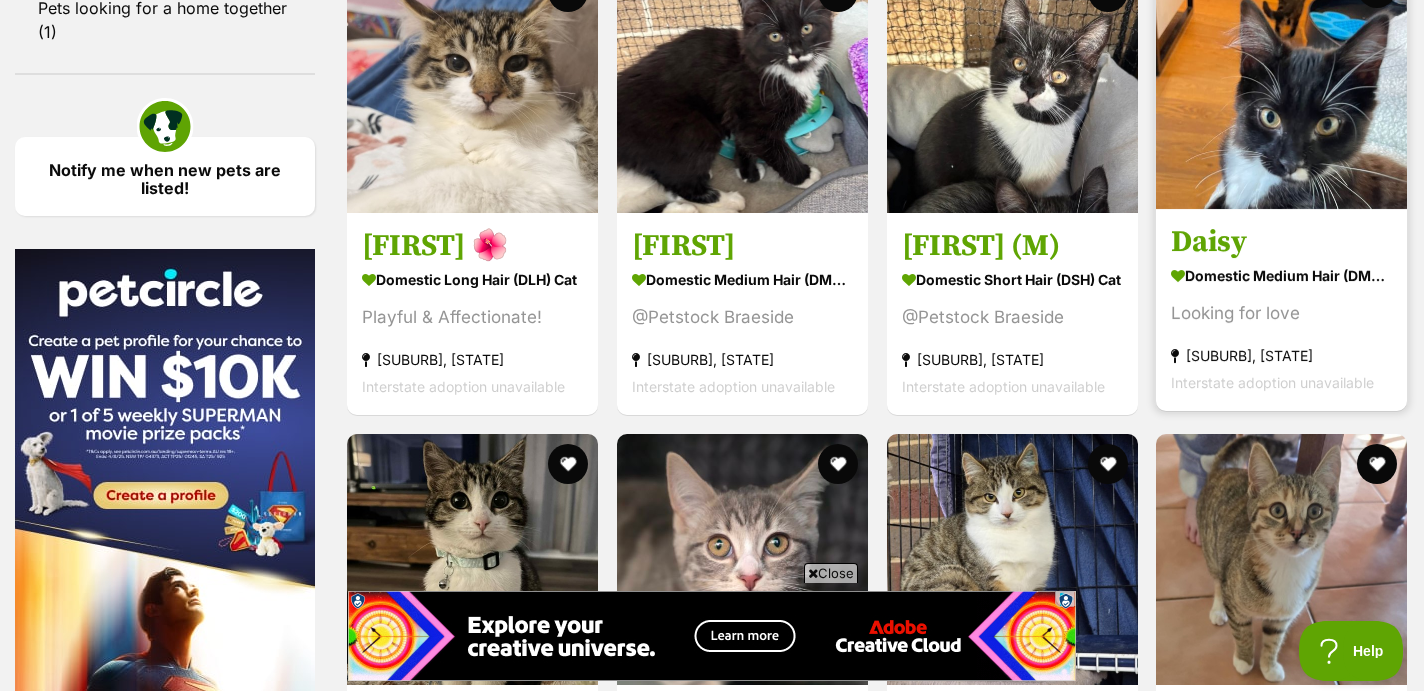 click at bounding box center (1281, 83) 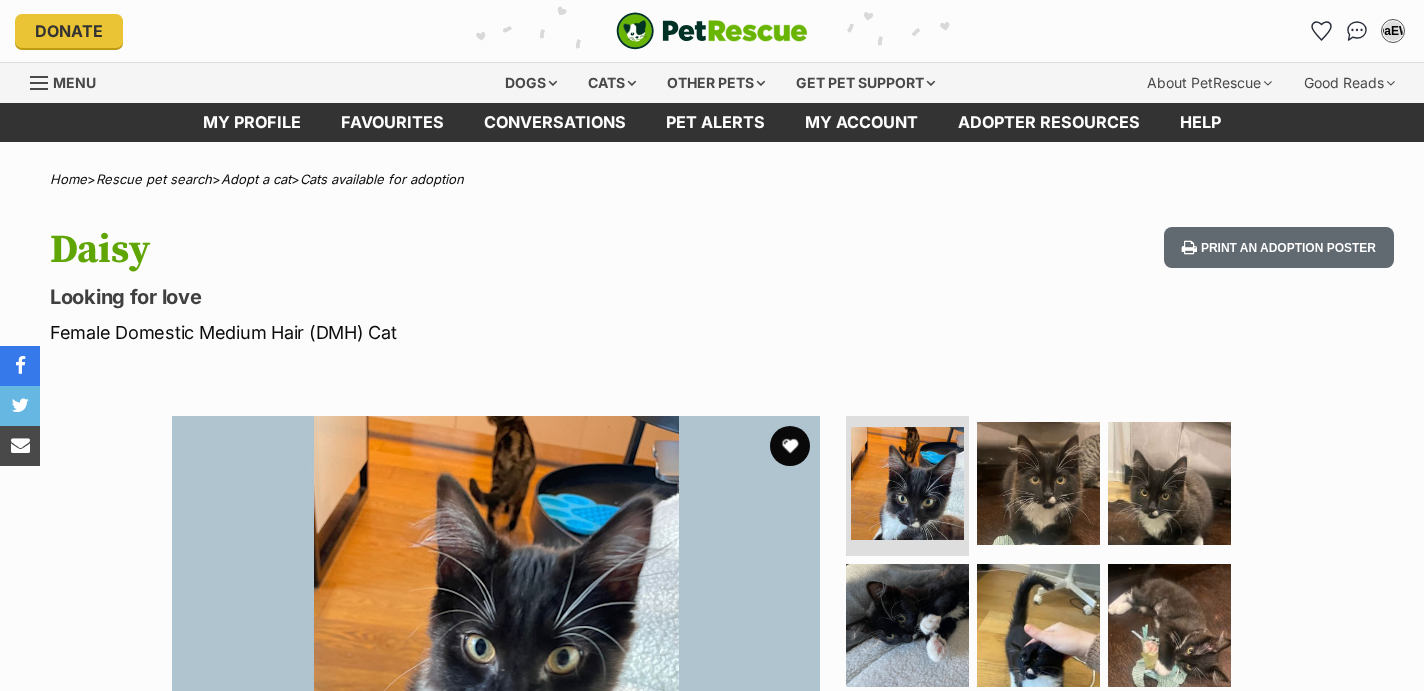 scroll, scrollTop: 0, scrollLeft: 0, axis: both 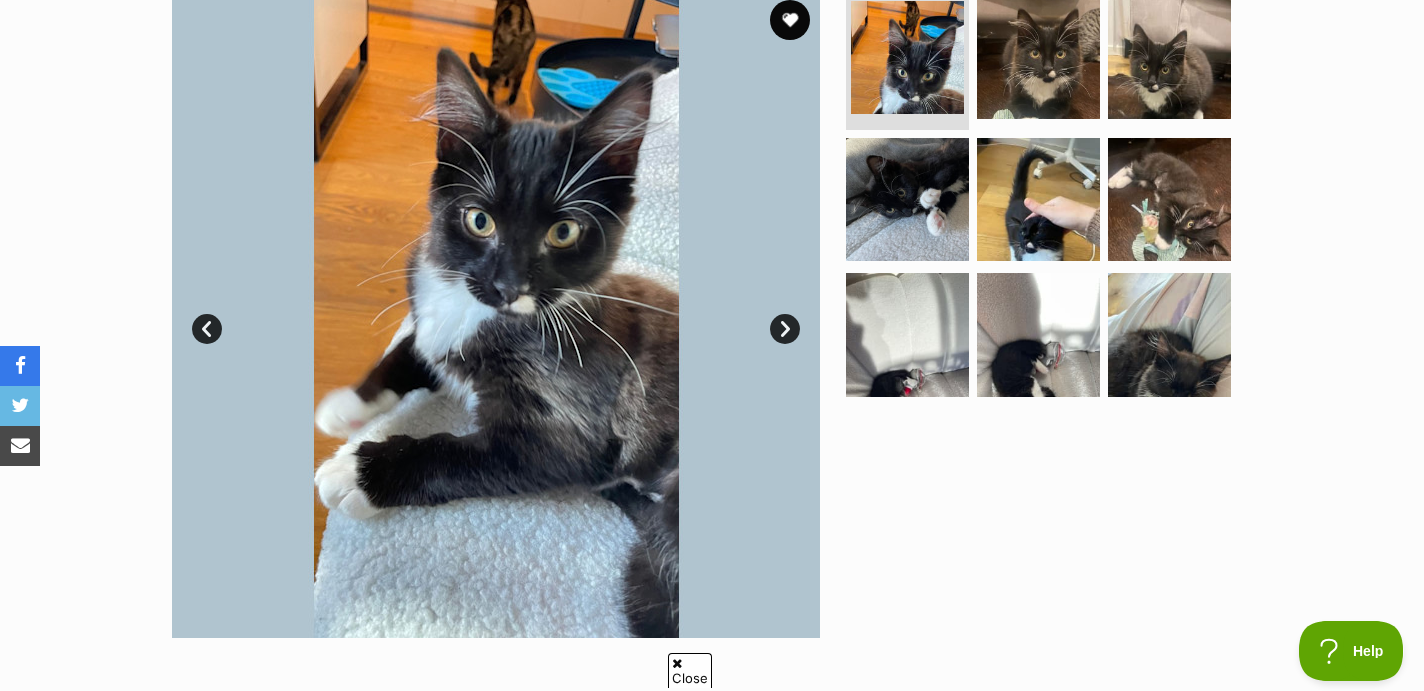 click on "Next" at bounding box center (785, 329) 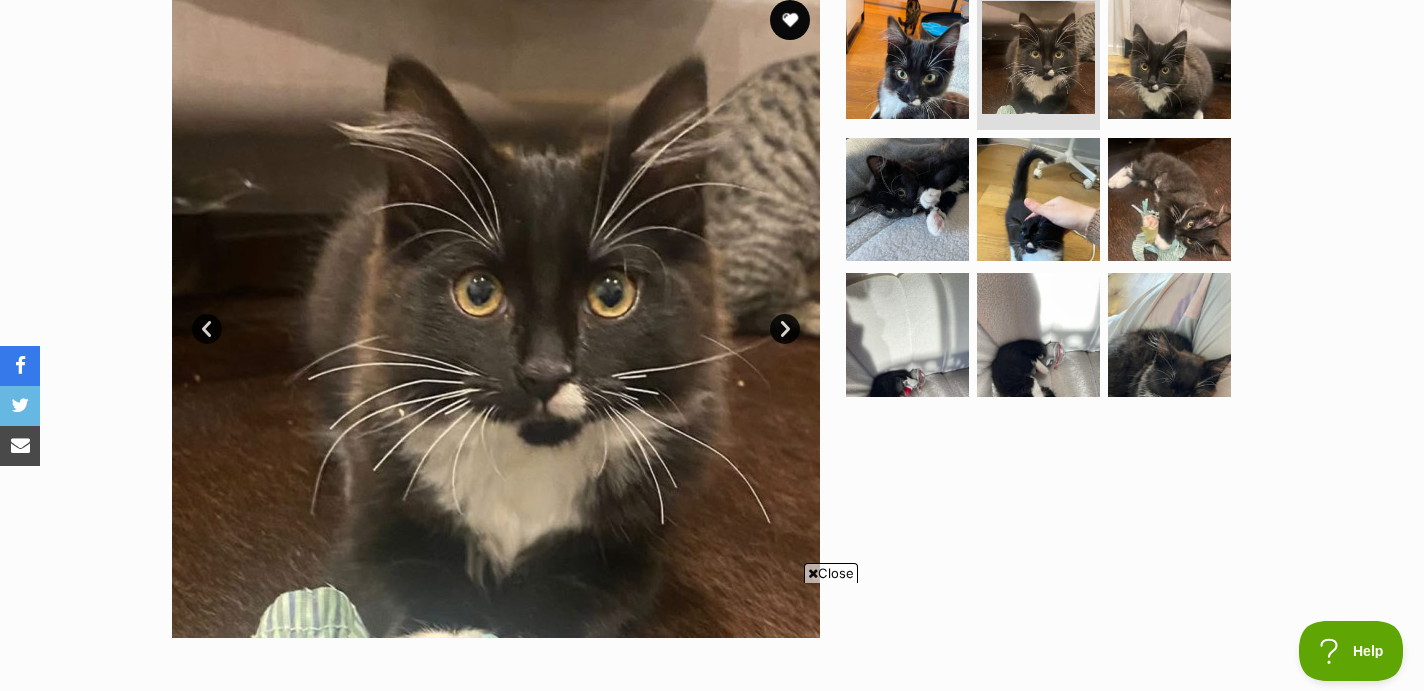 click on "Next" at bounding box center [785, 329] 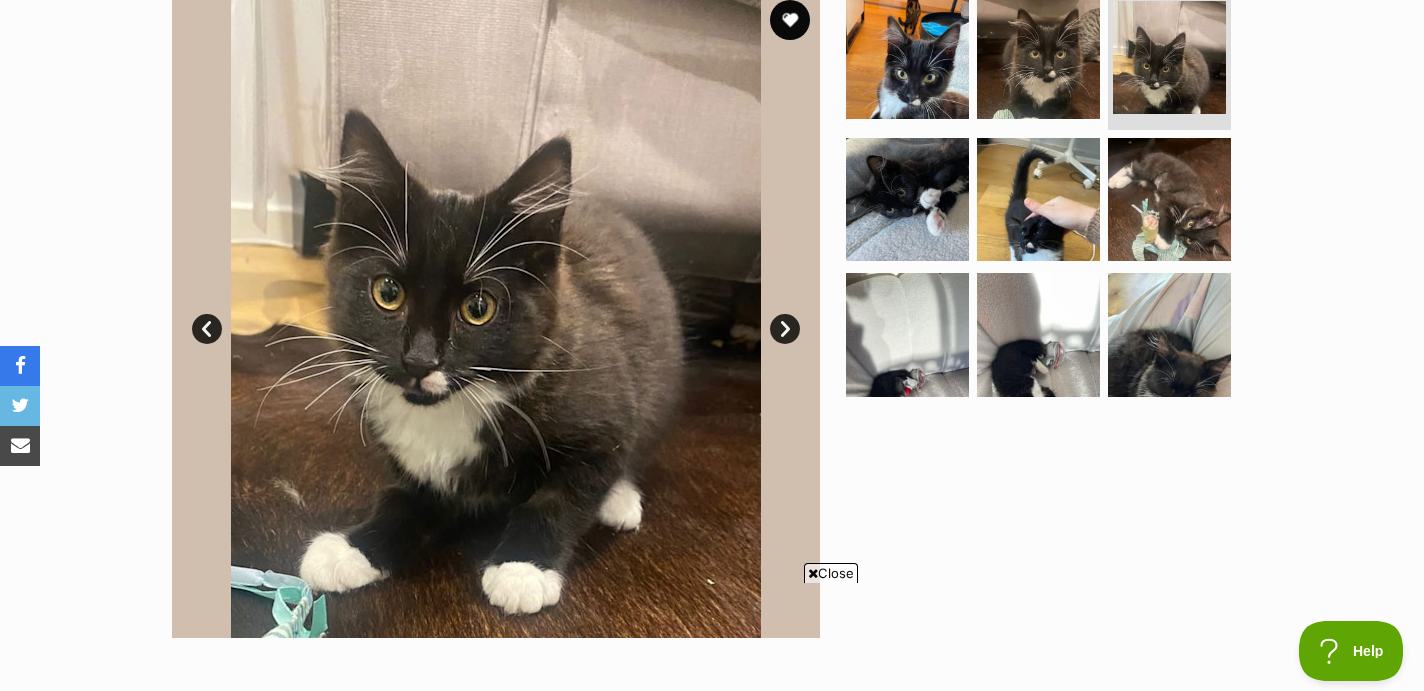 click on "Next" at bounding box center [785, 329] 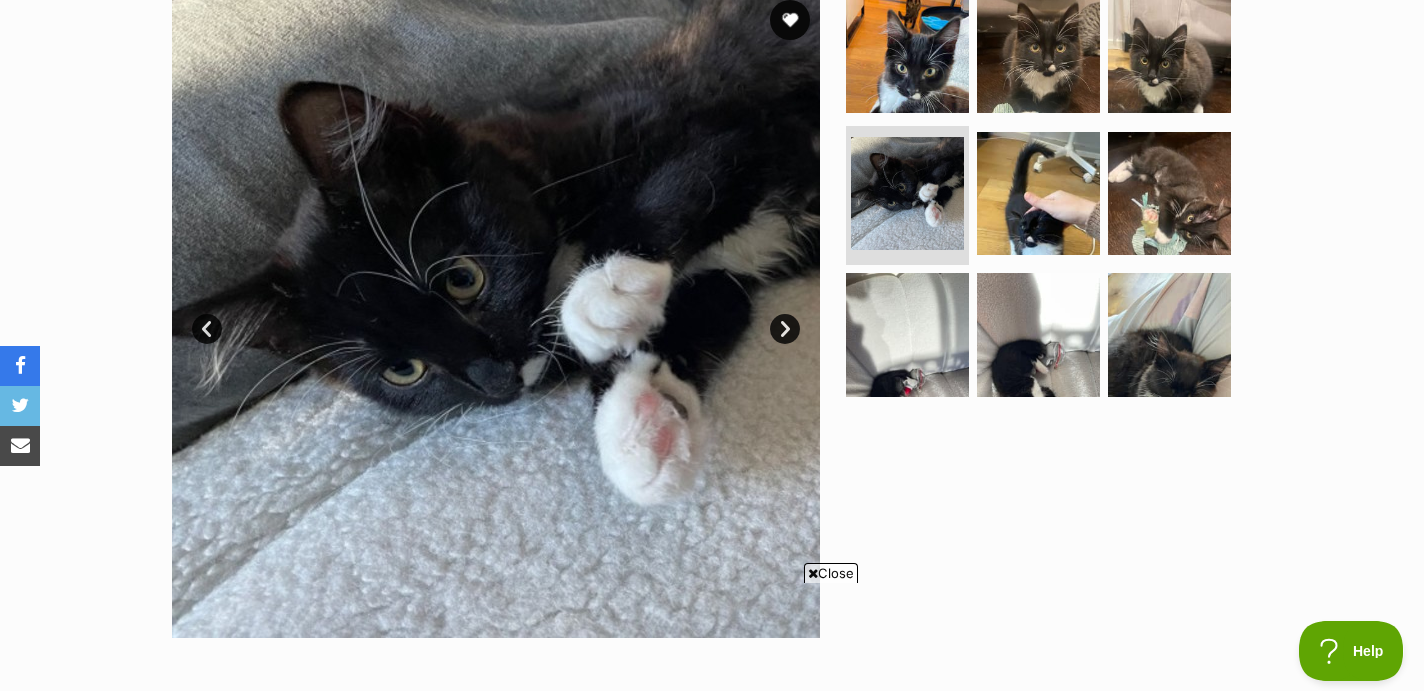 click on "Next" at bounding box center [785, 329] 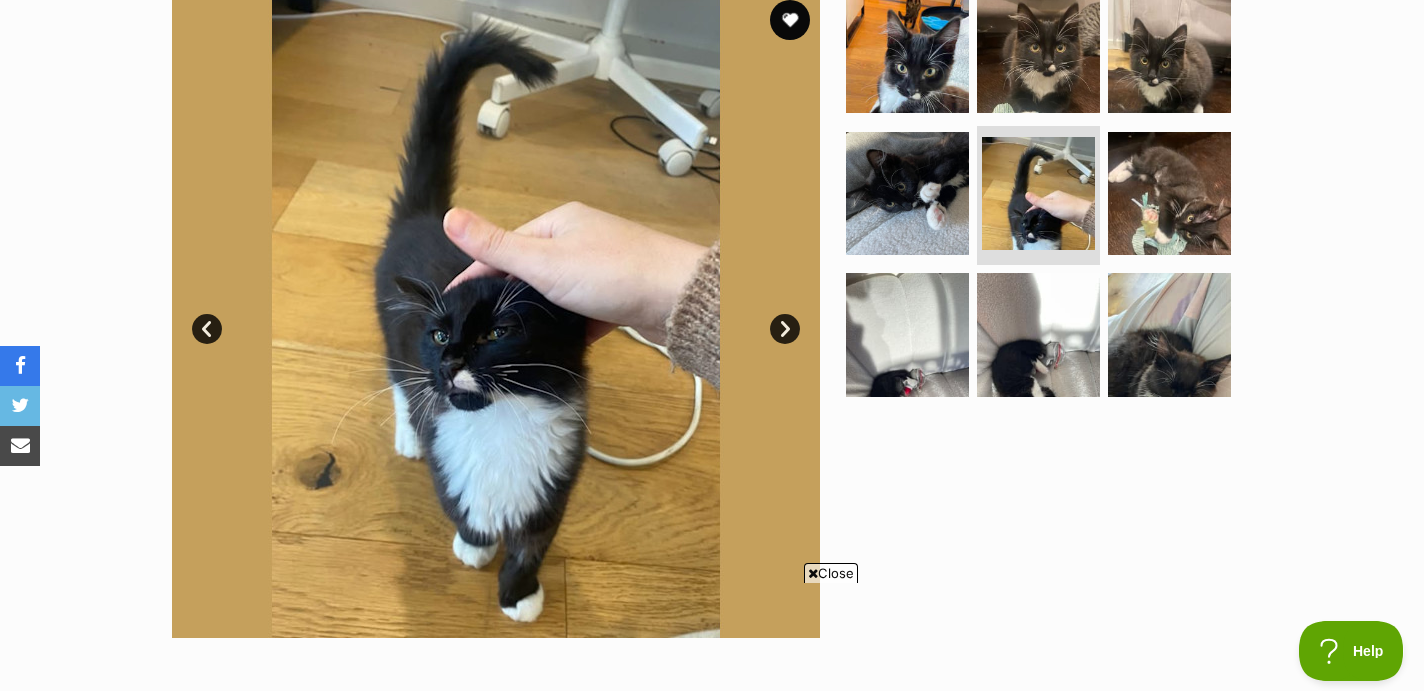 click on "Next" at bounding box center (785, 329) 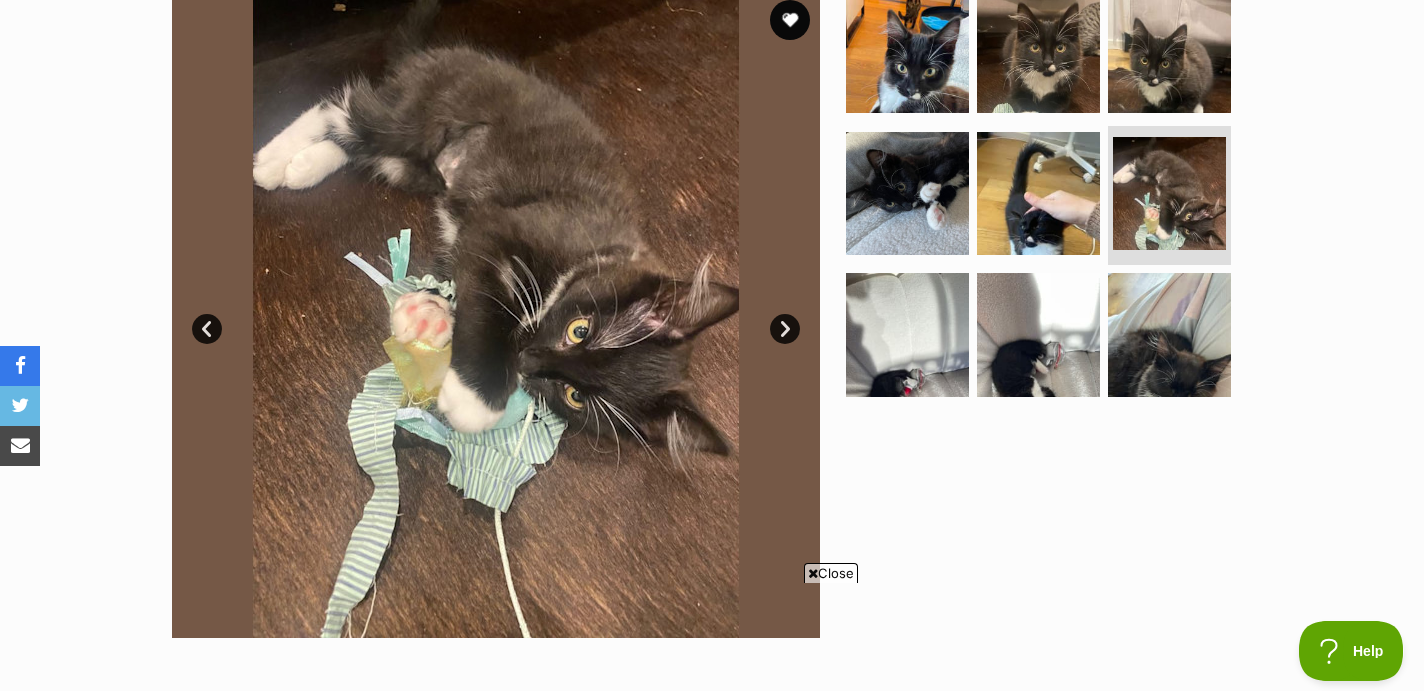 click on "Next" at bounding box center [785, 329] 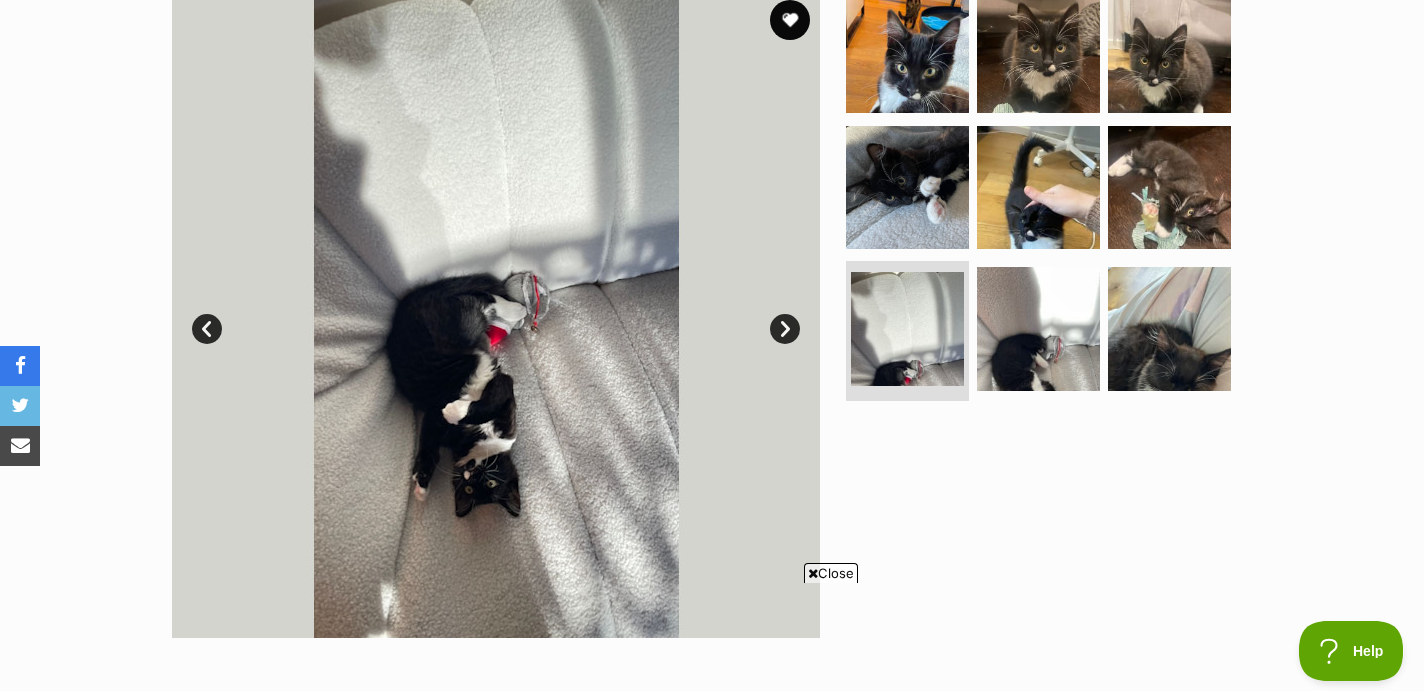 click on "Next" at bounding box center (785, 329) 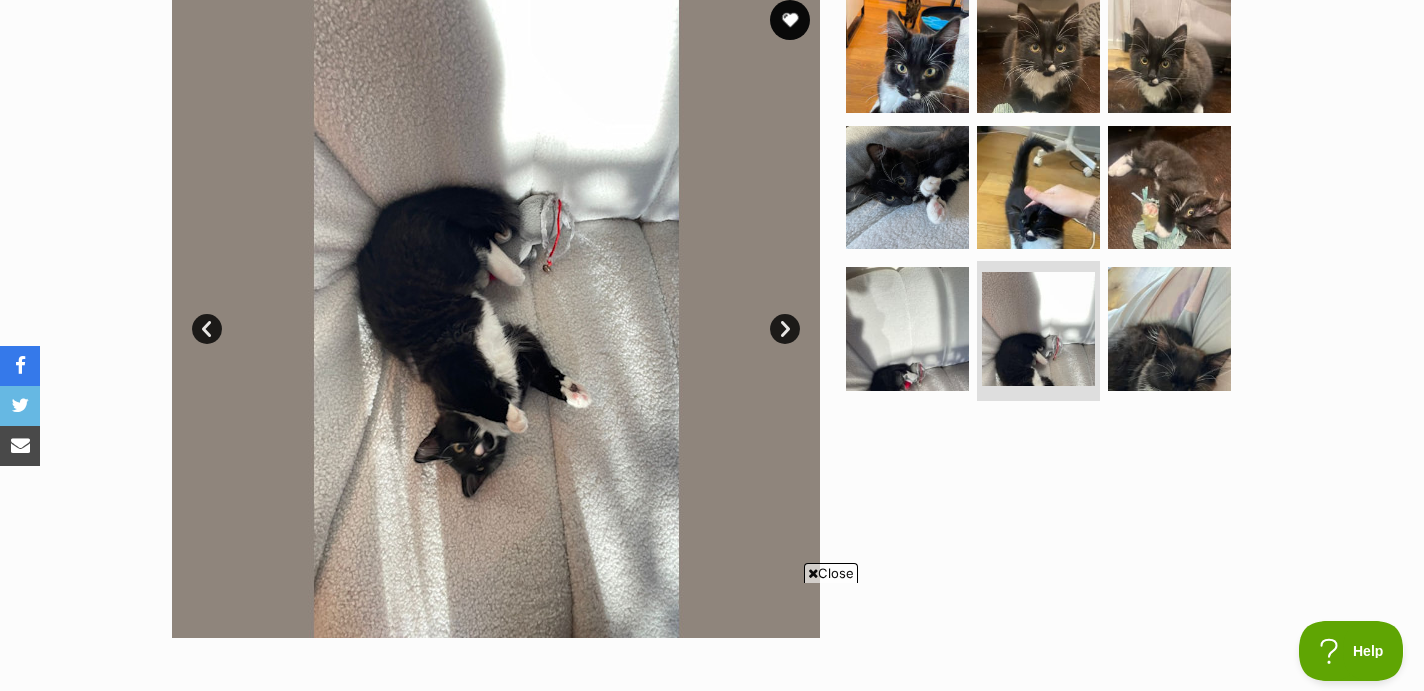 click on "Next" at bounding box center [785, 329] 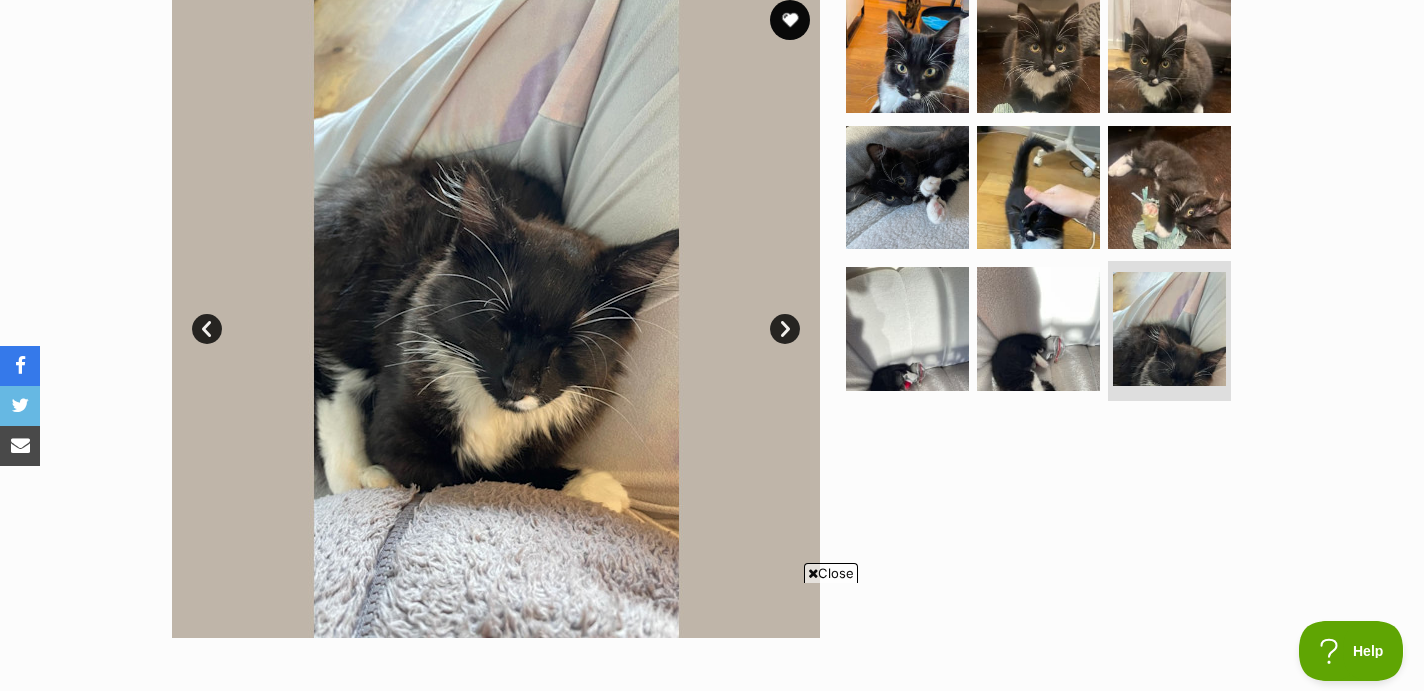 click on "Next" at bounding box center (785, 329) 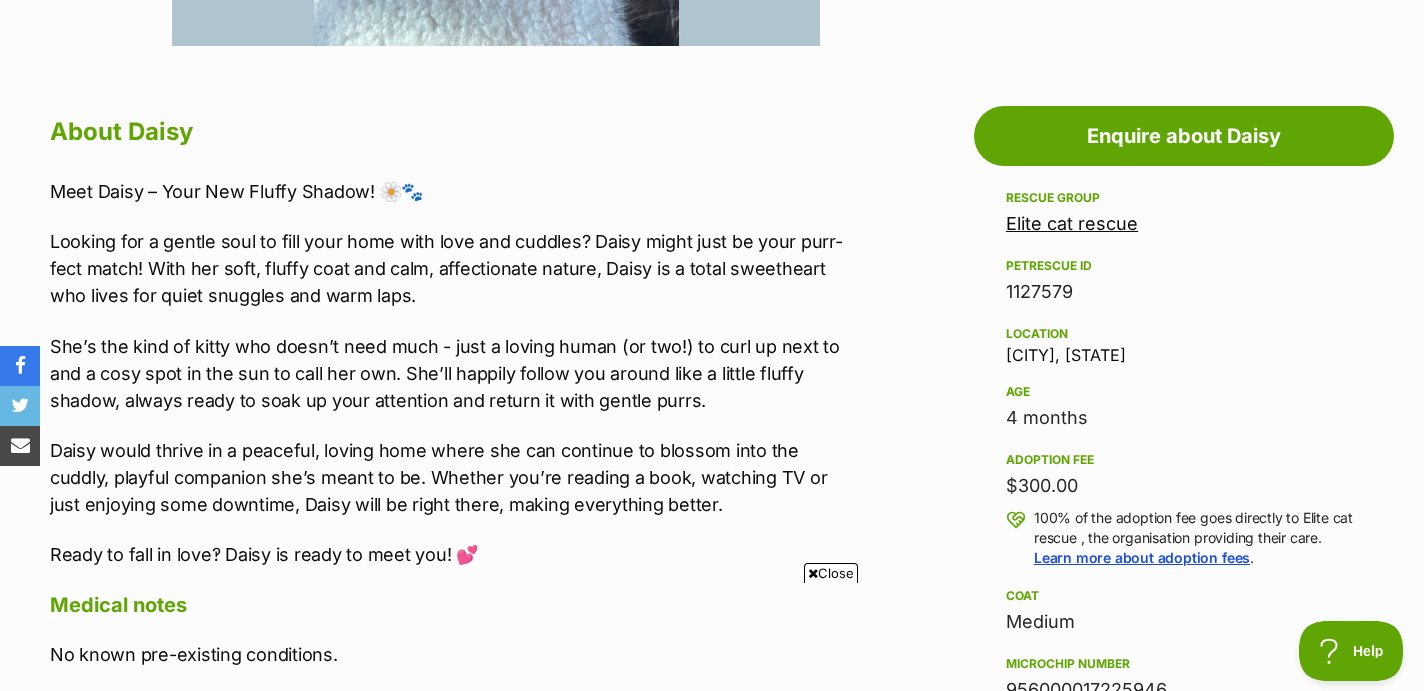 scroll, scrollTop: 1007, scrollLeft: 0, axis: vertical 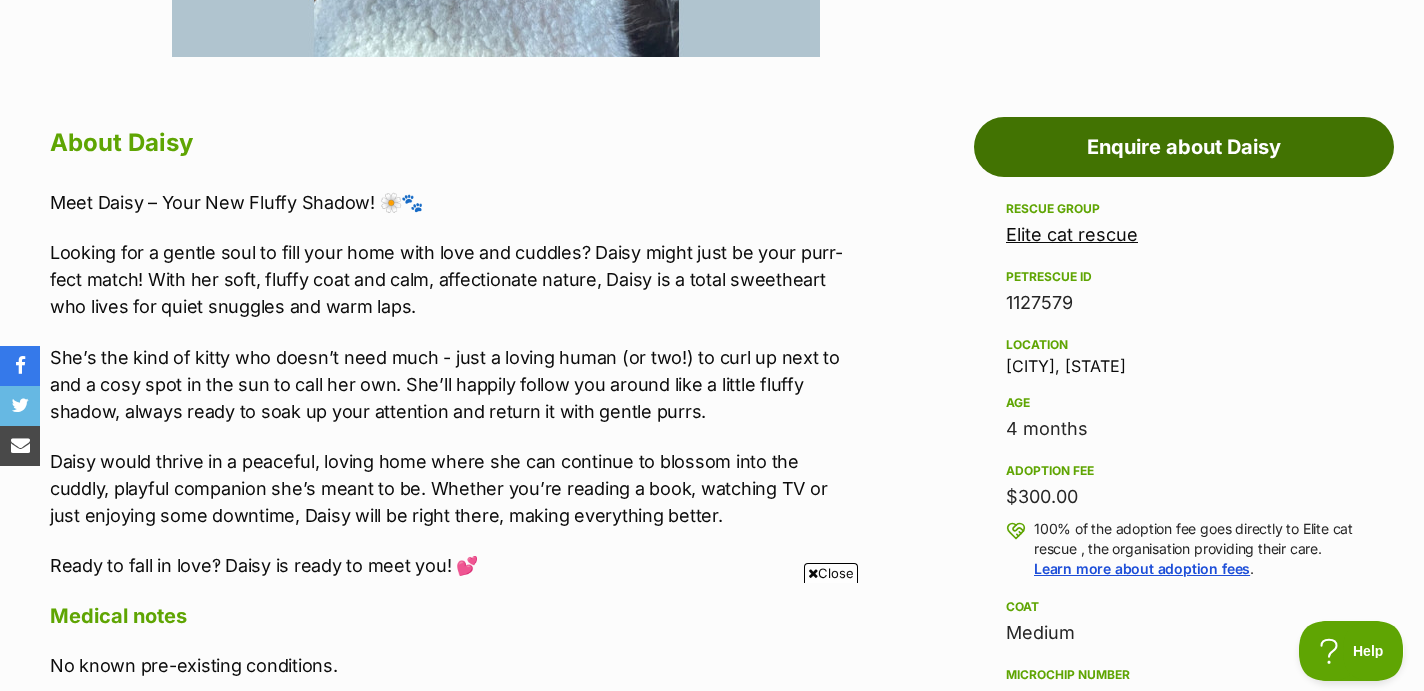 click on "Enquire about Daisy" at bounding box center (1184, 147) 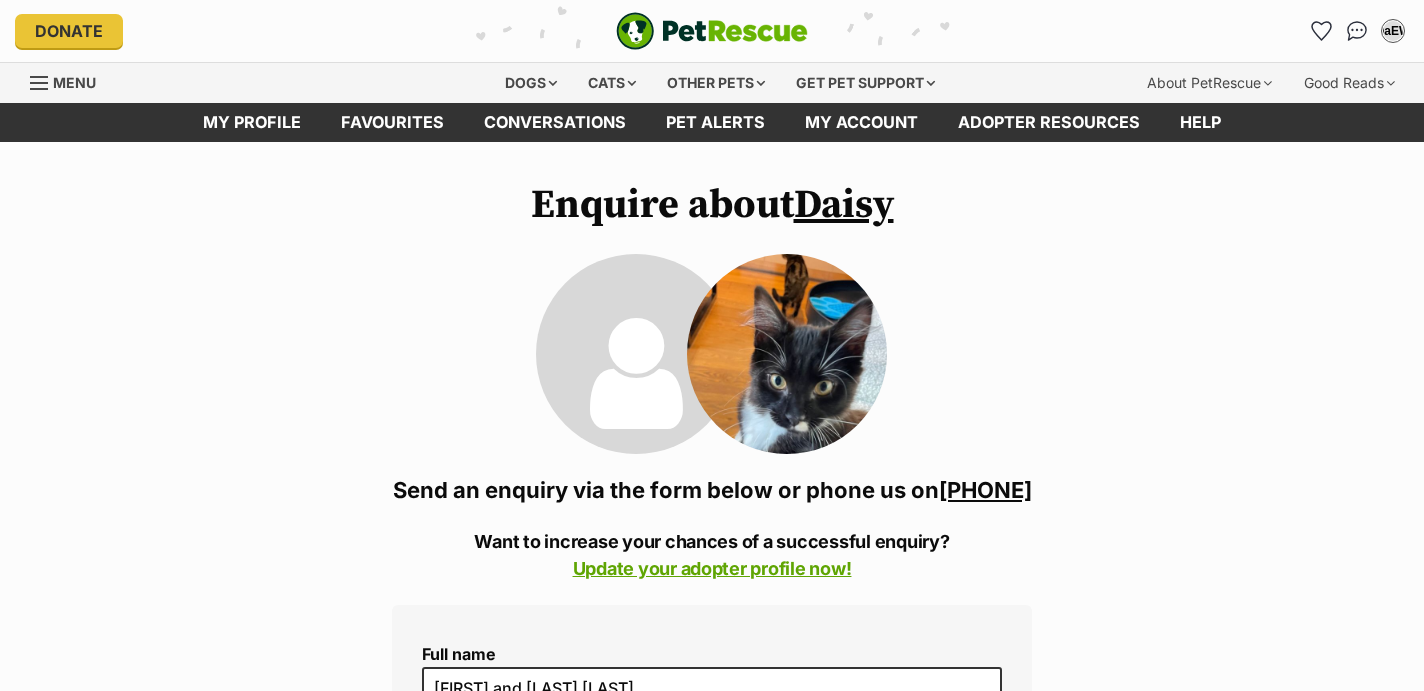 scroll, scrollTop: 0, scrollLeft: 0, axis: both 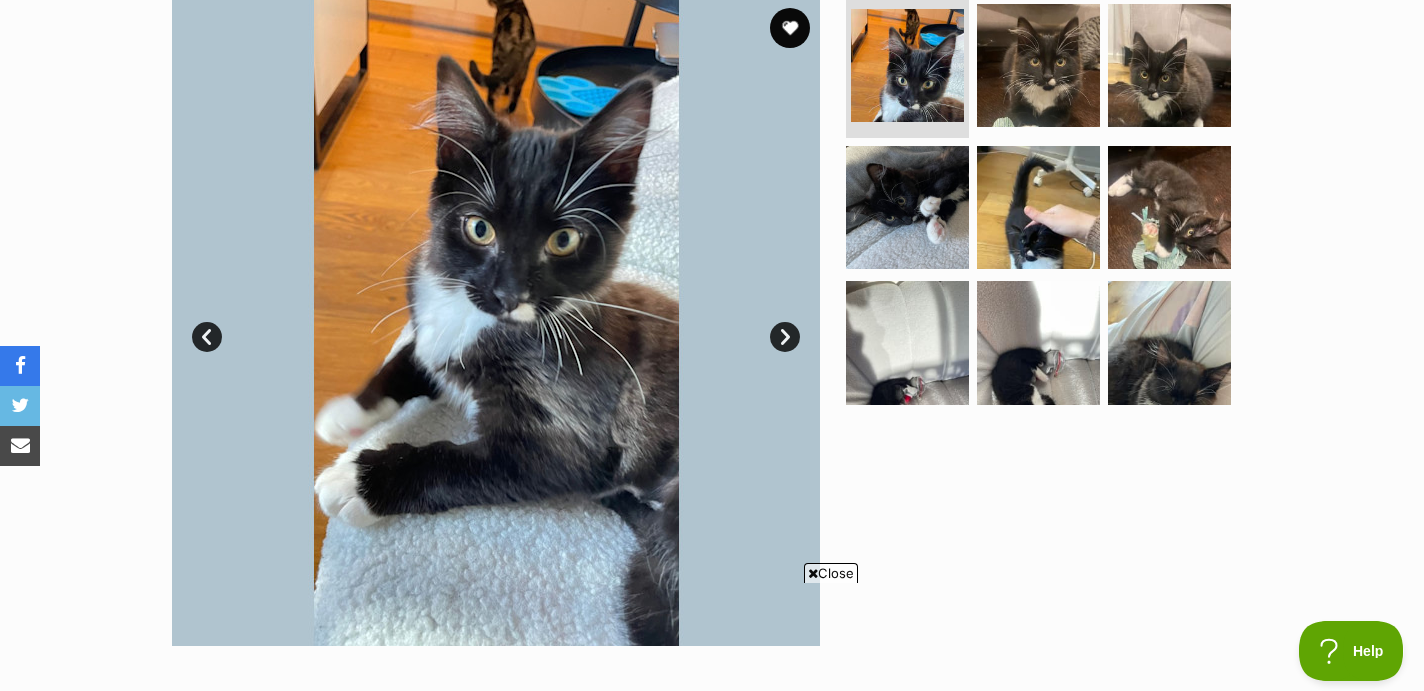 click on "Next" at bounding box center (785, 337) 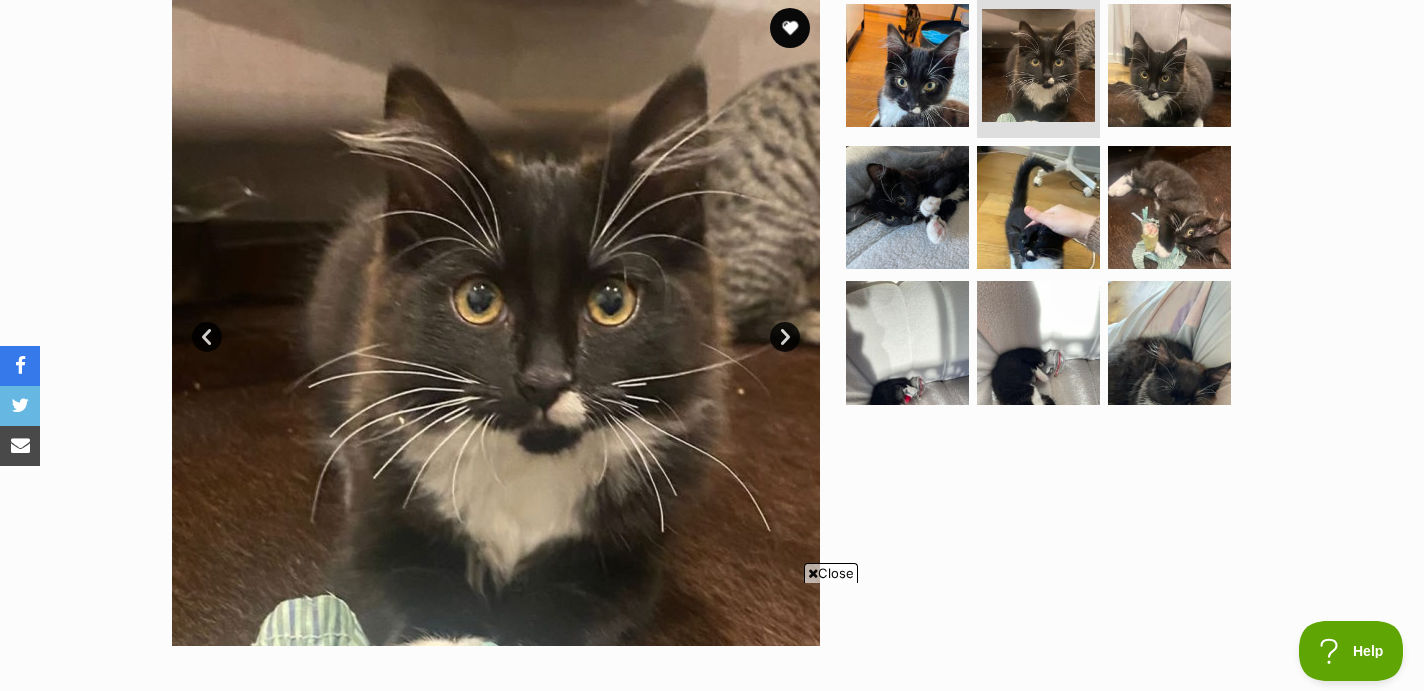 click on "Next" at bounding box center [785, 337] 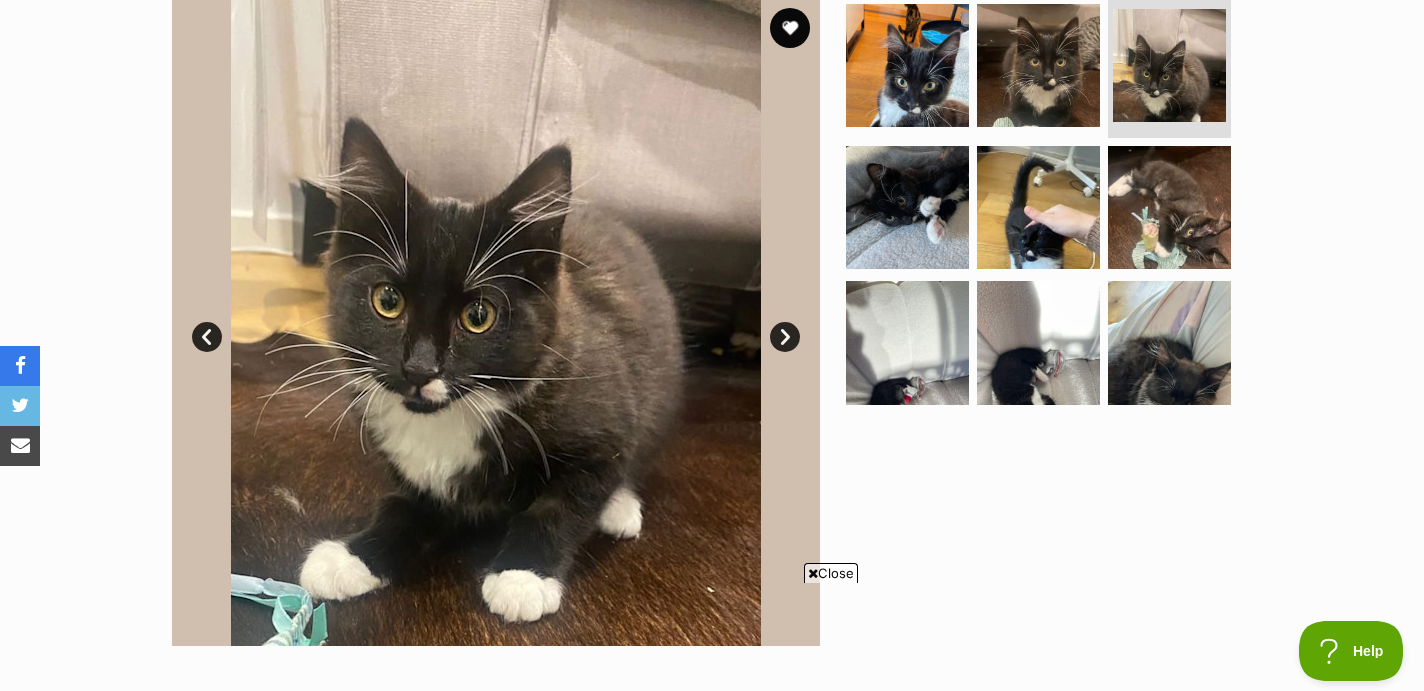 click on "Next" at bounding box center [785, 337] 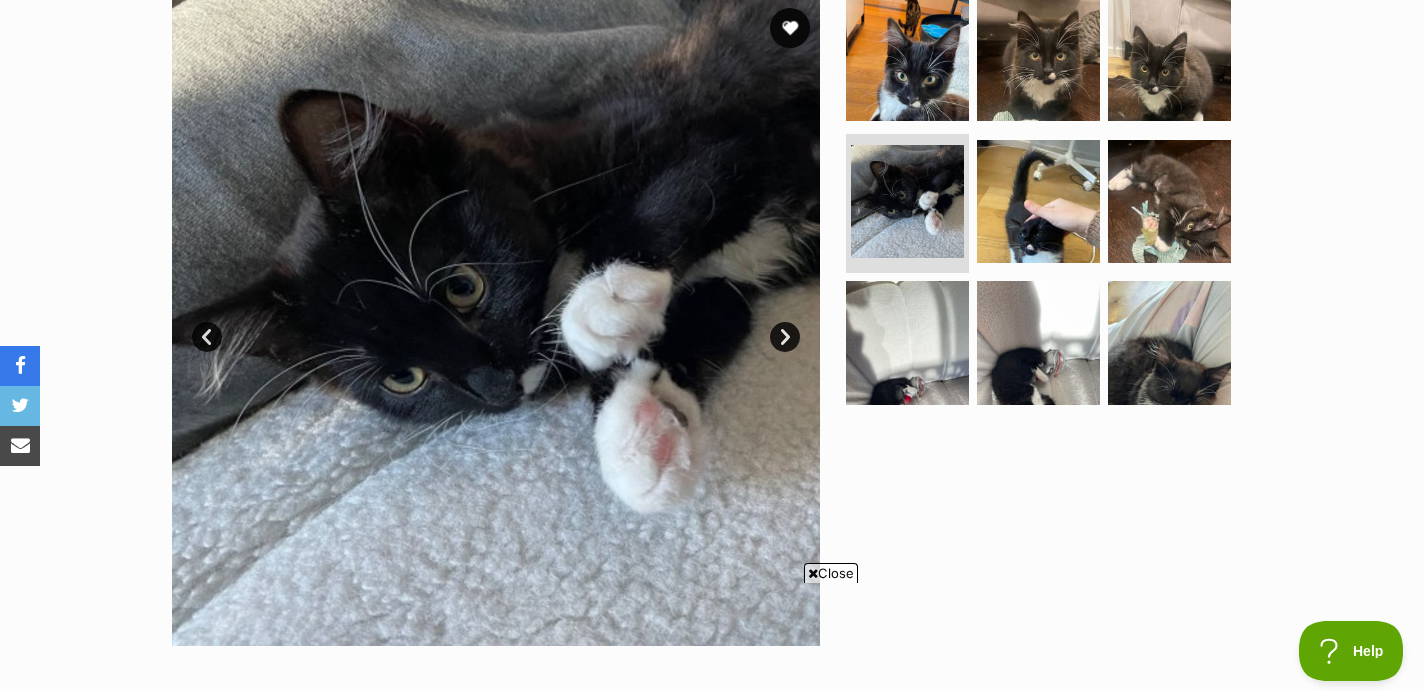 click on "Next" at bounding box center [785, 337] 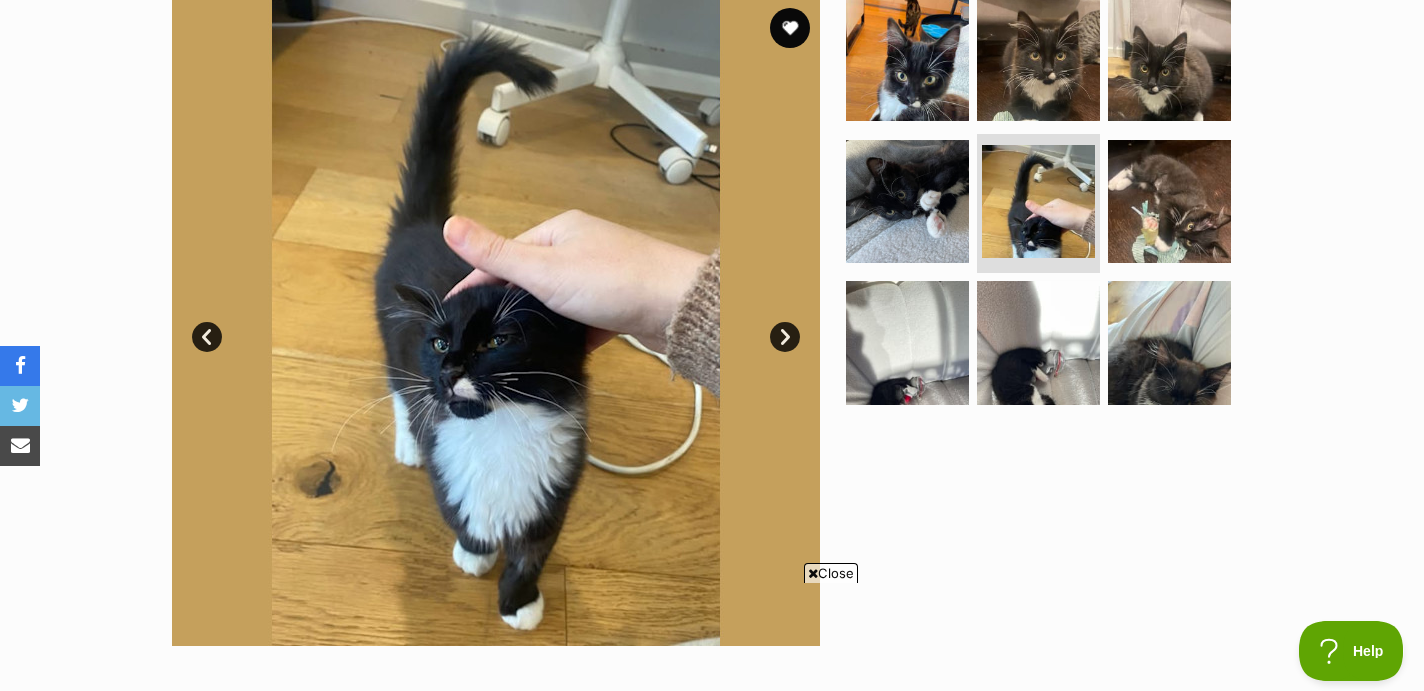 click on "Next" at bounding box center [785, 337] 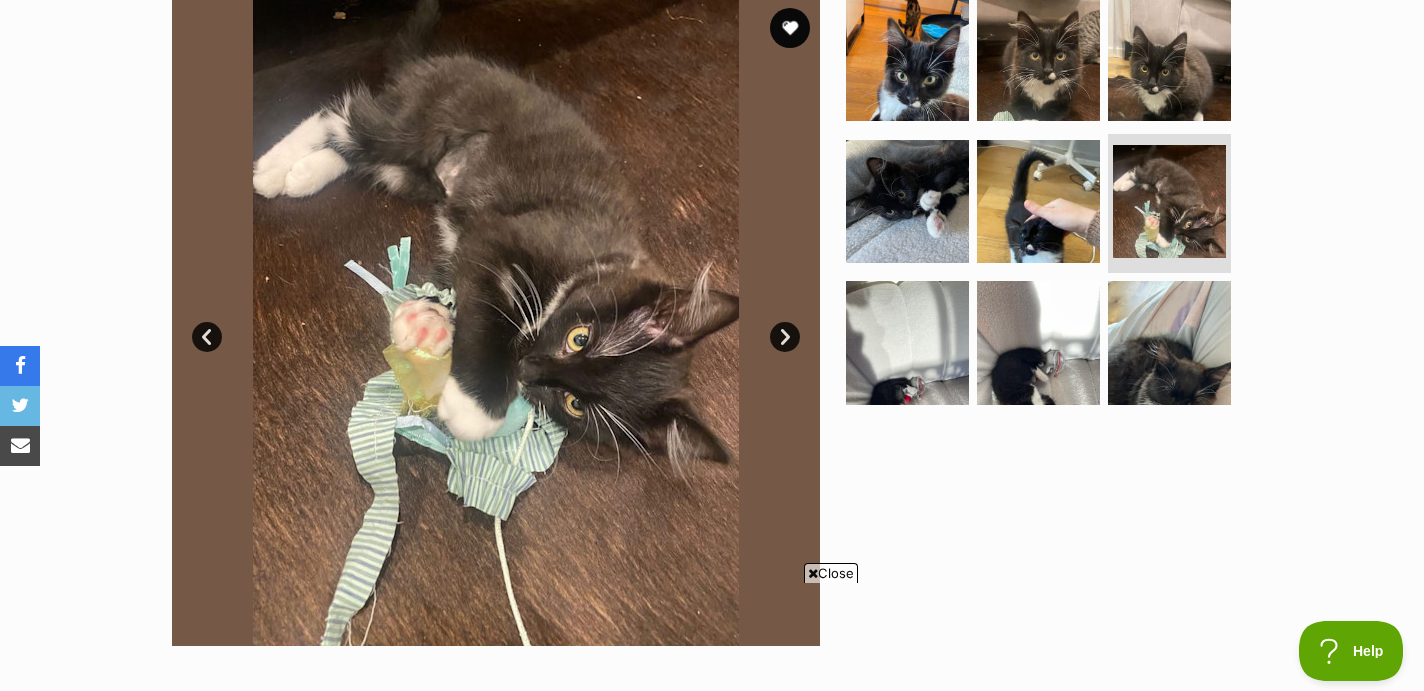 click on "Next" at bounding box center (785, 337) 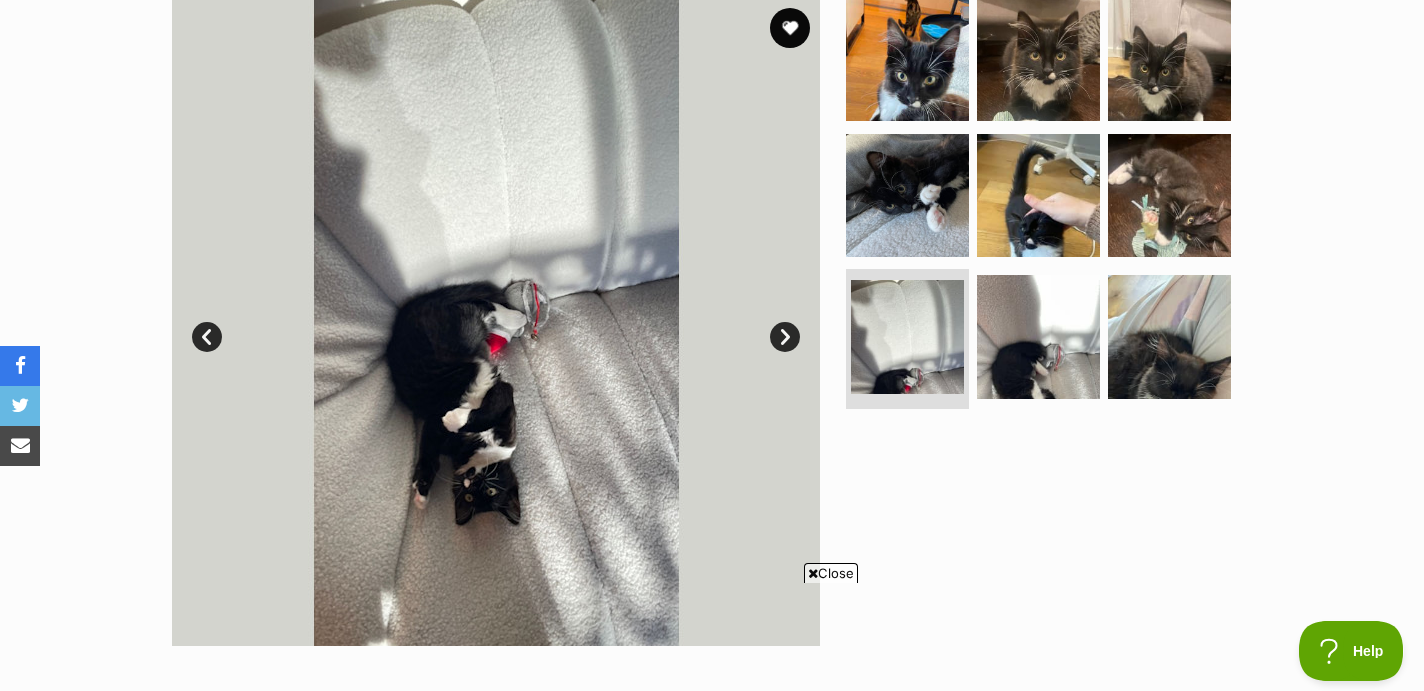 click on "Next" at bounding box center [785, 337] 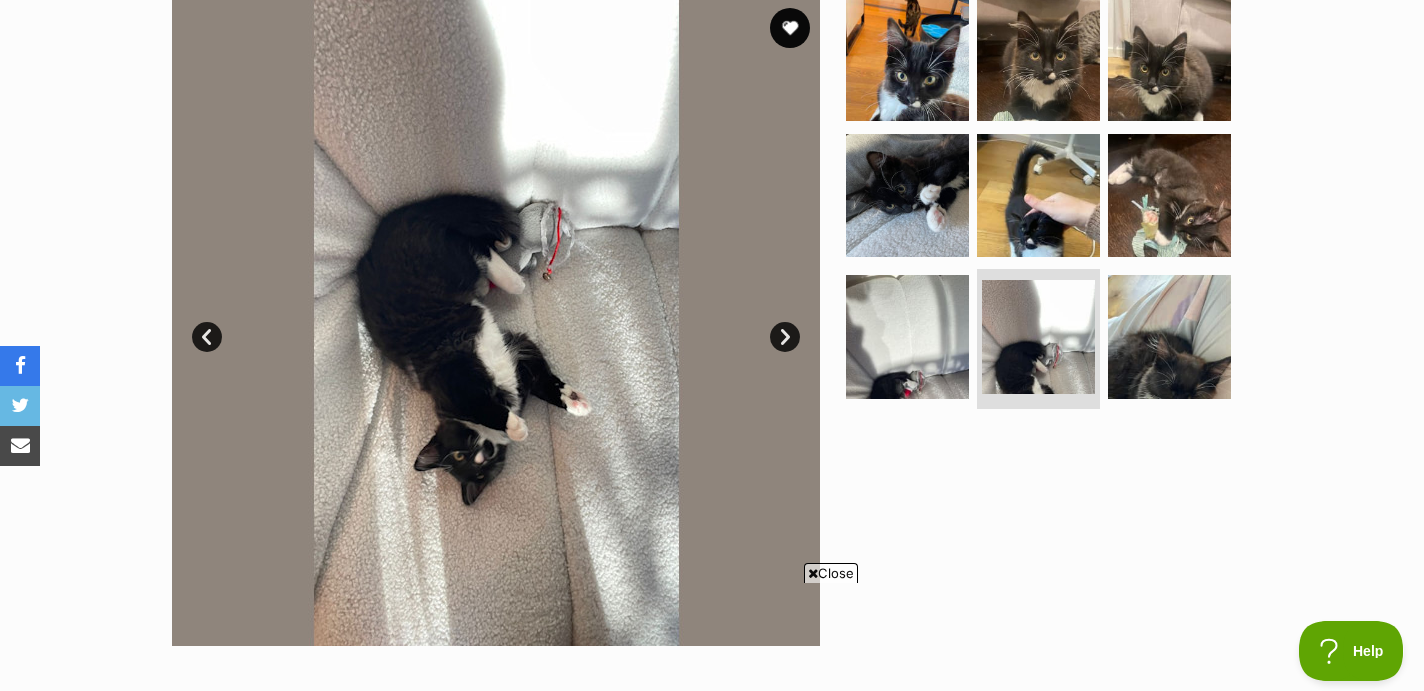 click on "Next" at bounding box center (785, 337) 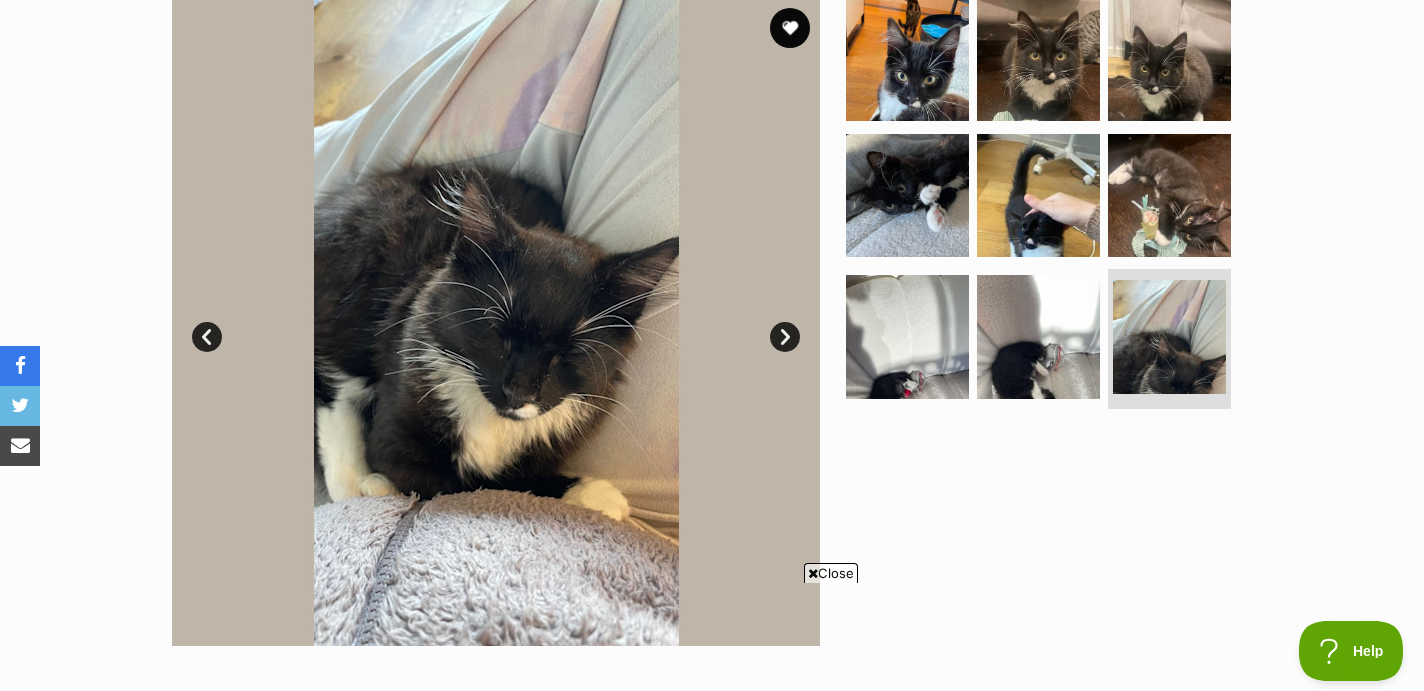 click on "Next" at bounding box center [785, 337] 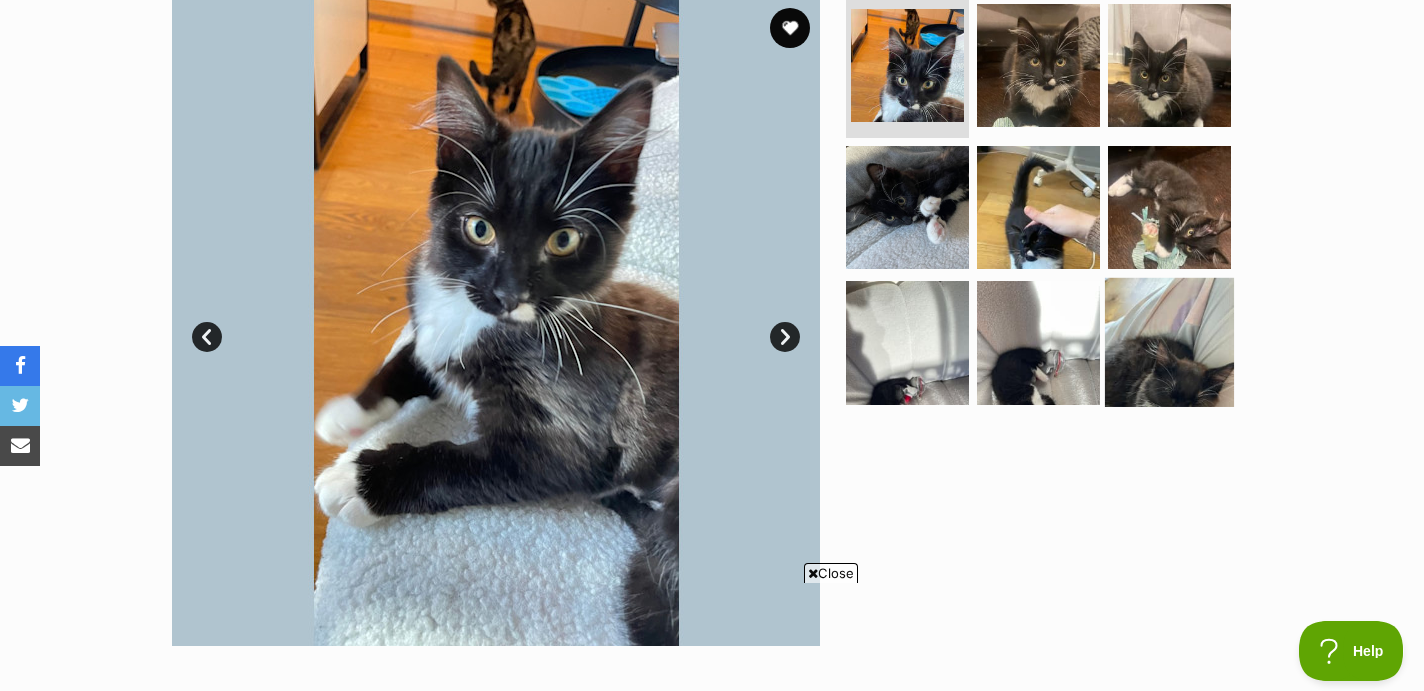 click at bounding box center [1169, 342] 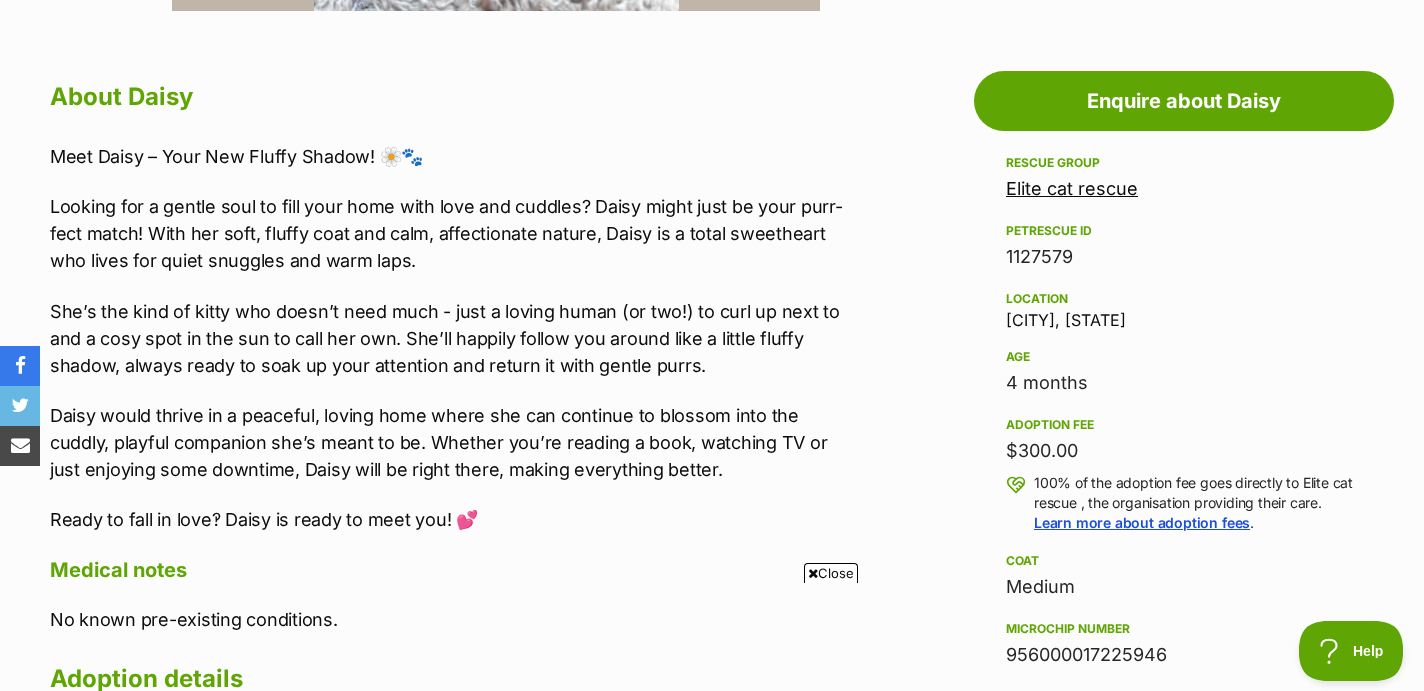 scroll, scrollTop: 1058, scrollLeft: 0, axis: vertical 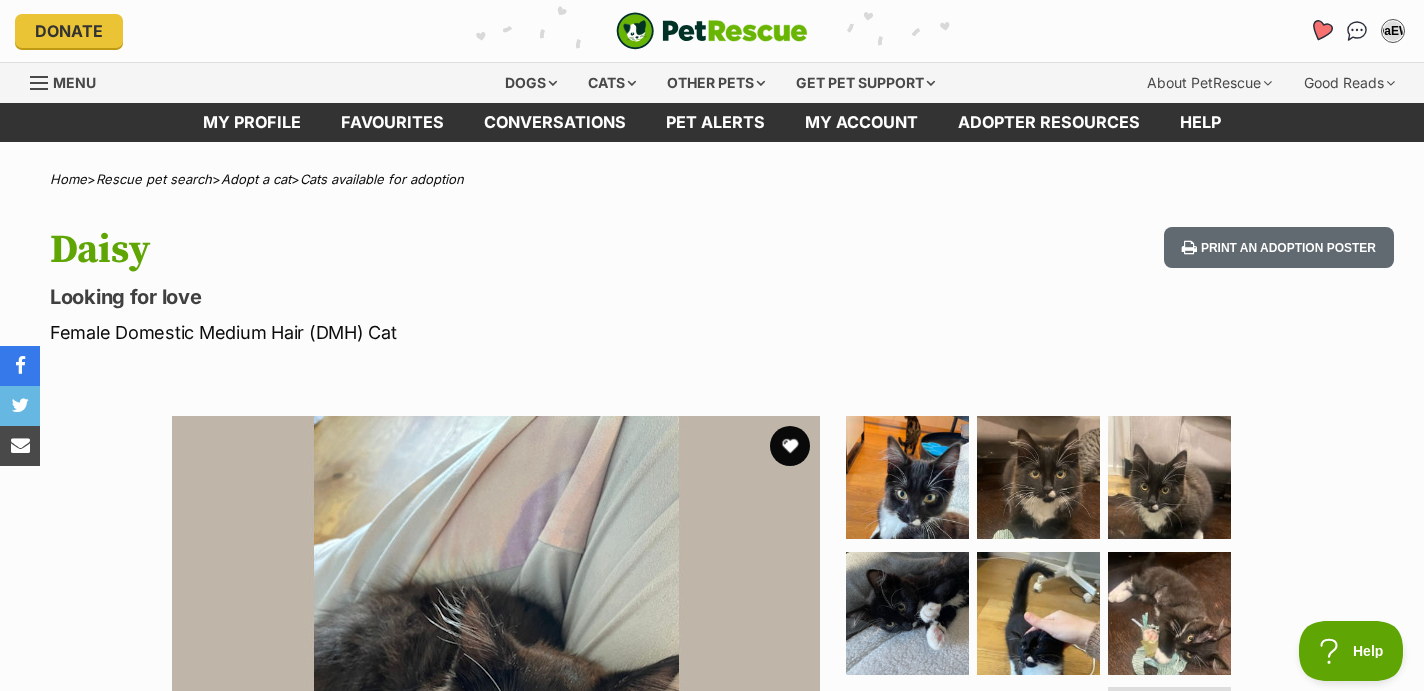 click 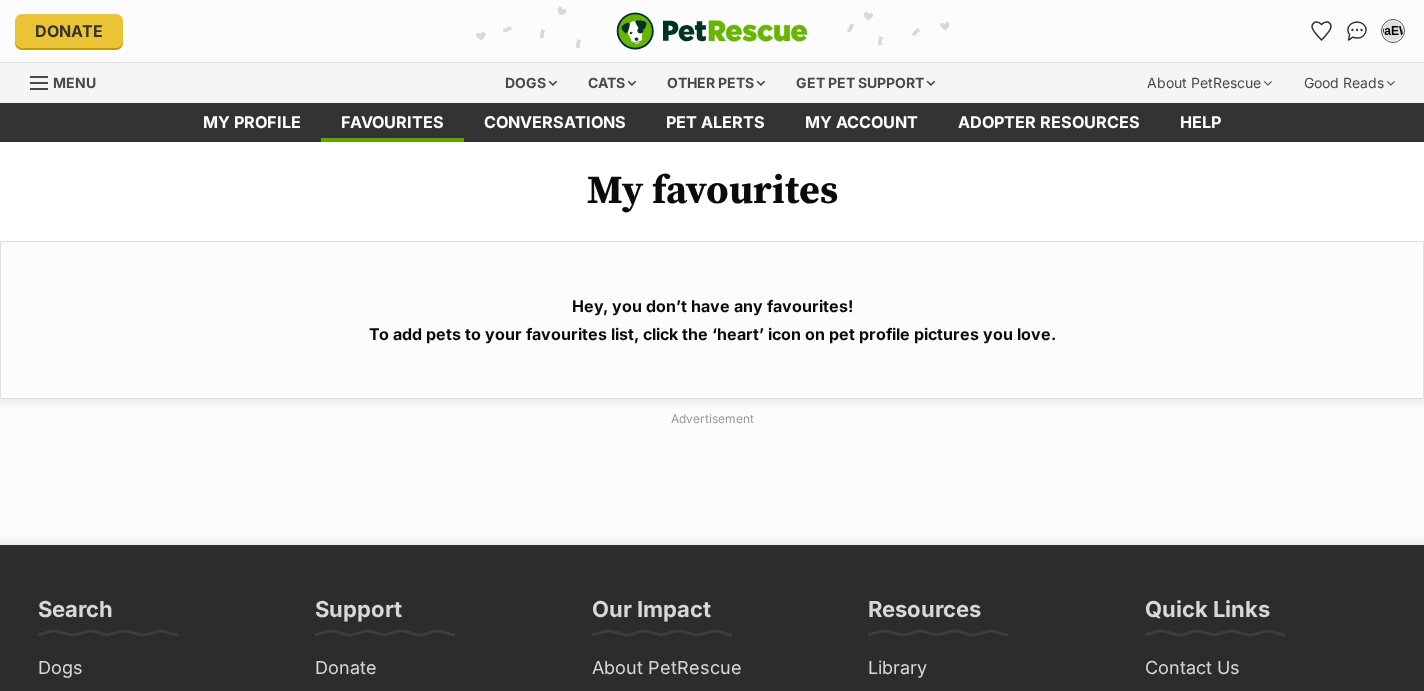 scroll, scrollTop: 0, scrollLeft: 0, axis: both 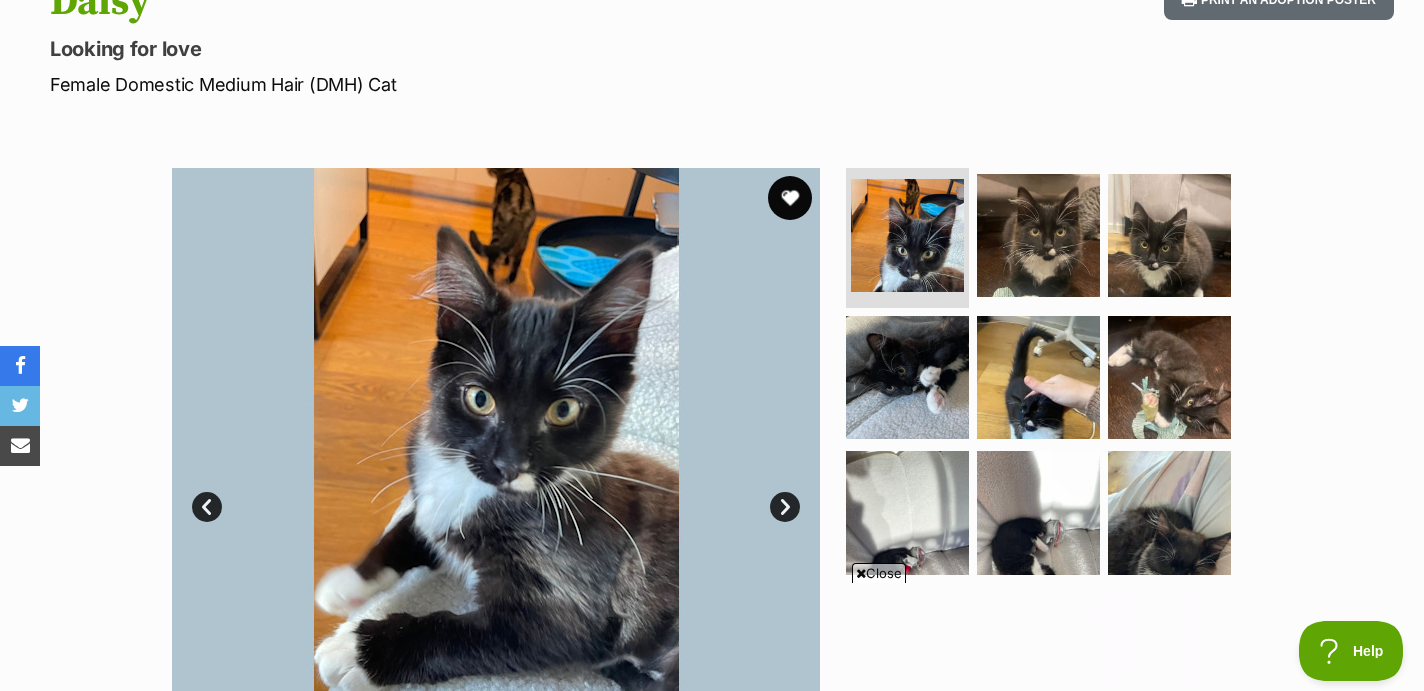 click at bounding box center [790, 198] 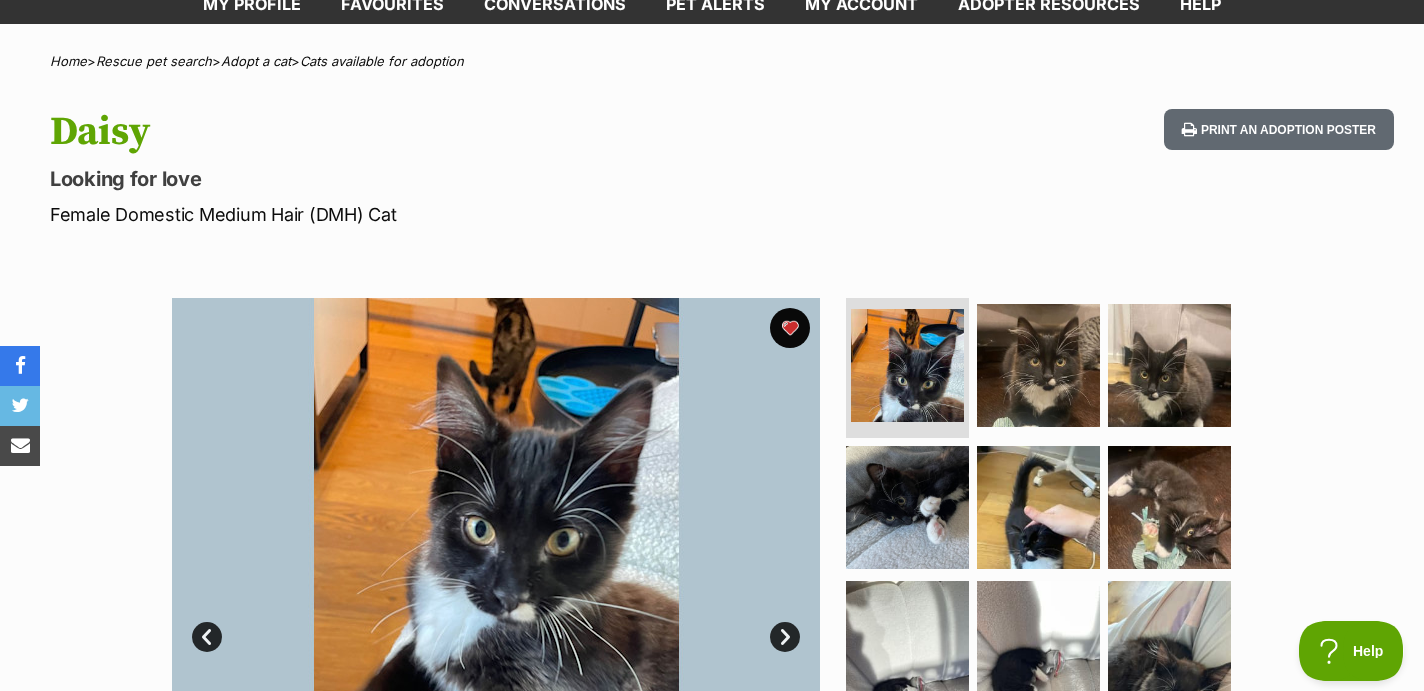 scroll, scrollTop: 0, scrollLeft: 0, axis: both 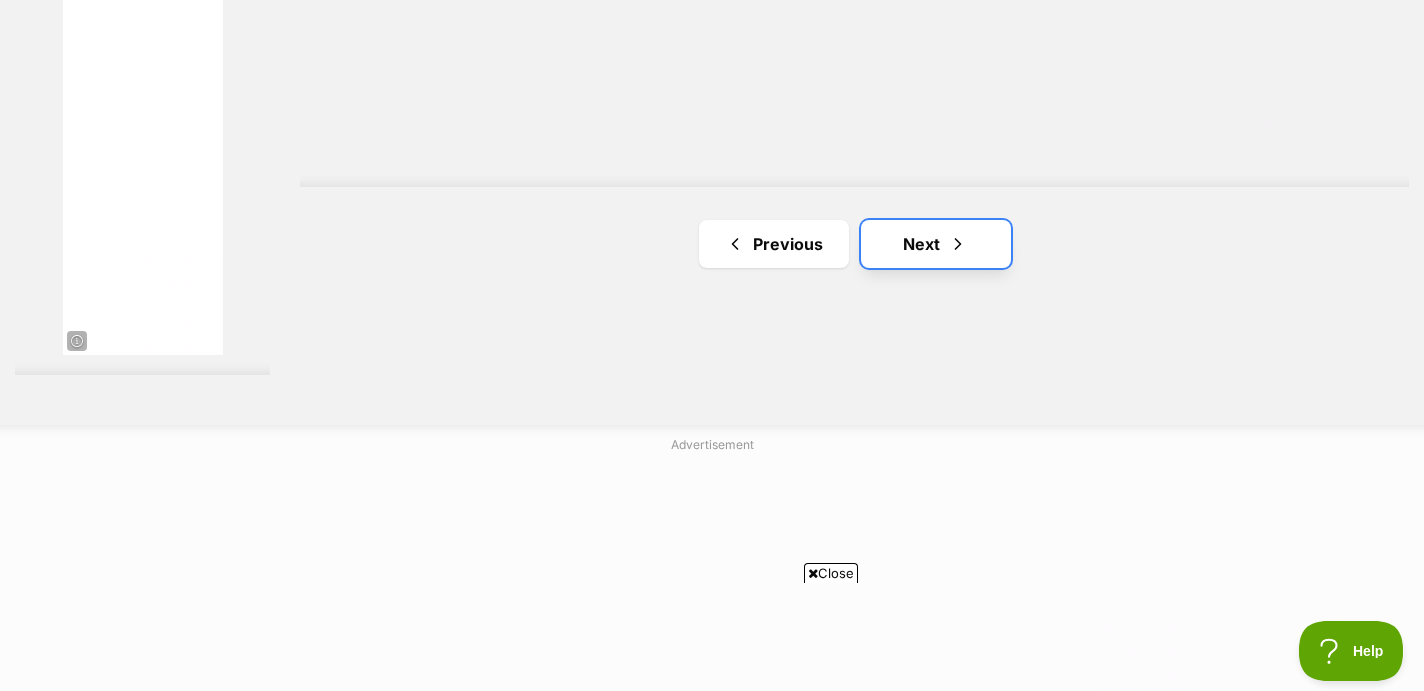 click on "Next" at bounding box center [936, 244] 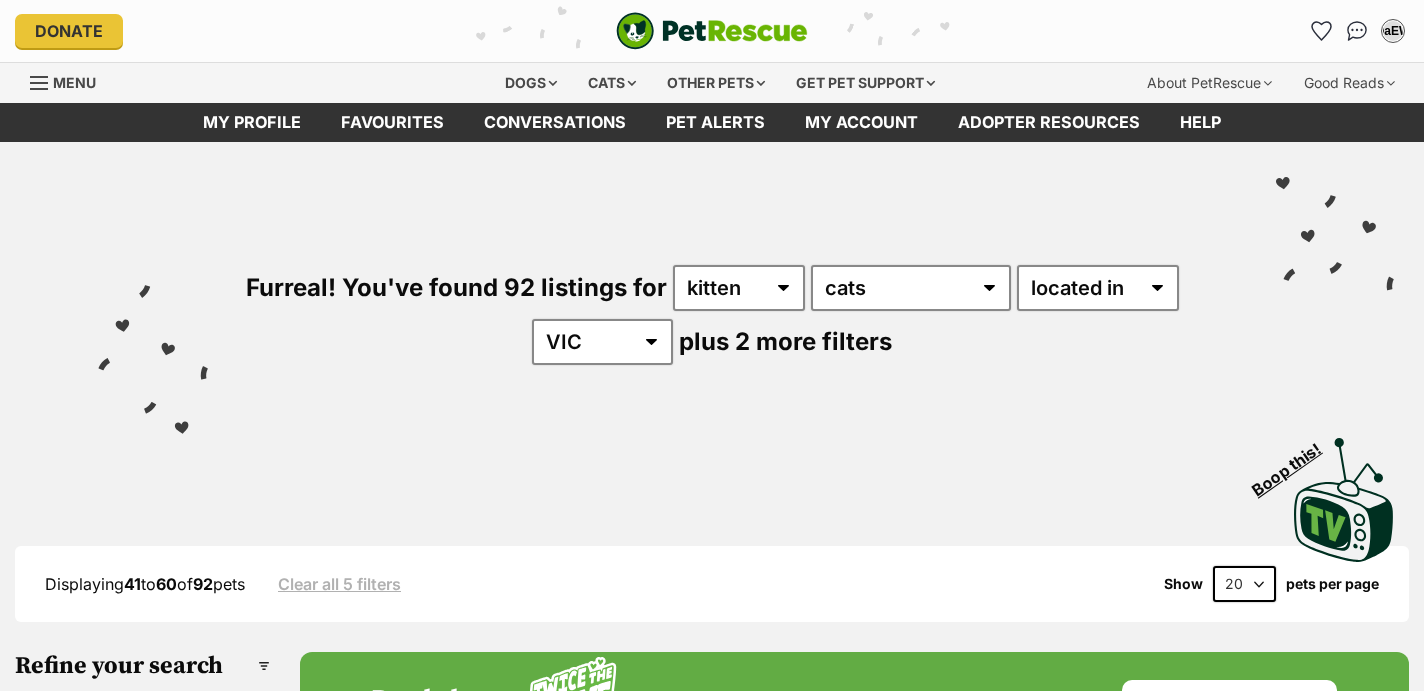 scroll, scrollTop: 0, scrollLeft: 0, axis: both 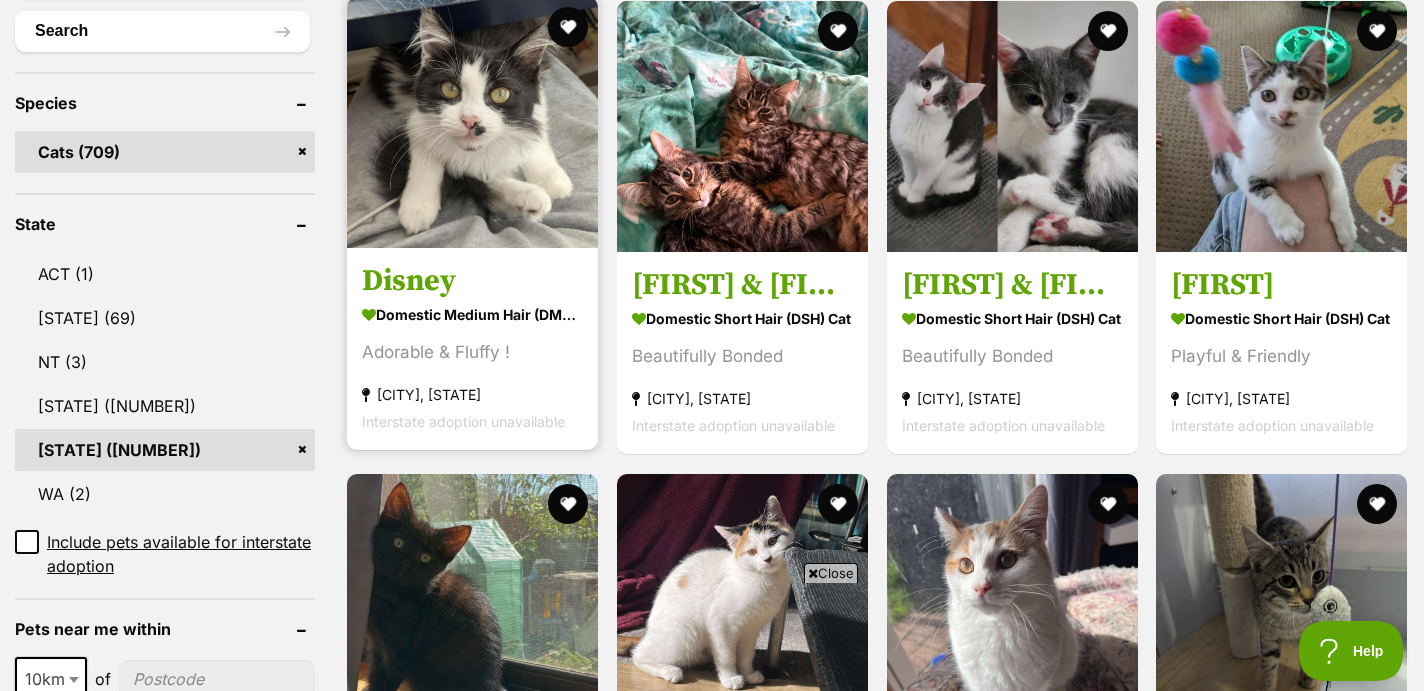 click at bounding box center (472, 122) 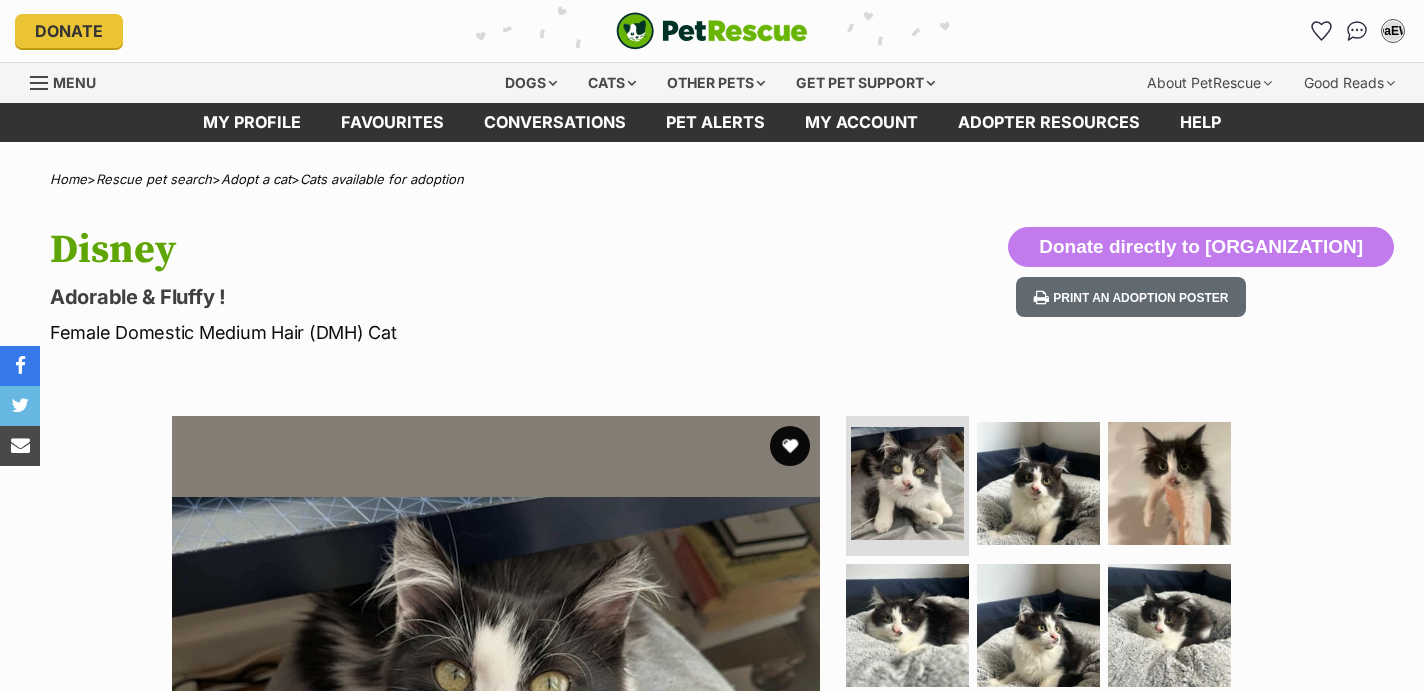 scroll, scrollTop: 0, scrollLeft: 0, axis: both 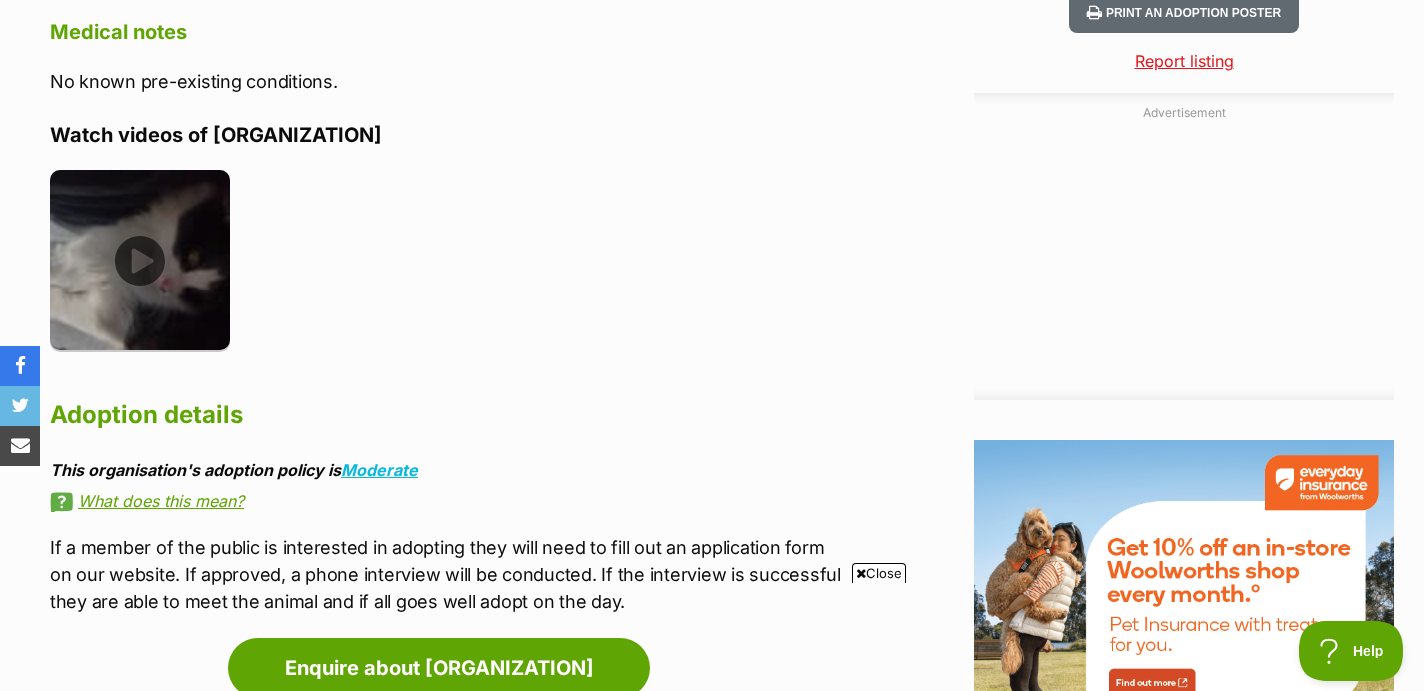 click at bounding box center [140, 260] 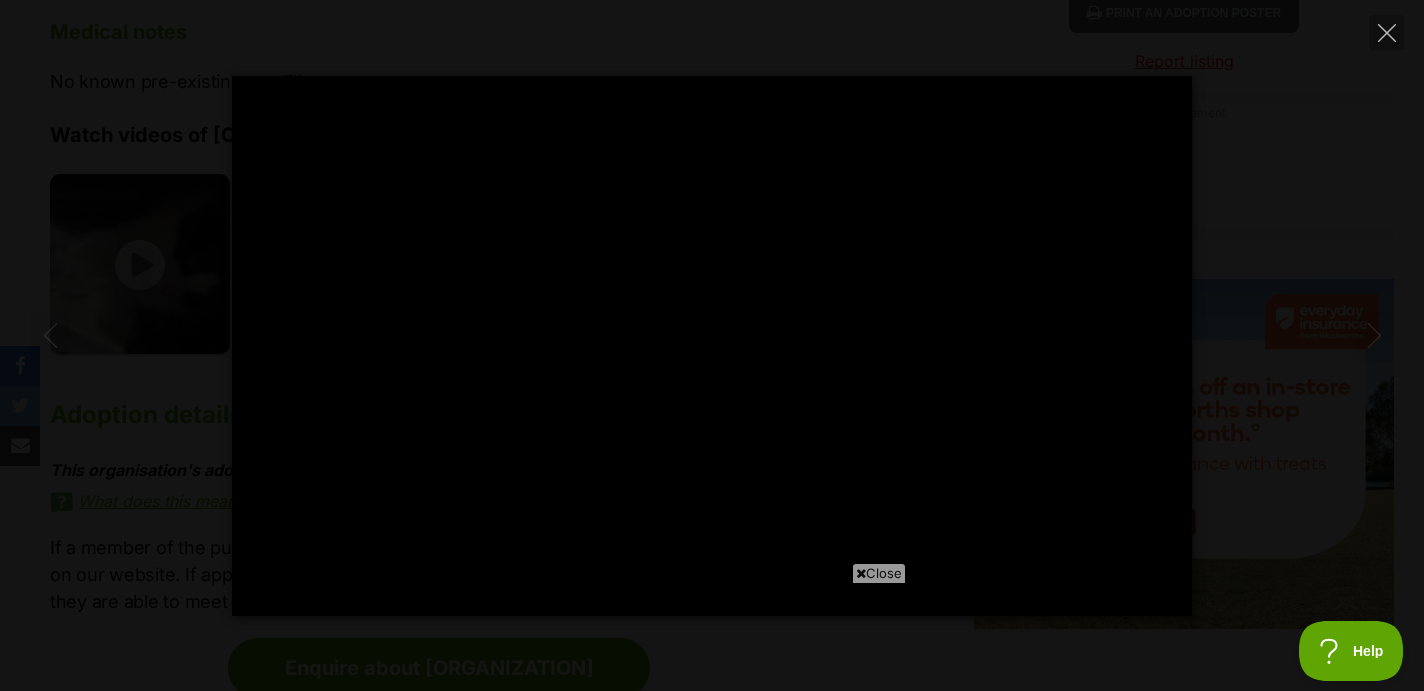scroll, scrollTop: 0, scrollLeft: 0, axis: both 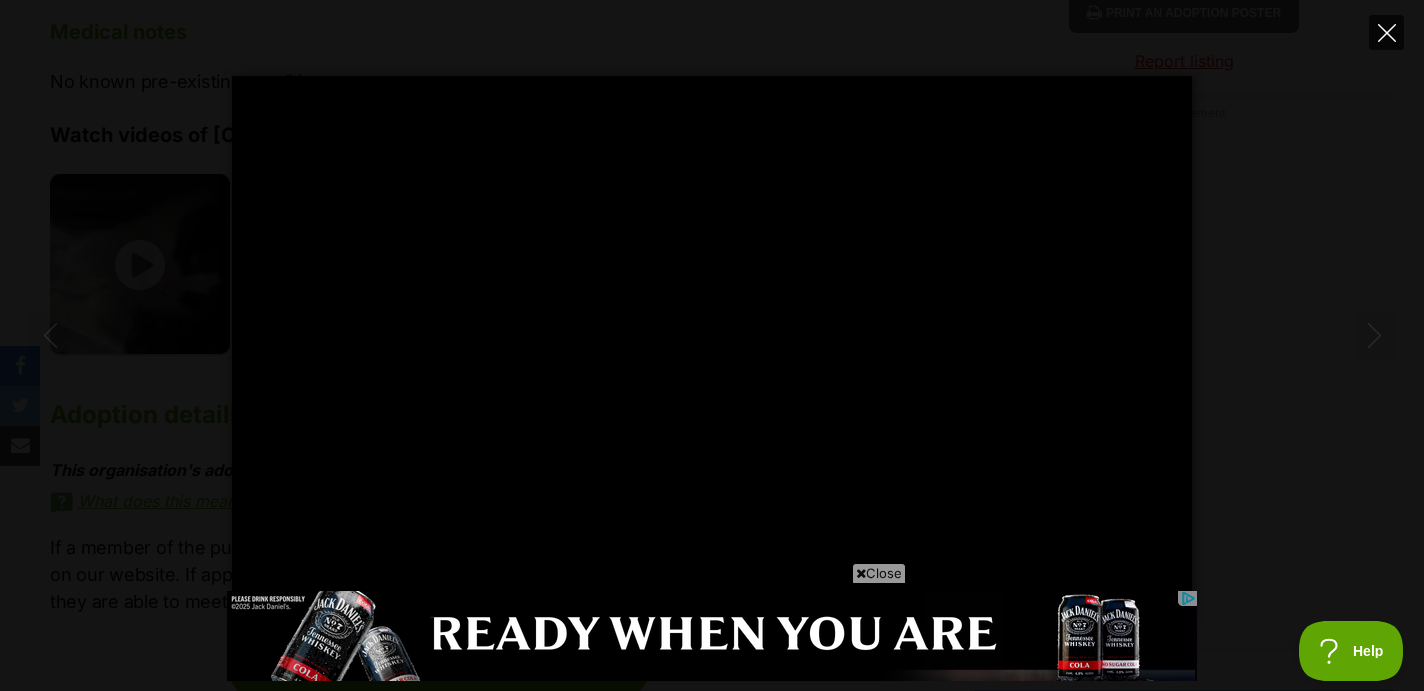 click 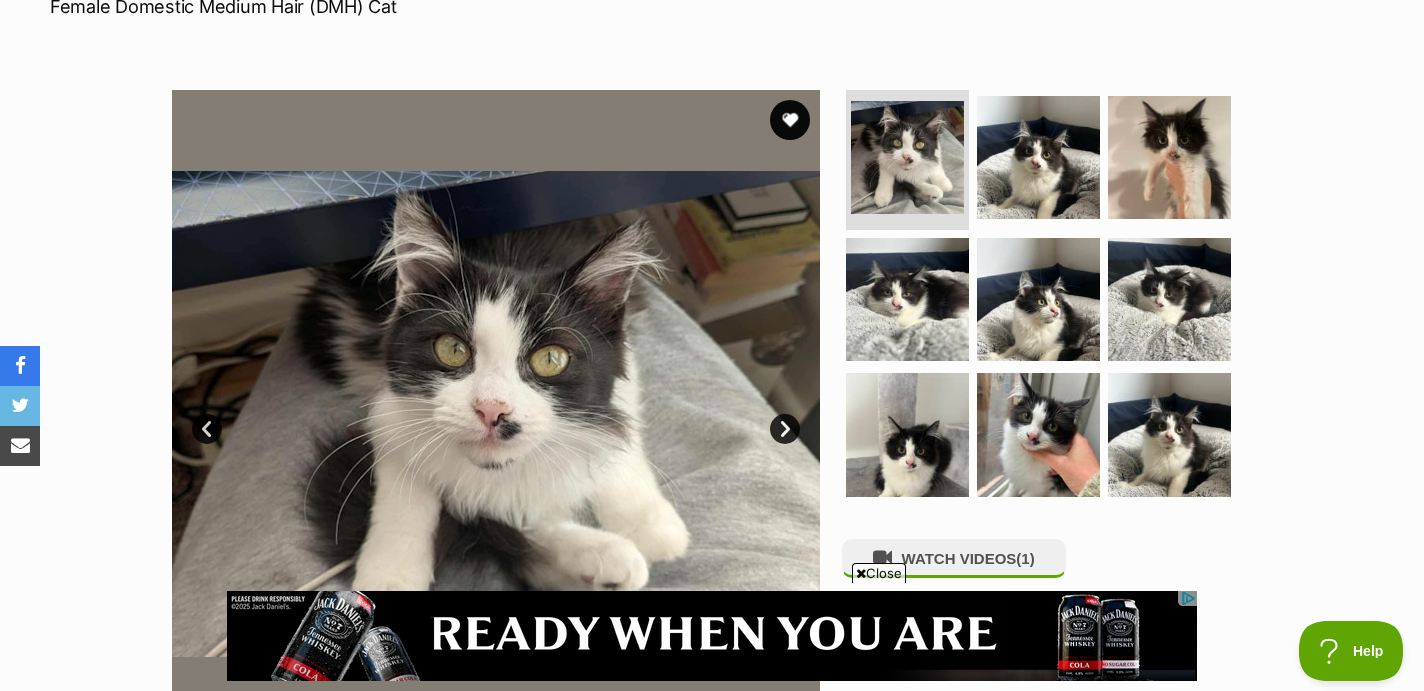 scroll, scrollTop: 341, scrollLeft: 0, axis: vertical 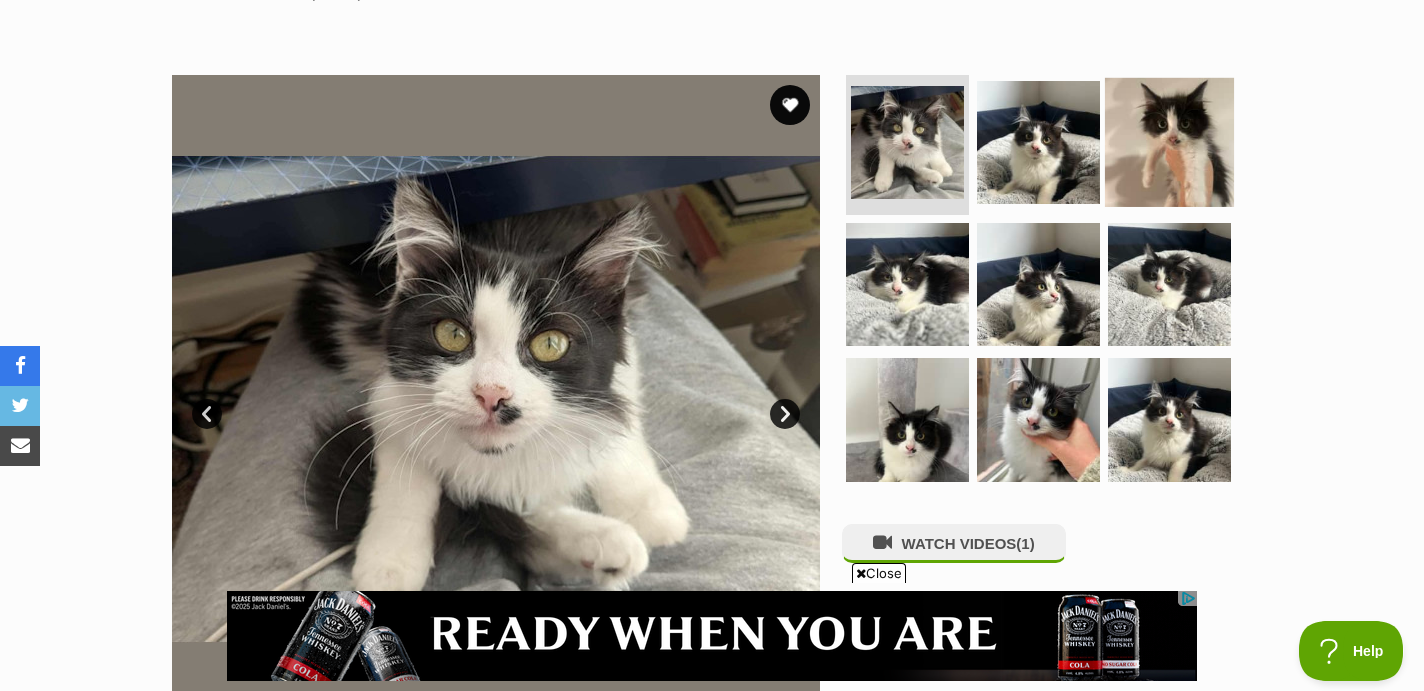 click at bounding box center (1169, 142) 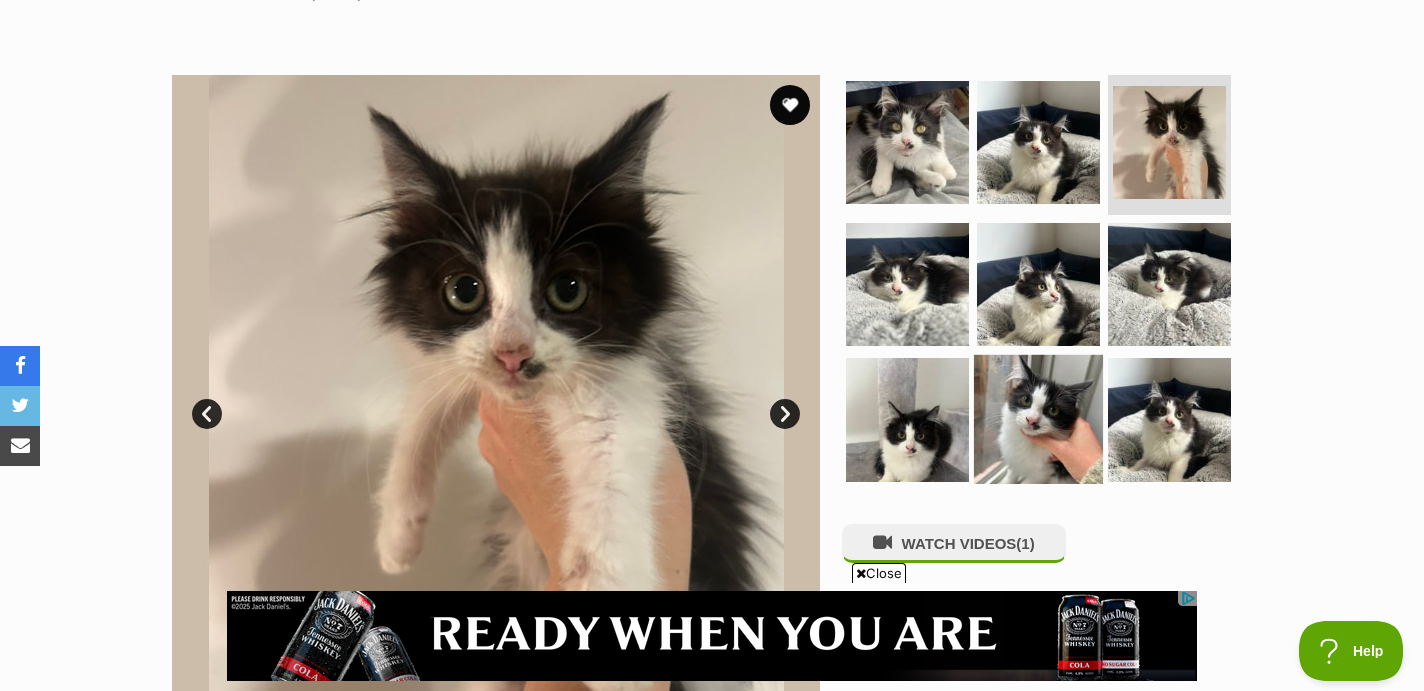 click at bounding box center [1038, 419] 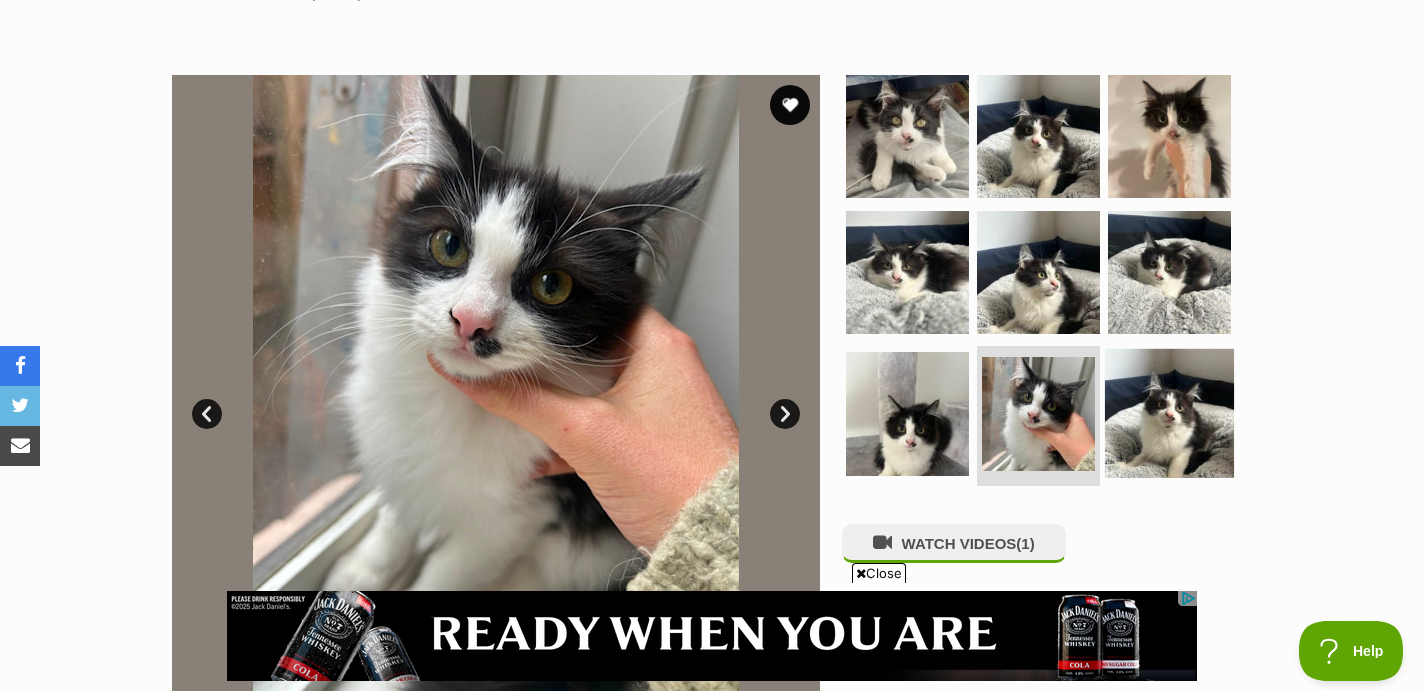 click at bounding box center (1169, 413) 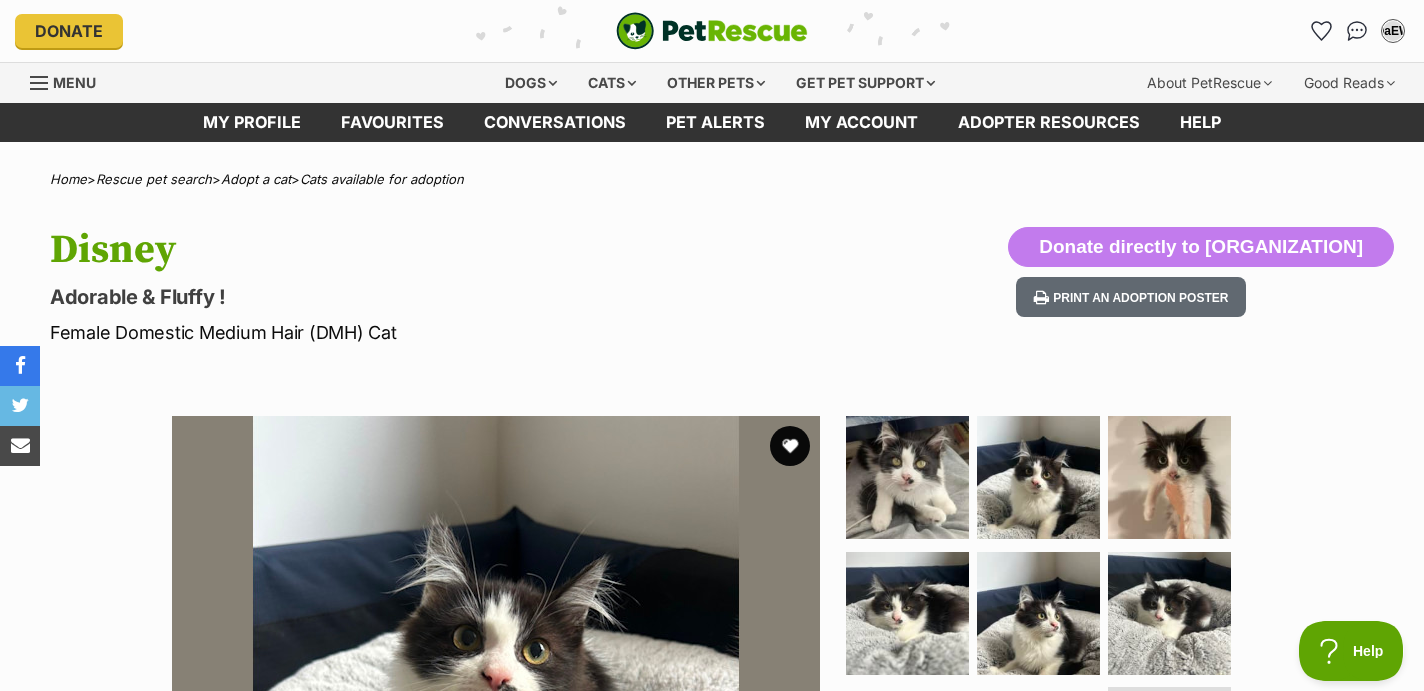 scroll, scrollTop: 0, scrollLeft: 0, axis: both 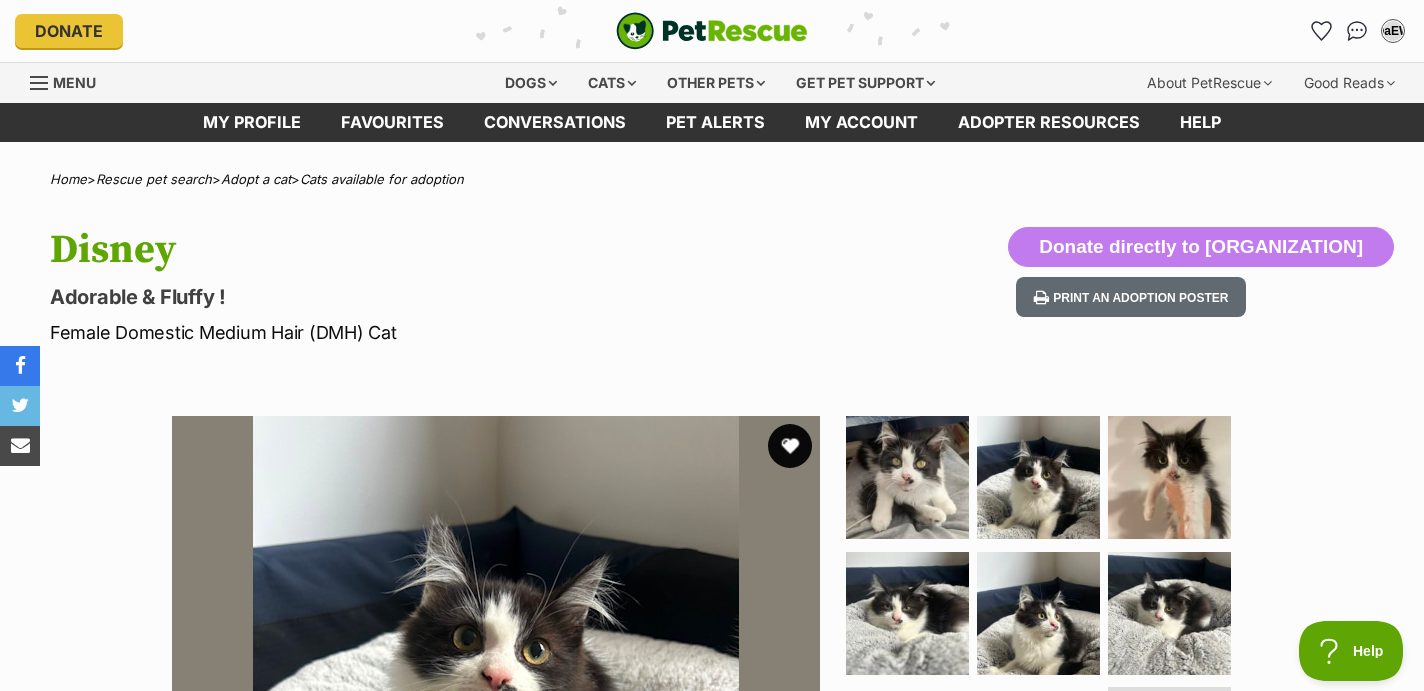 click at bounding box center [790, 446] 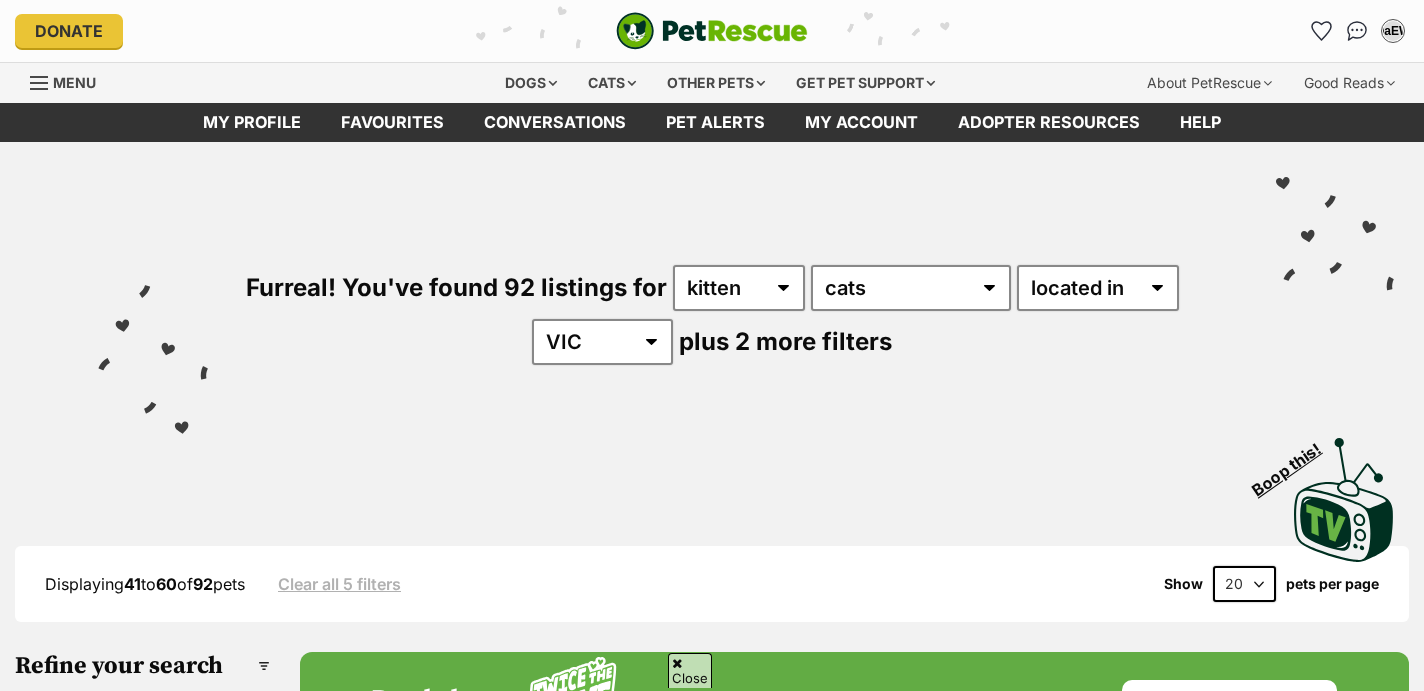 scroll, scrollTop: 779, scrollLeft: 0, axis: vertical 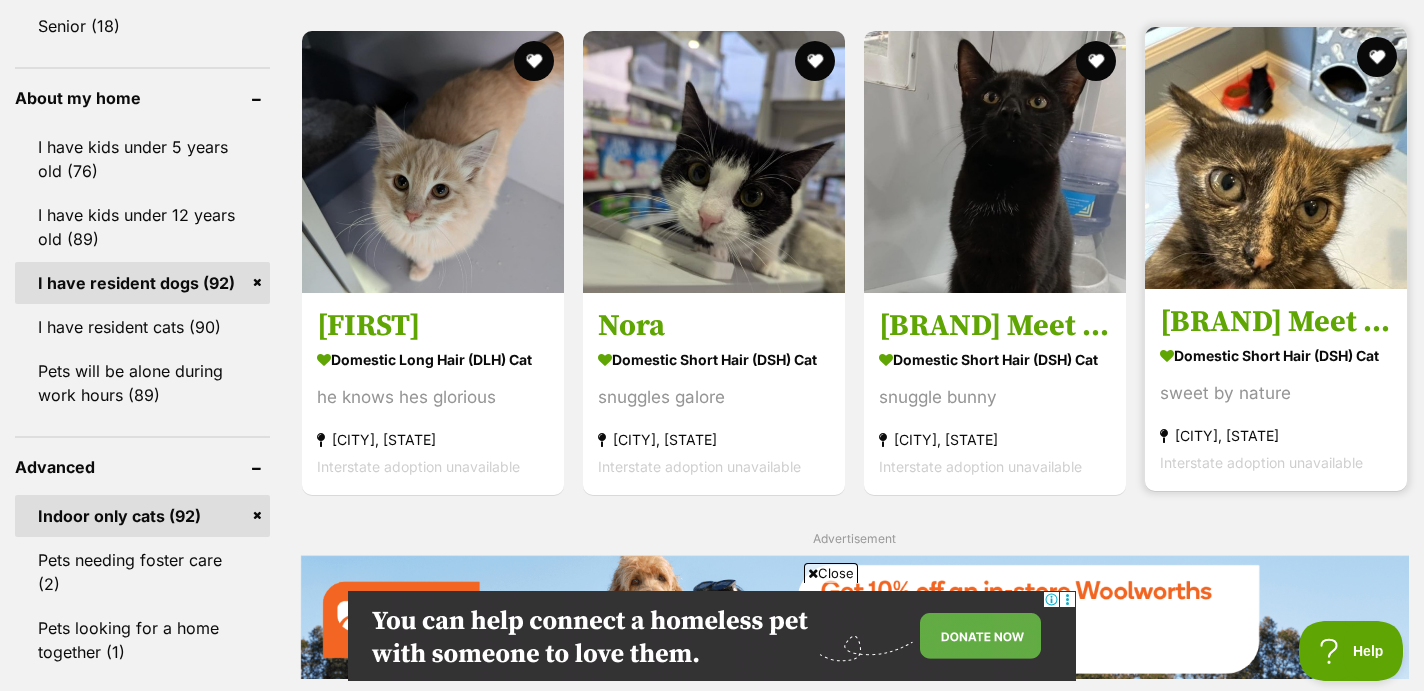 click at bounding box center [1276, 158] 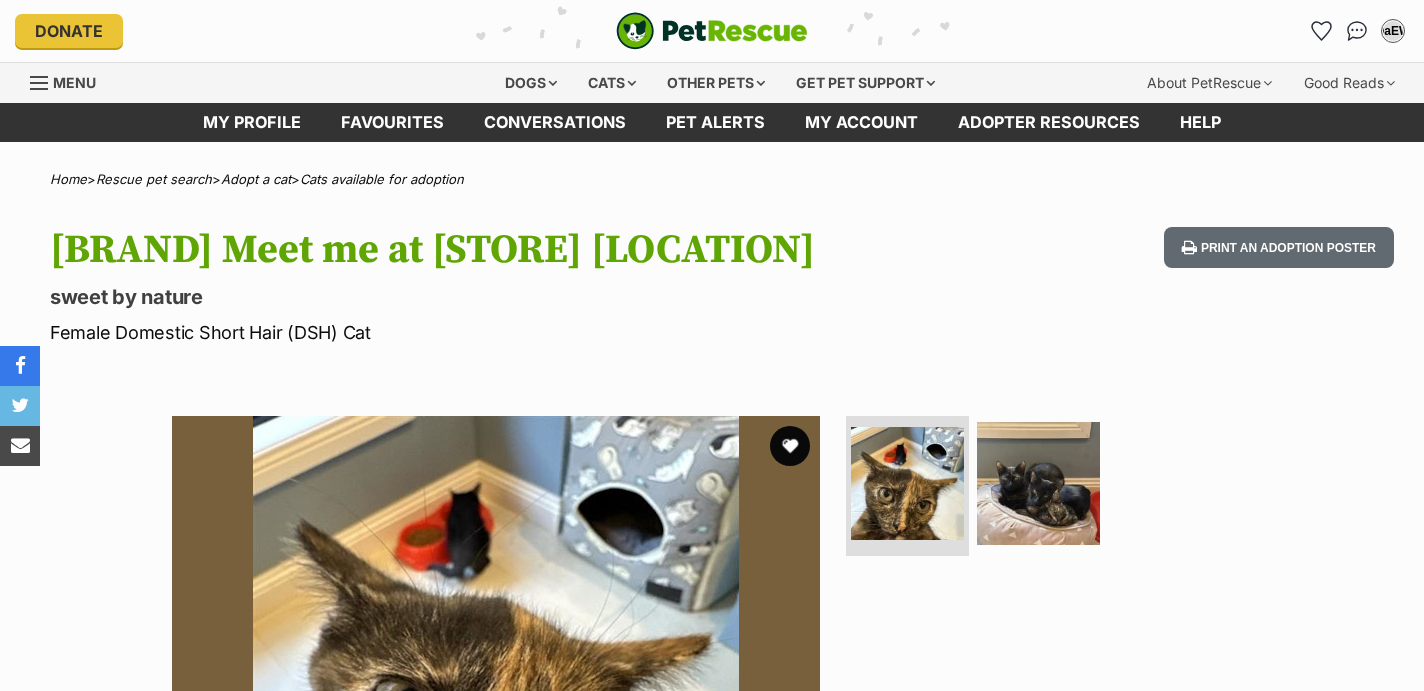 scroll, scrollTop: 0, scrollLeft: 0, axis: both 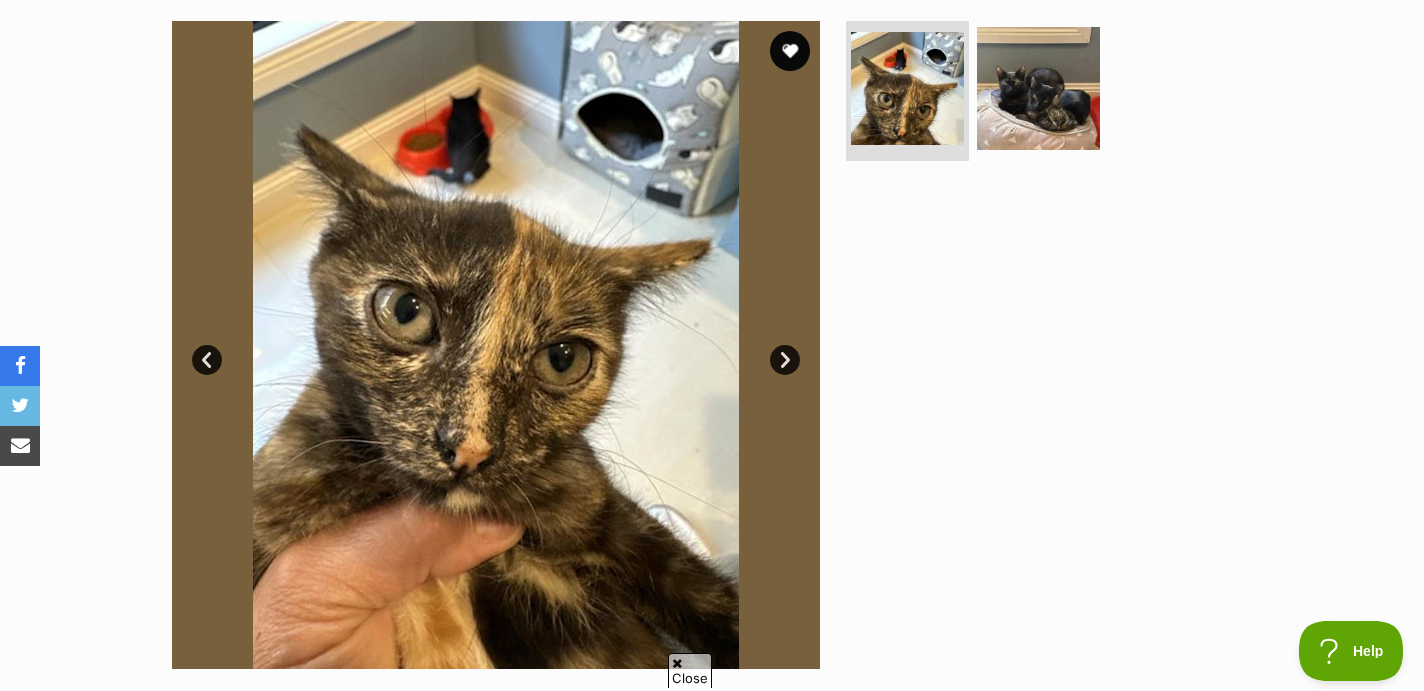 click on "Next" at bounding box center (785, 360) 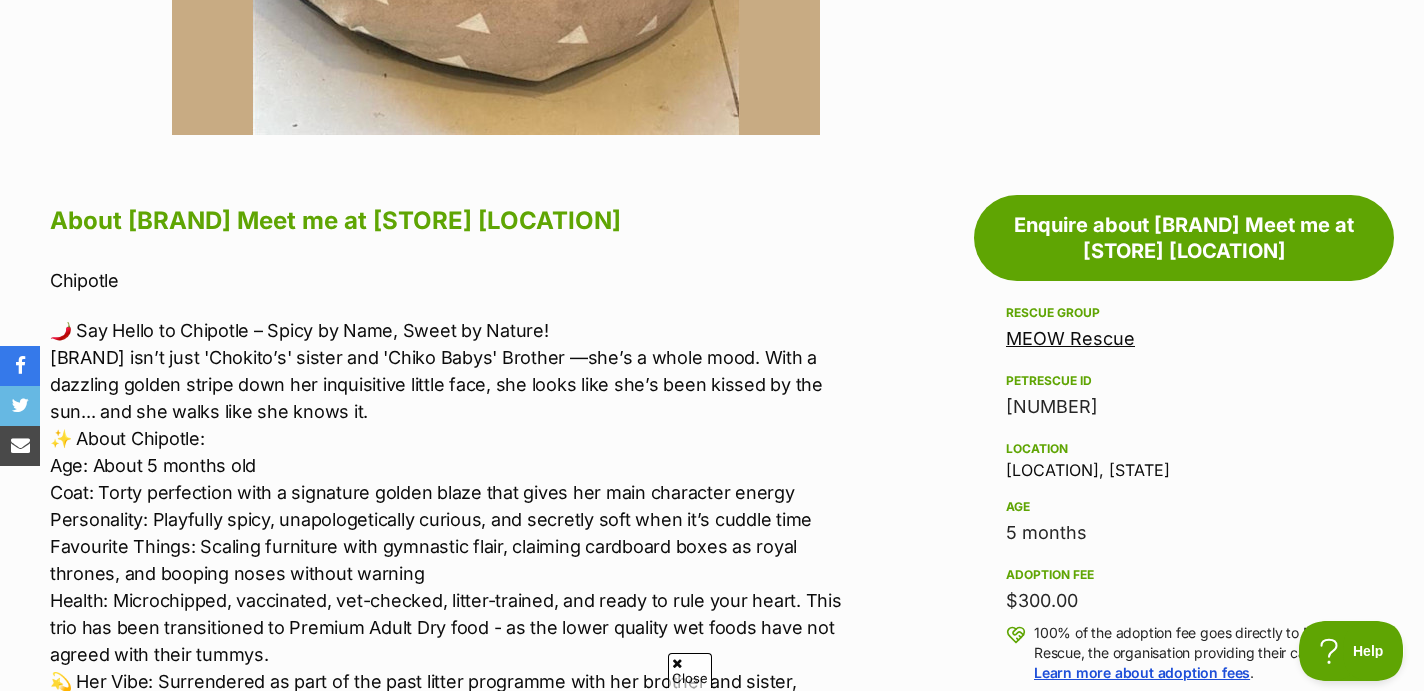 scroll, scrollTop: 950, scrollLeft: 0, axis: vertical 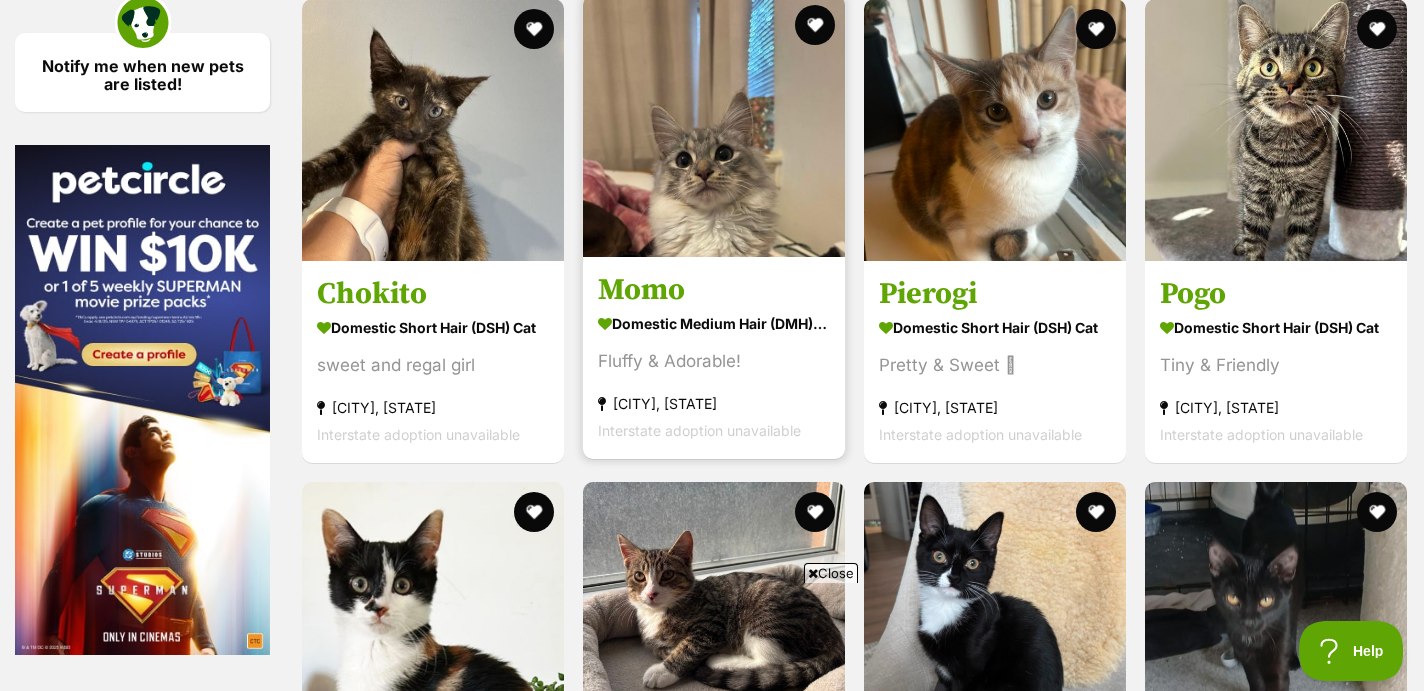 click at bounding box center [714, 126] 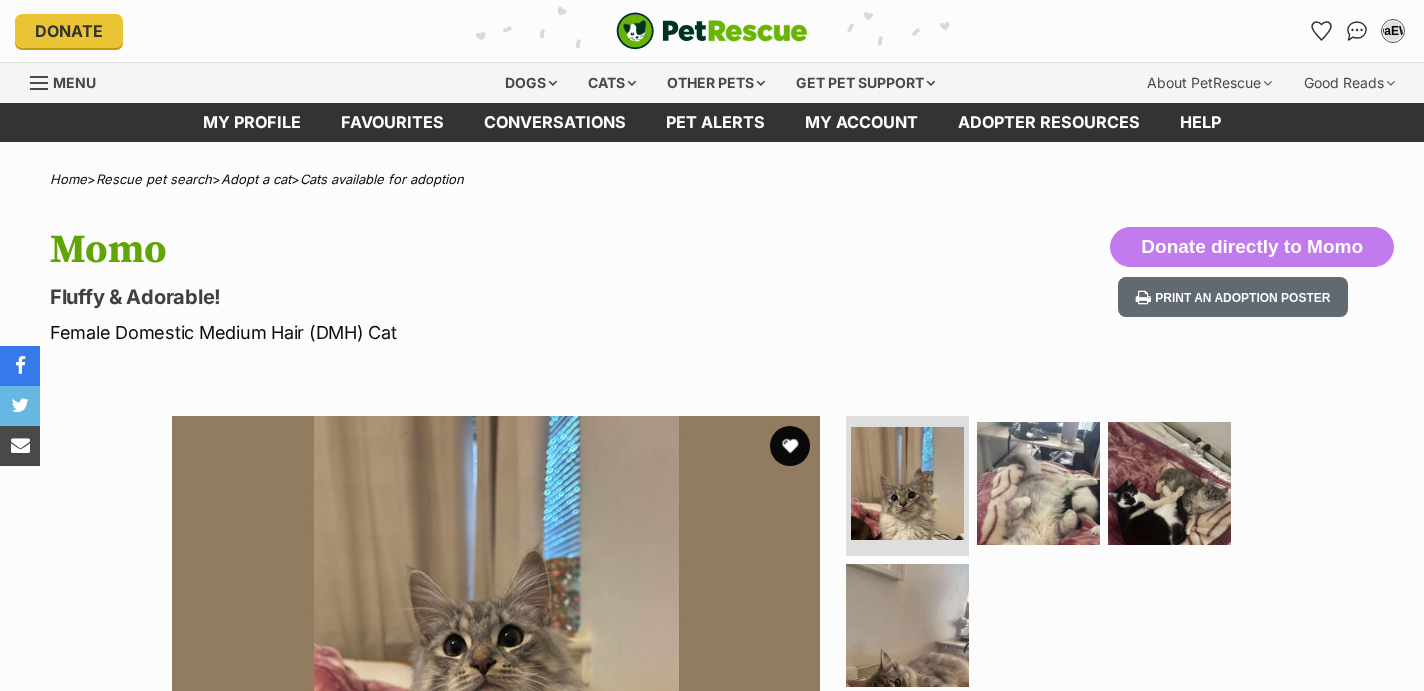 scroll, scrollTop: 0, scrollLeft: 0, axis: both 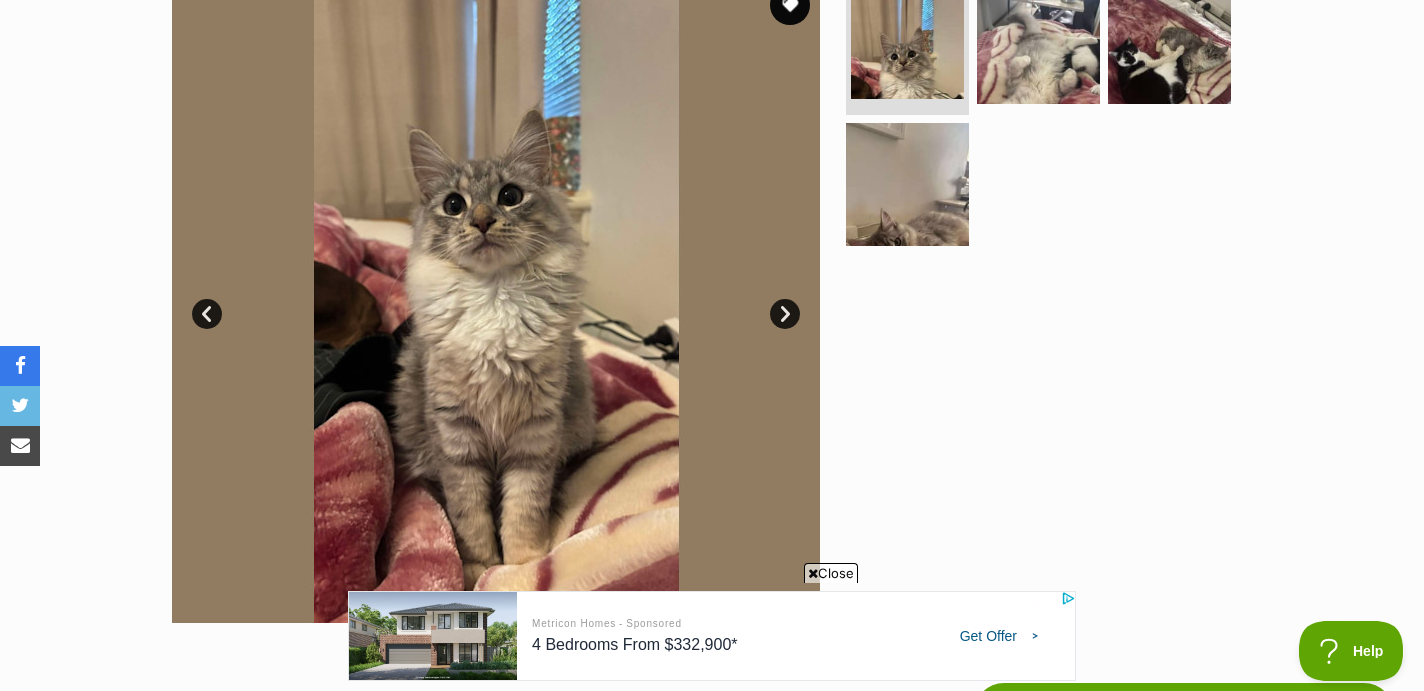click on "Next" at bounding box center [785, 314] 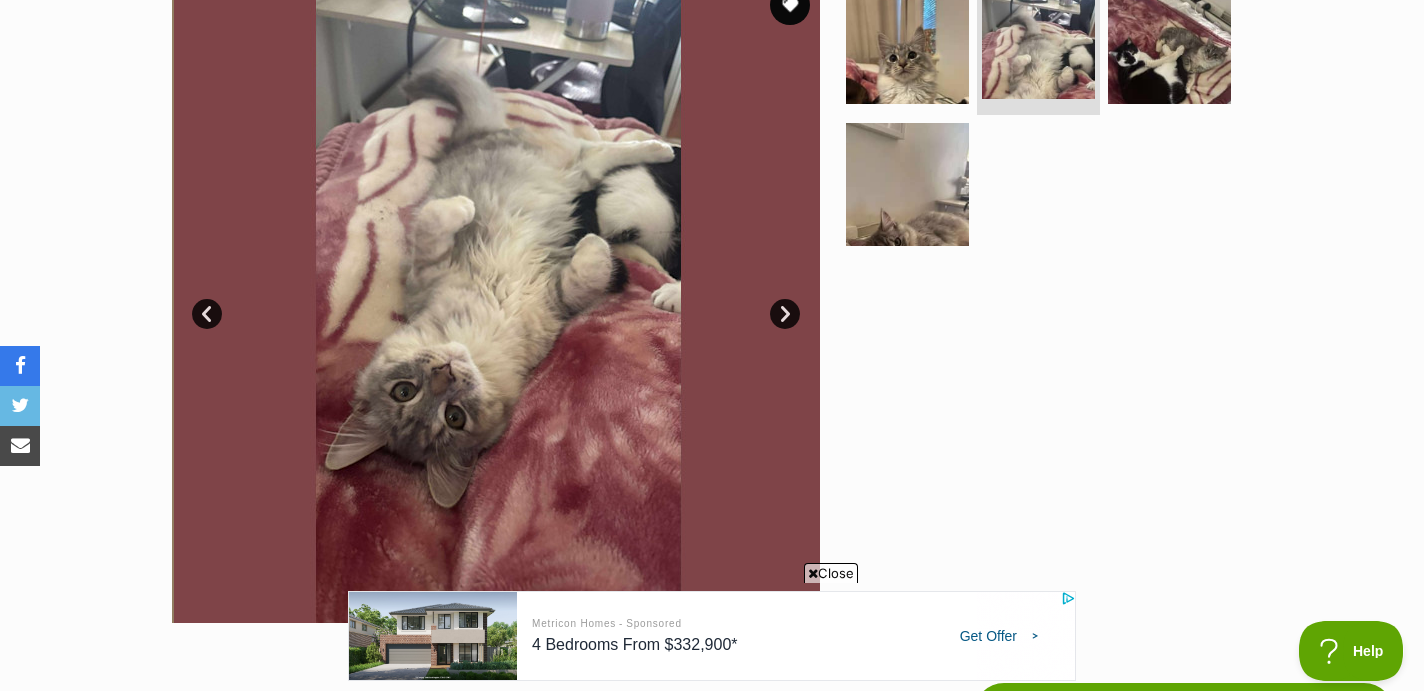 scroll, scrollTop: 0, scrollLeft: 0, axis: both 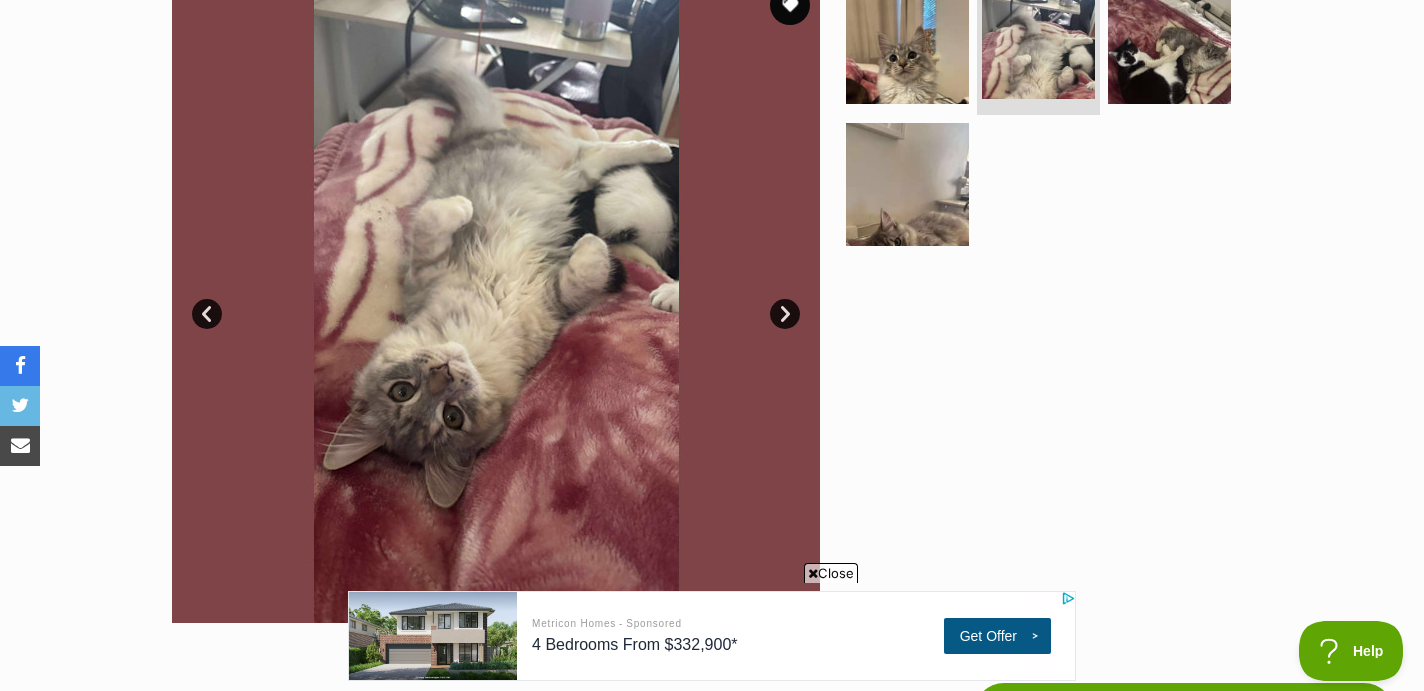 click on "Next" at bounding box center [785, 314] 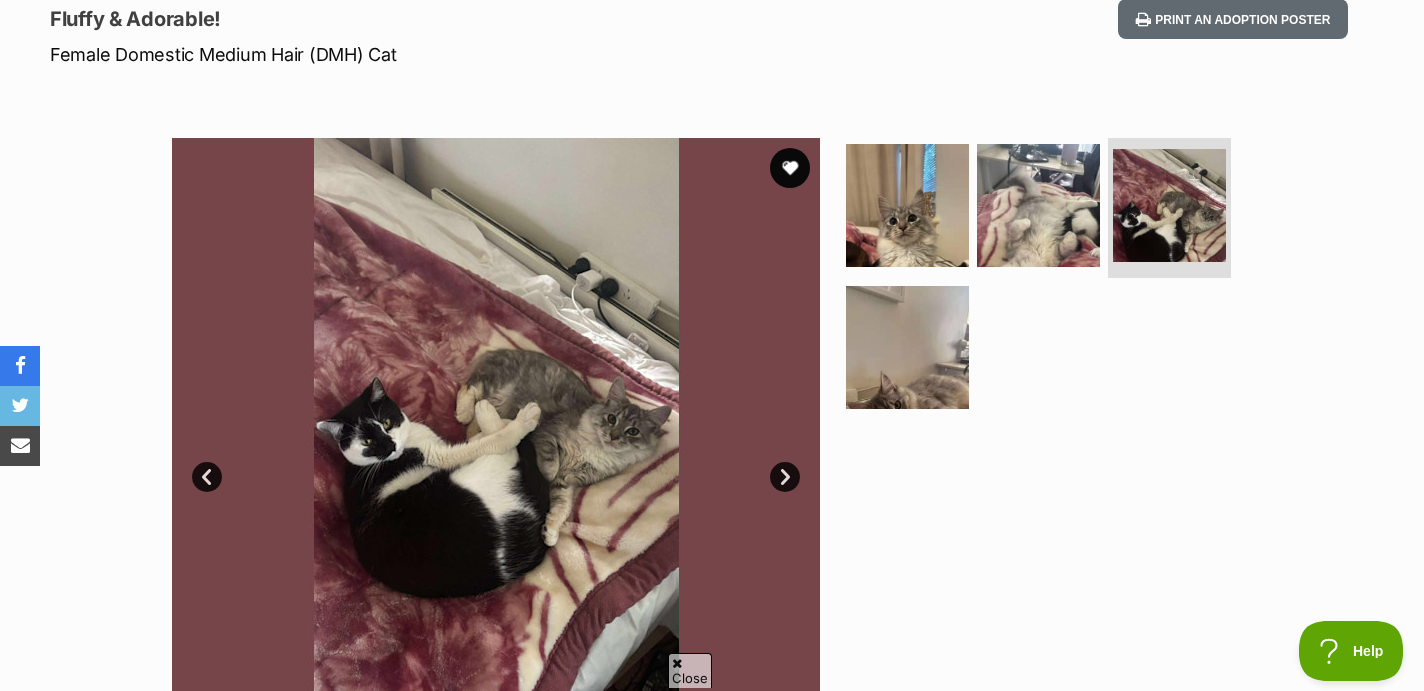 scroll, scrollTop: 281, scrollLeft: 0, axis: vertical 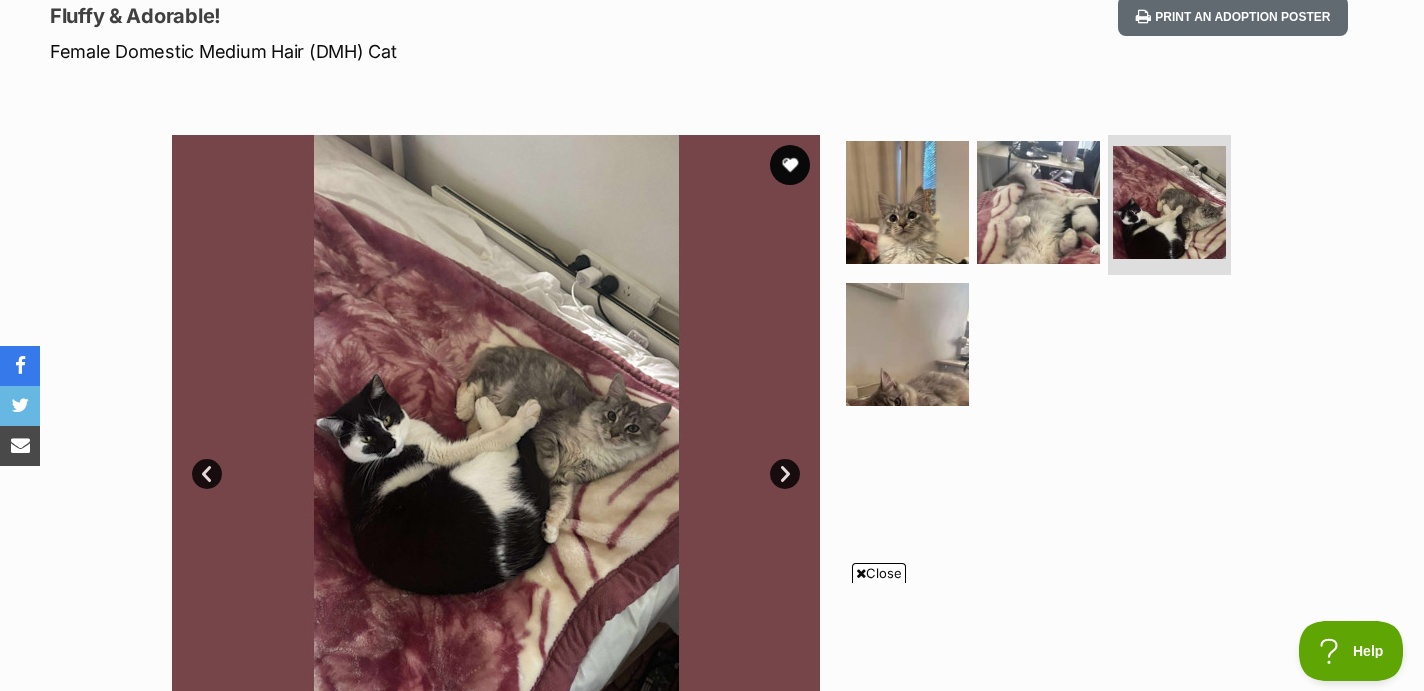 click on "Next" at bounding box center (785, 474) 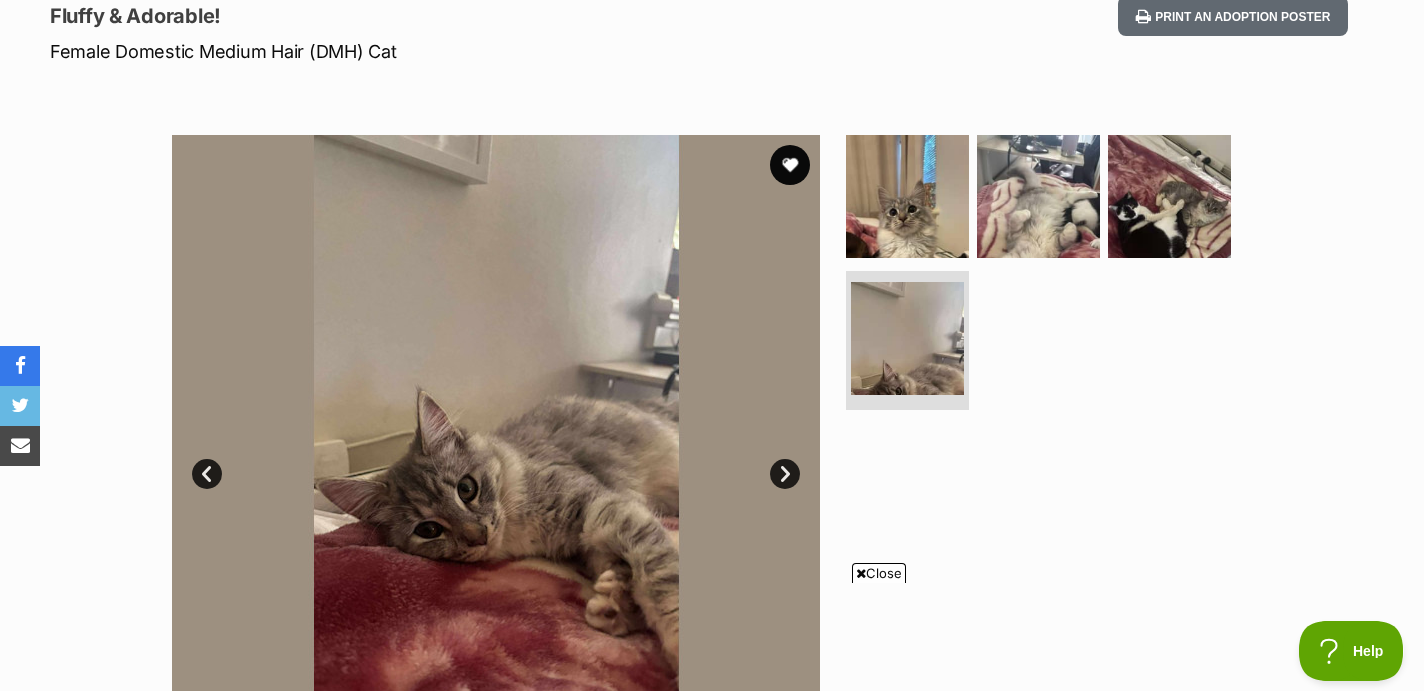 click on "Next" at bounding box center (785, 474) 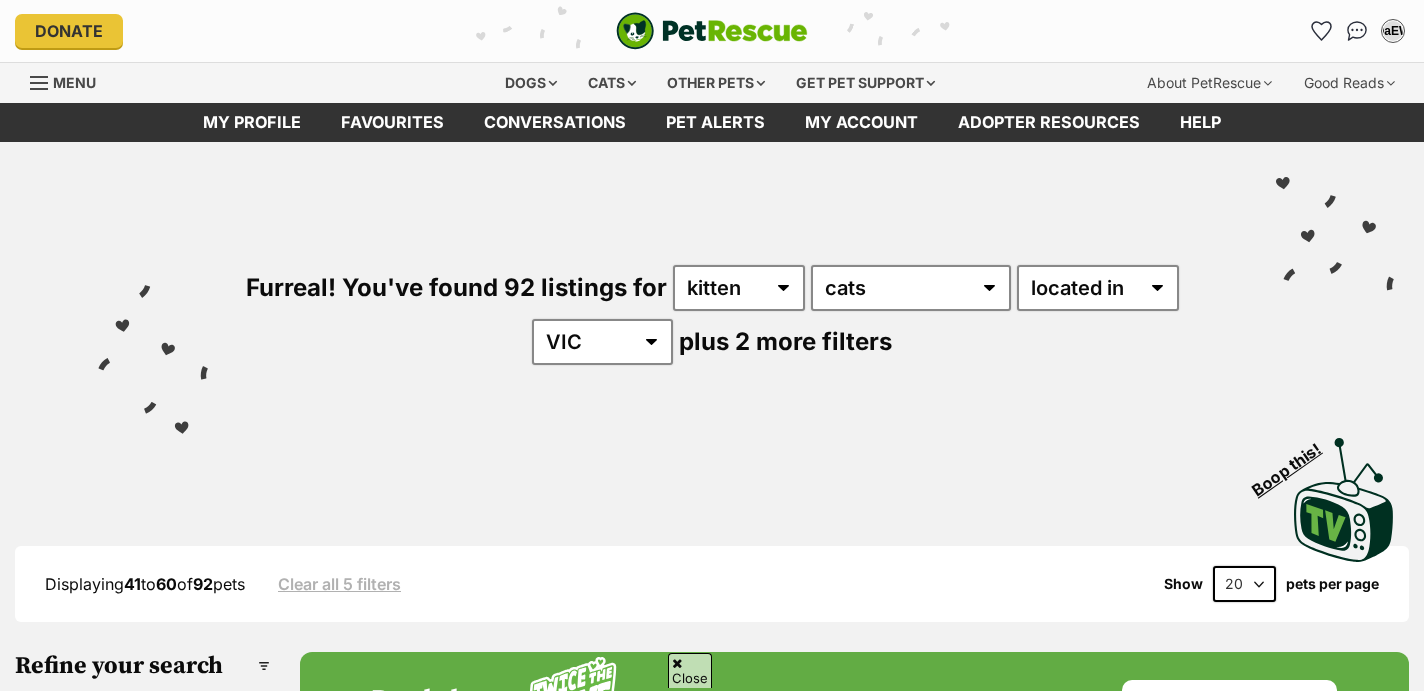 scroll, scrollTop: 2792, scrollLeft: 0, axis: vertical 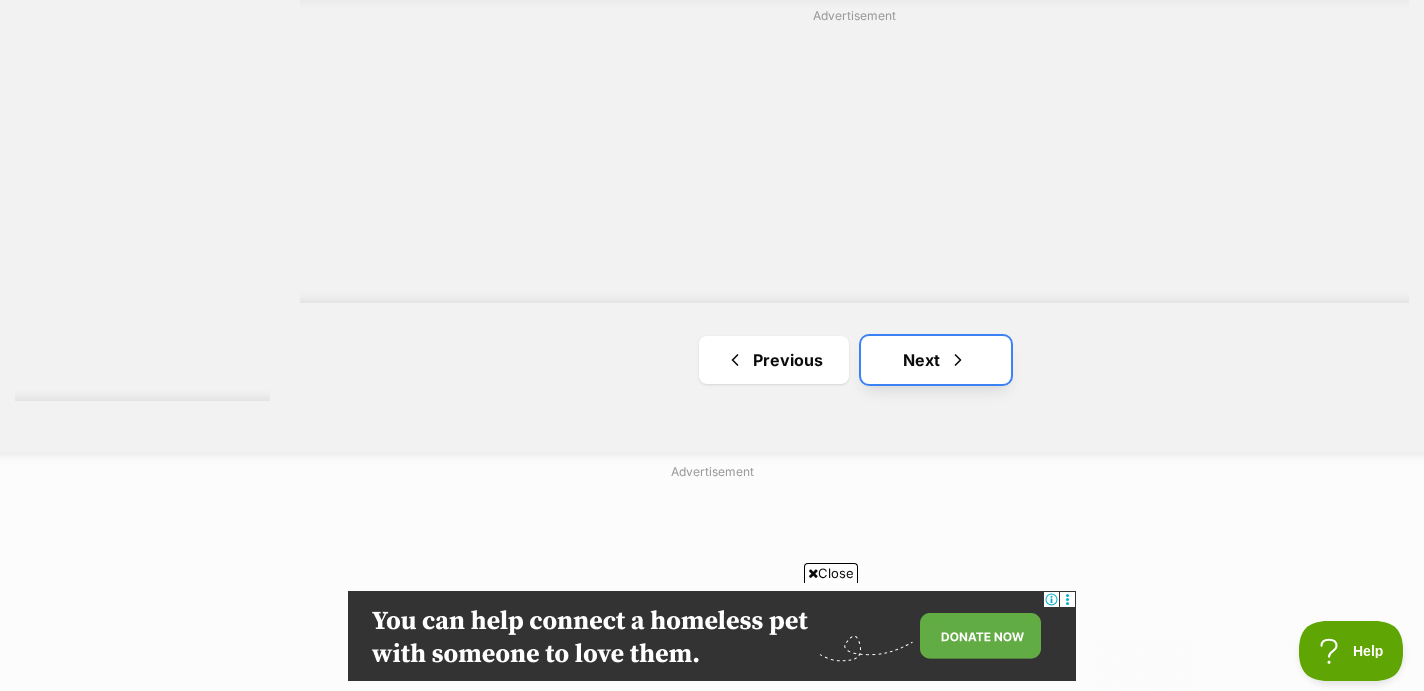 click on "Next" at bounding box center [936, 360] 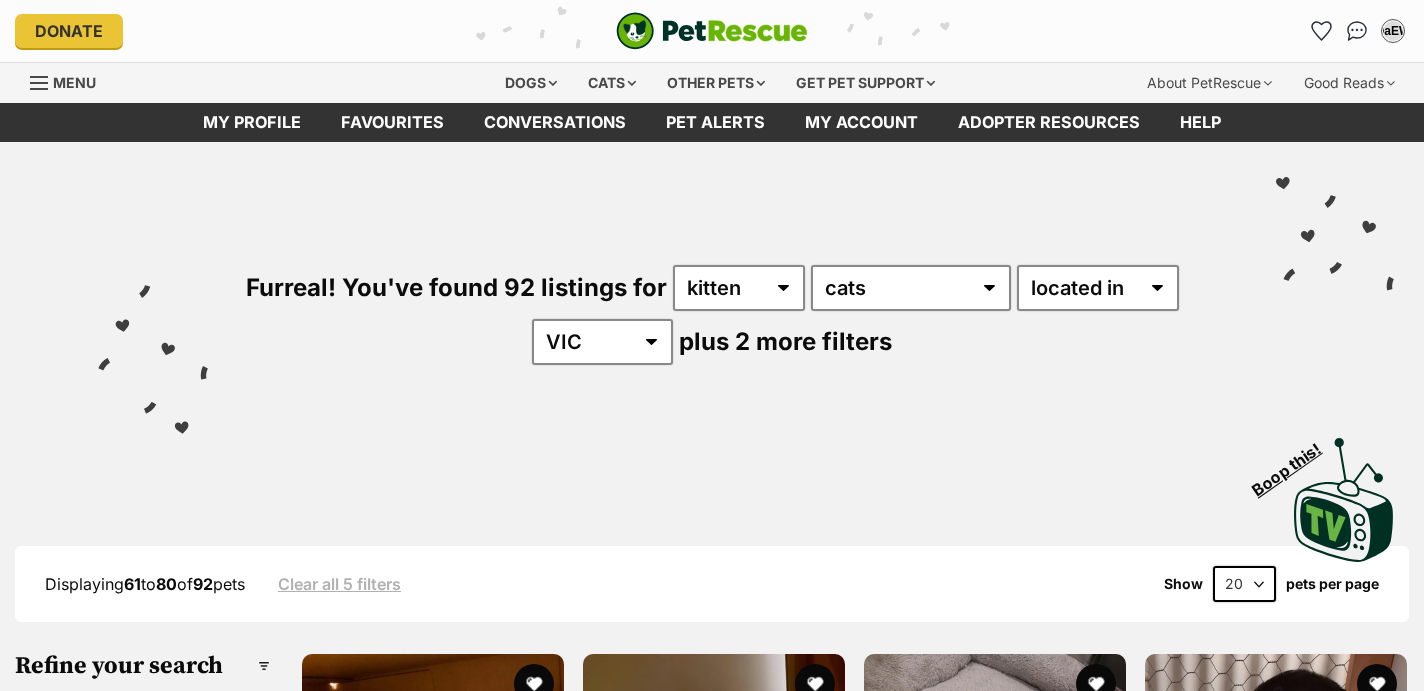 scroll, scrollTop: 0, scrollLeft: 0, axis: both 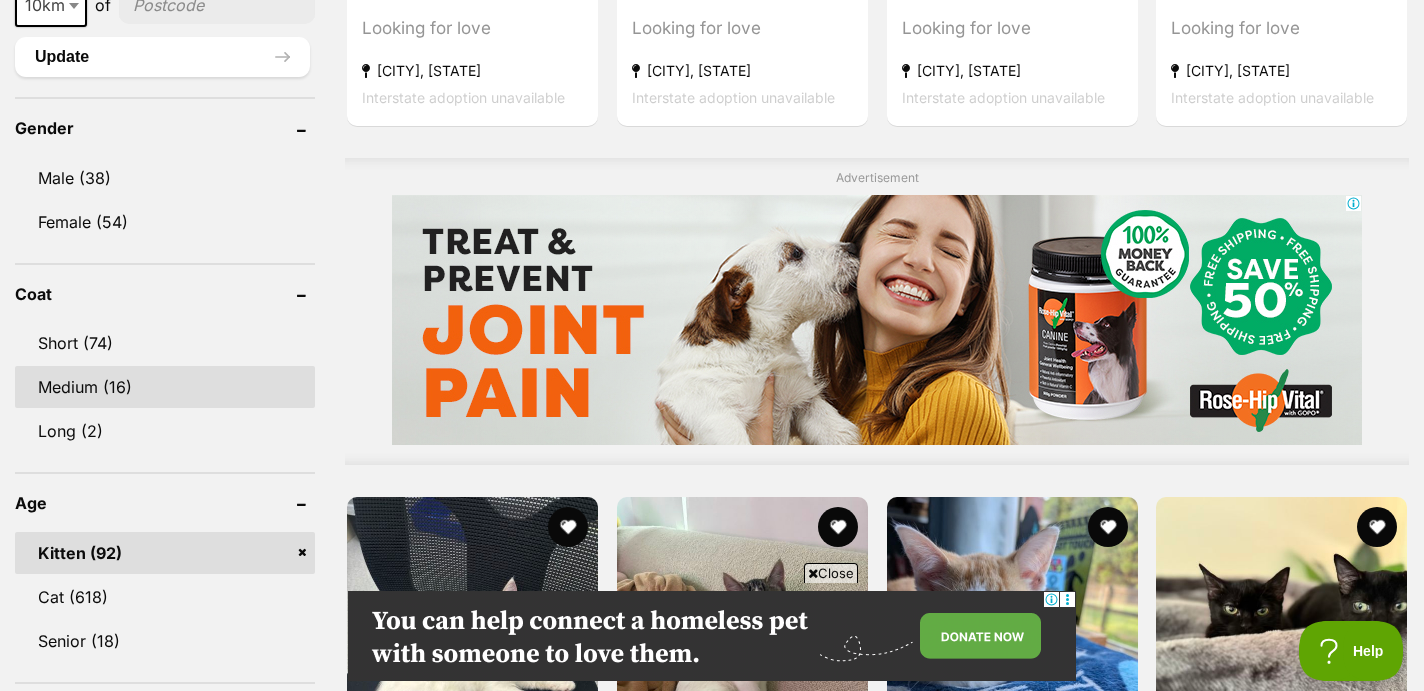 click on "Medium (16)" at bounding box center [165, 387] 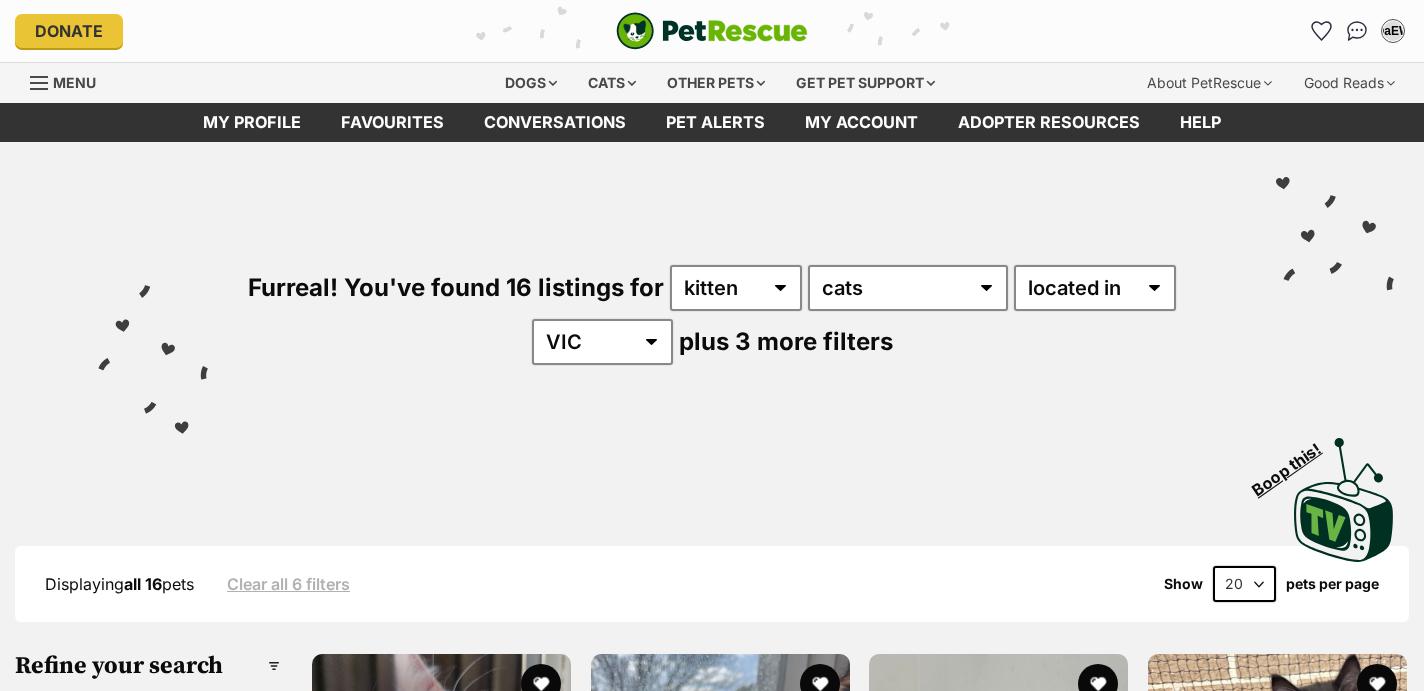 scroll, scrollTop: 0, scrollLeft: 0, axis: both 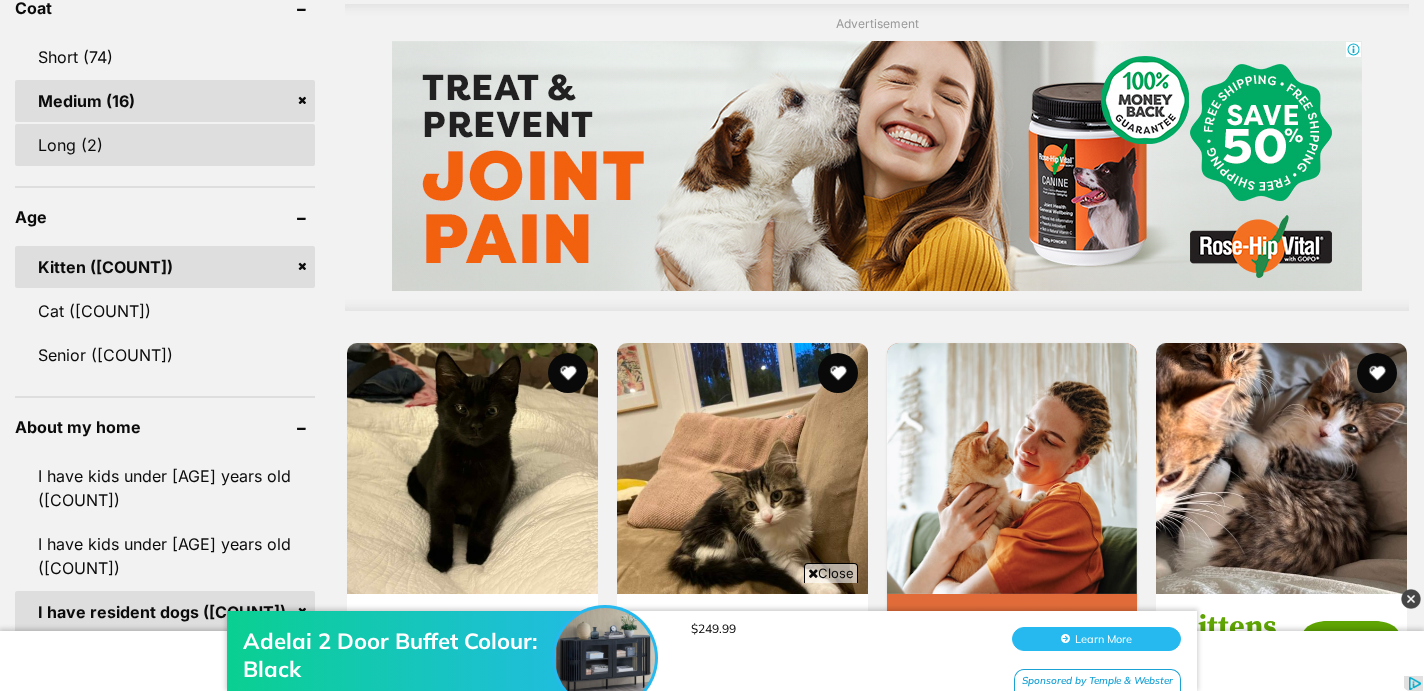 click on "Long (2)" at bounding box center (165, 145) 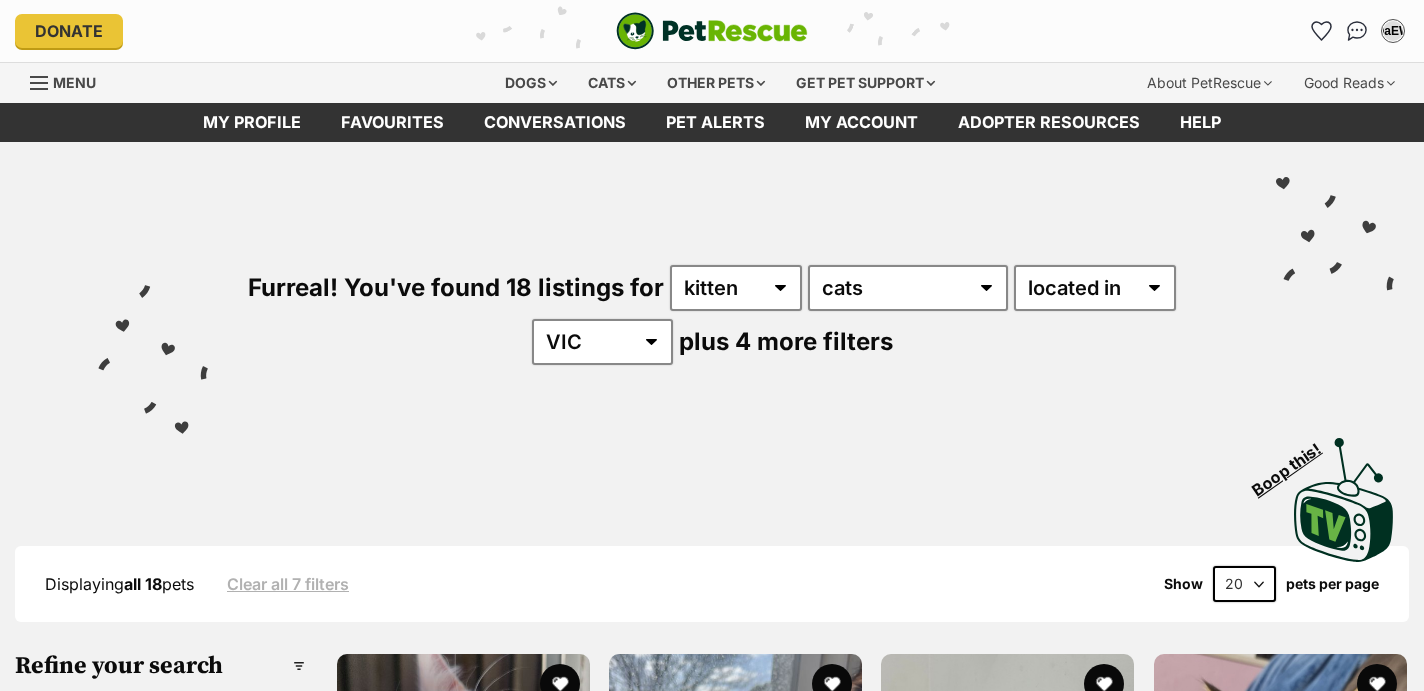 scroll, scrollTop: 0, scrollLeft: 0, axis: both 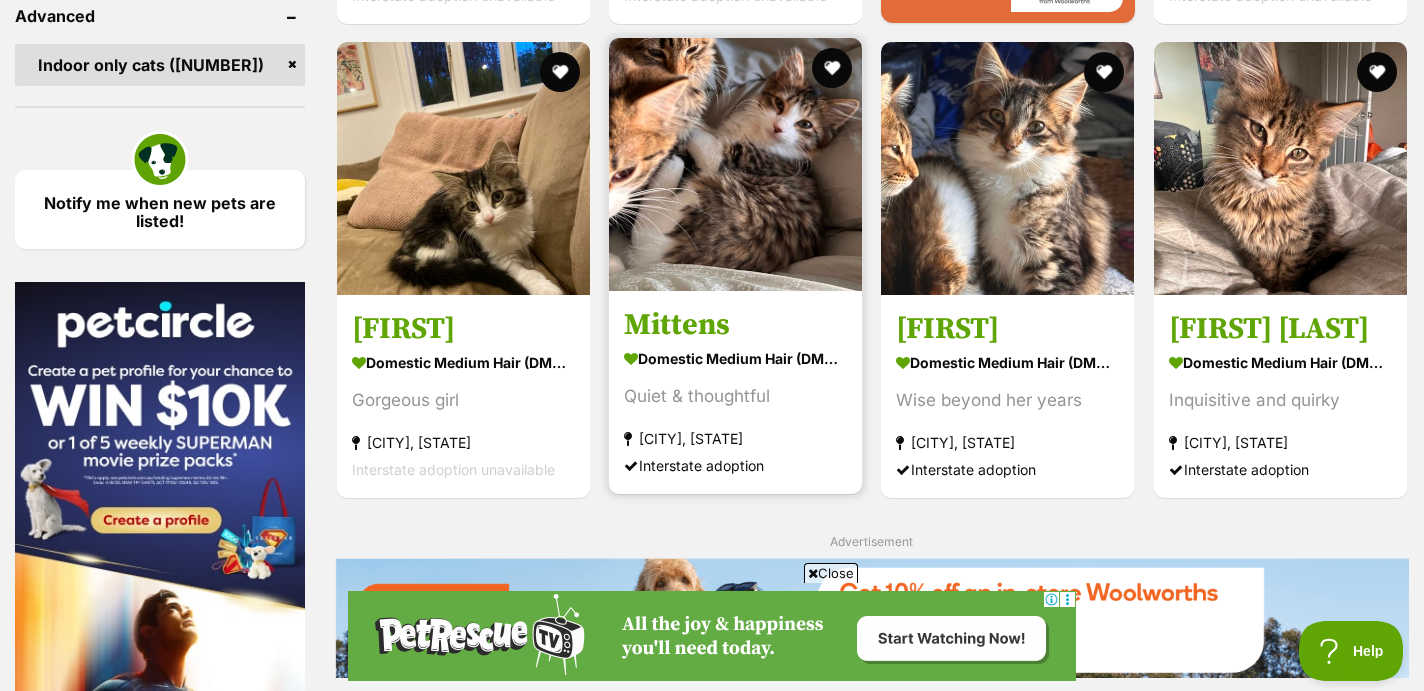 click at bounding box center [735, 164] 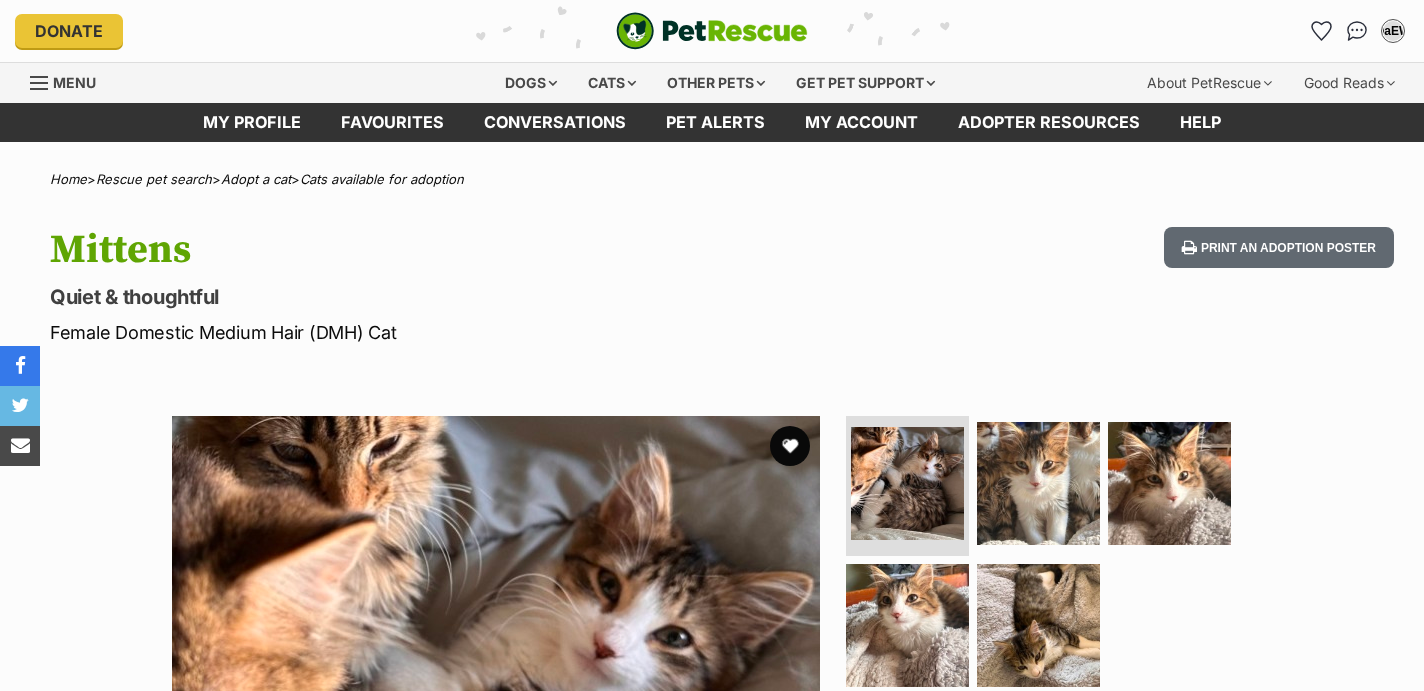 scroll, scrollTop: 0, scrollLeft: 0, axis: both 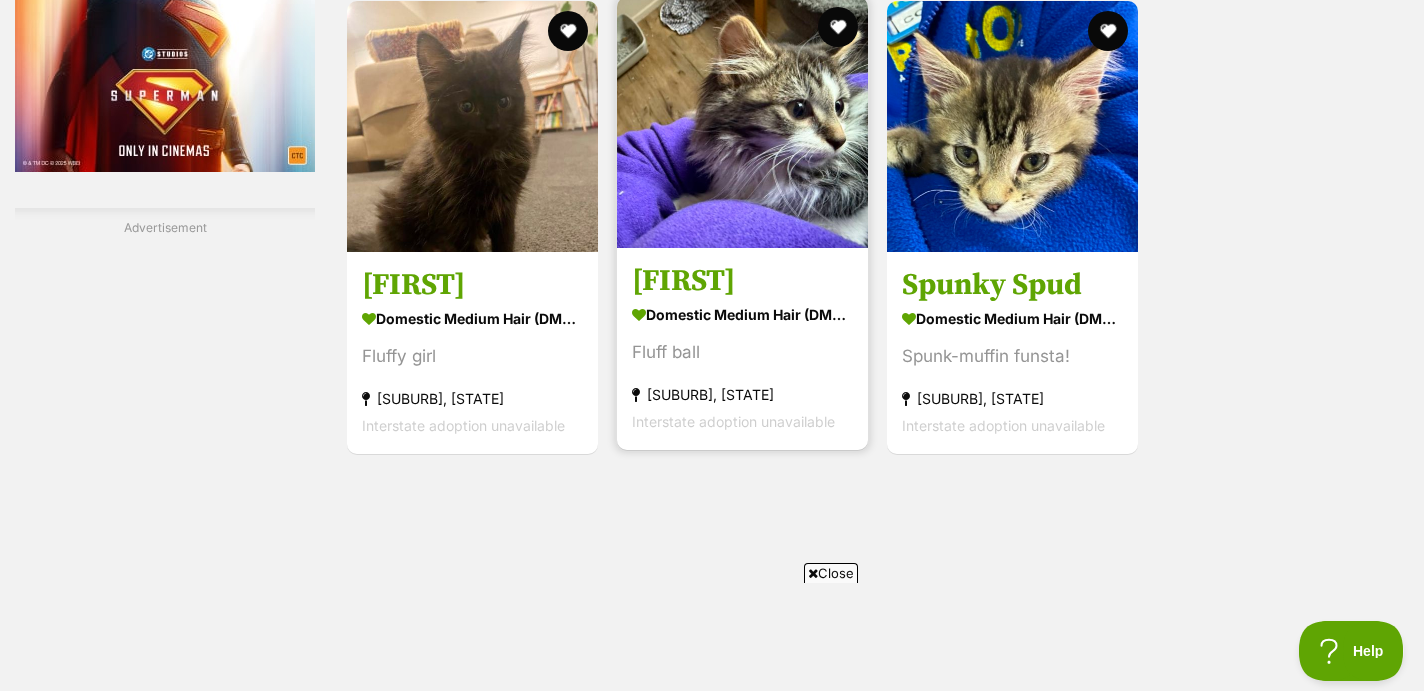 click at bounding box center [742, 122] 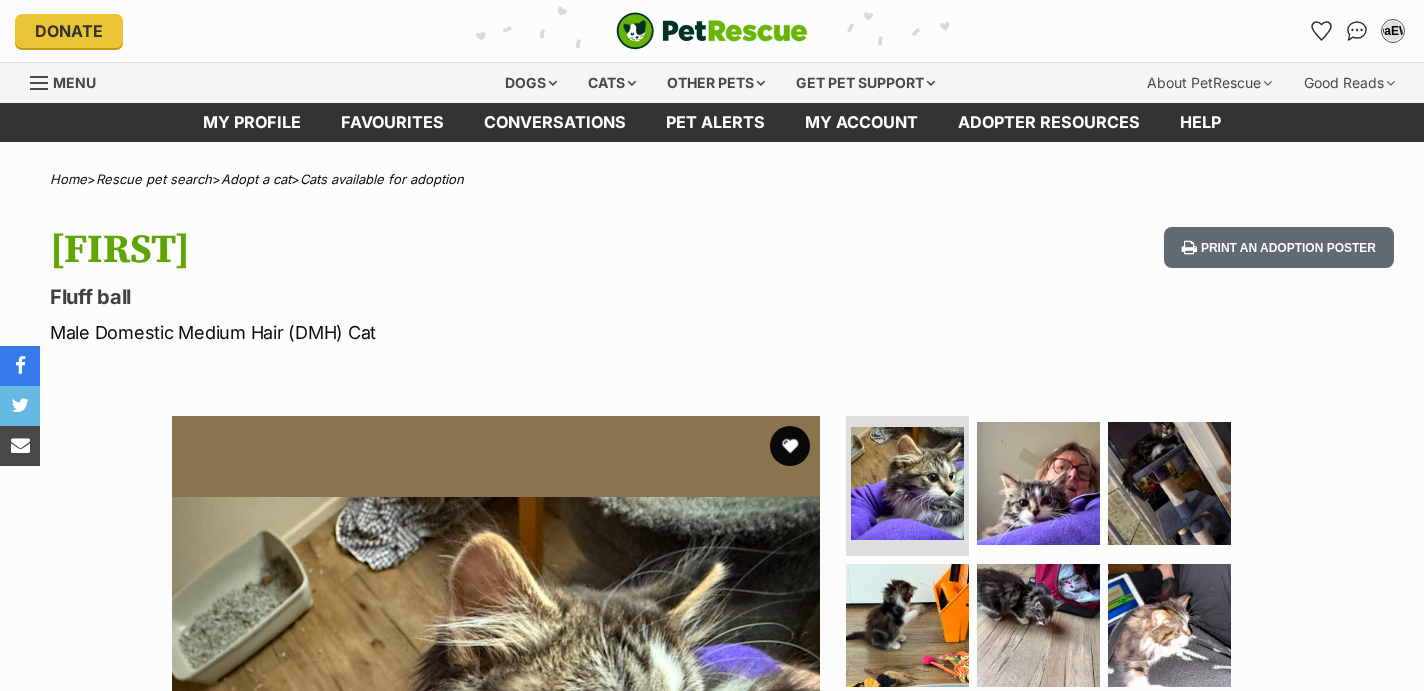 scroll, scrollTop: 0, scrollLeft: 0, axis: both 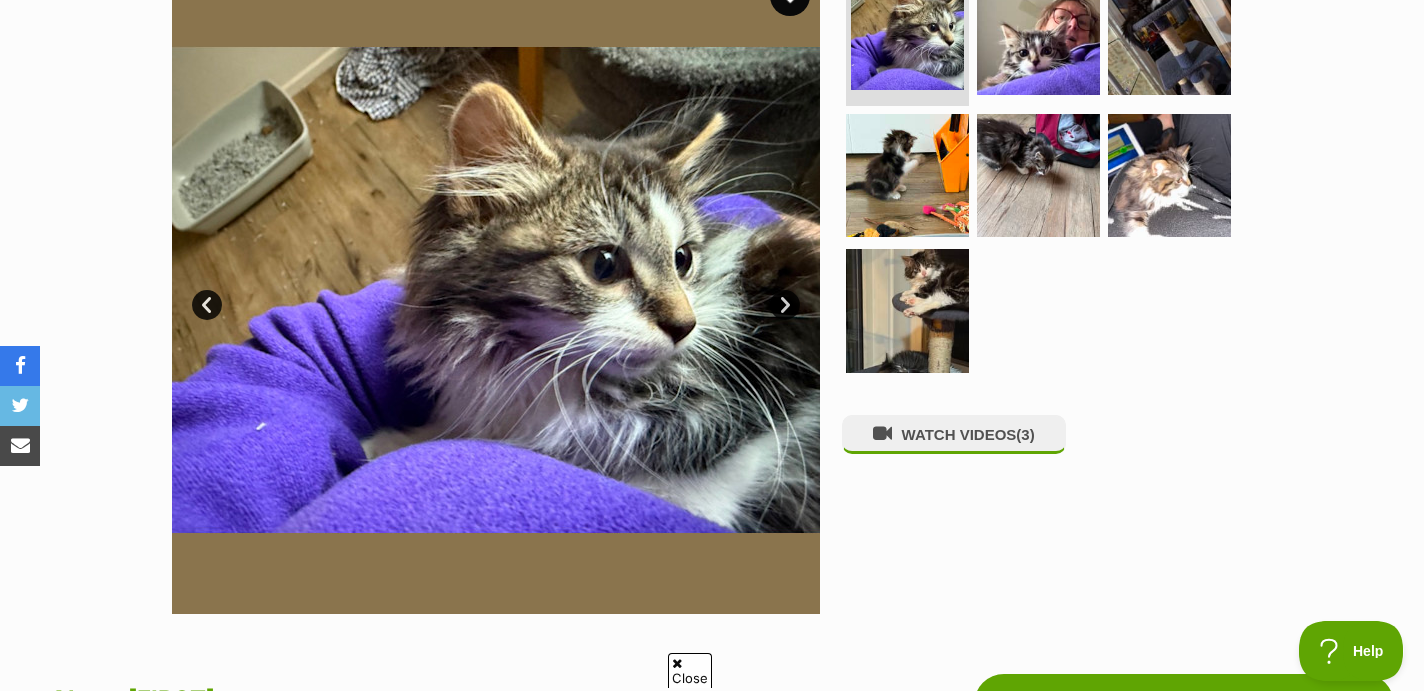 click on "Next" at bounding box center (785, 305) 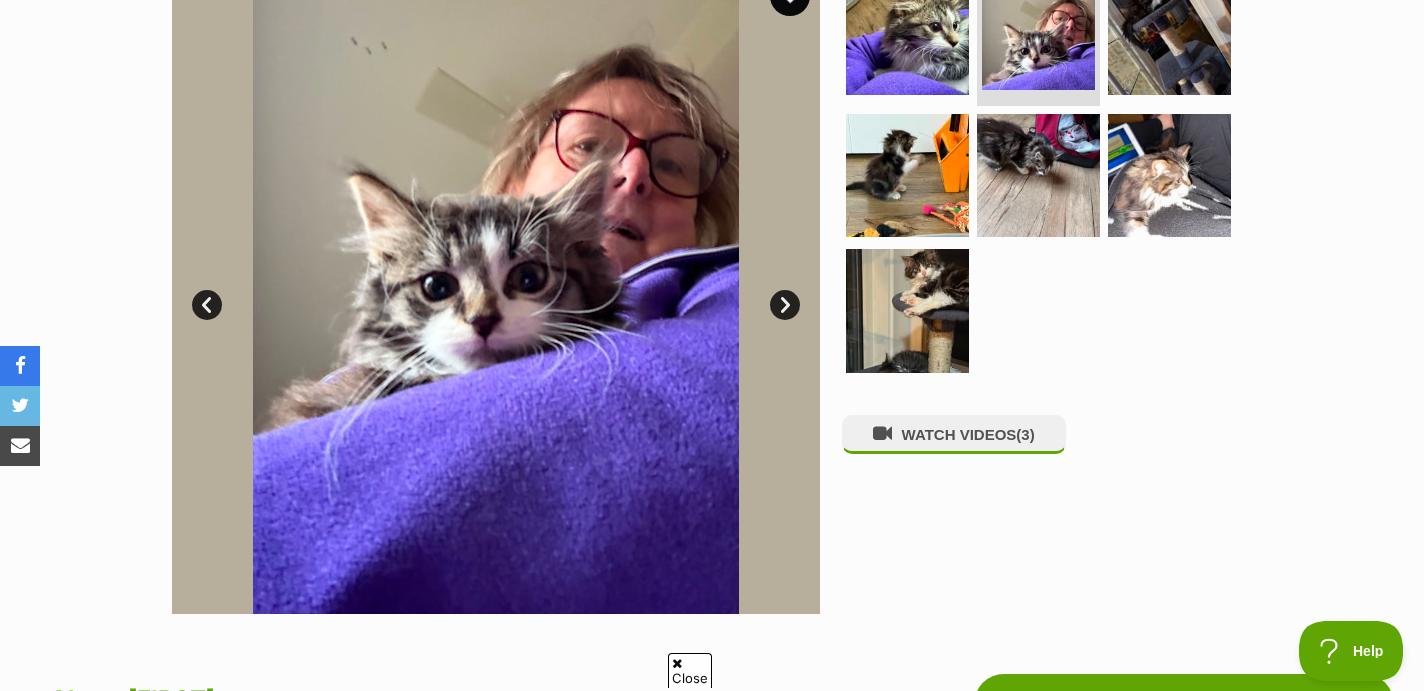 scroll, scrollTop: 0, scrollLeft: 0, axis: both 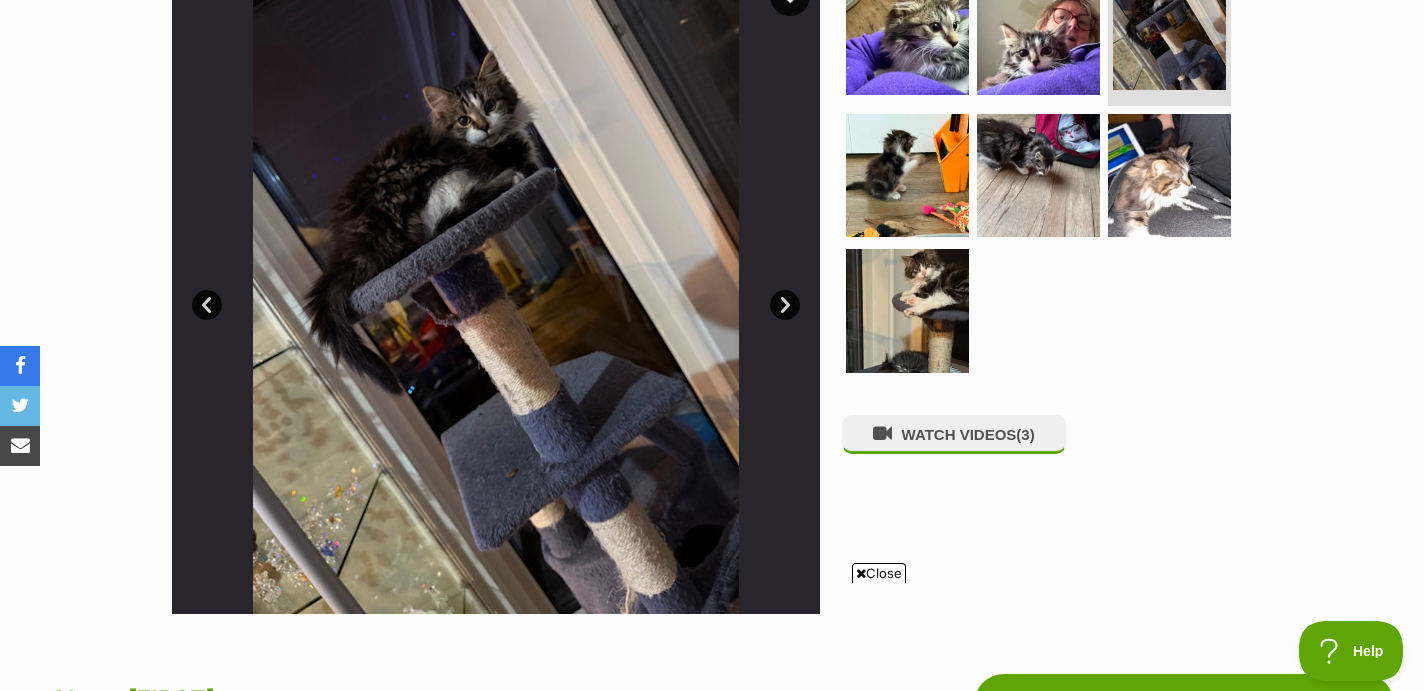 click on "Next" at bounding box center [785, 305] 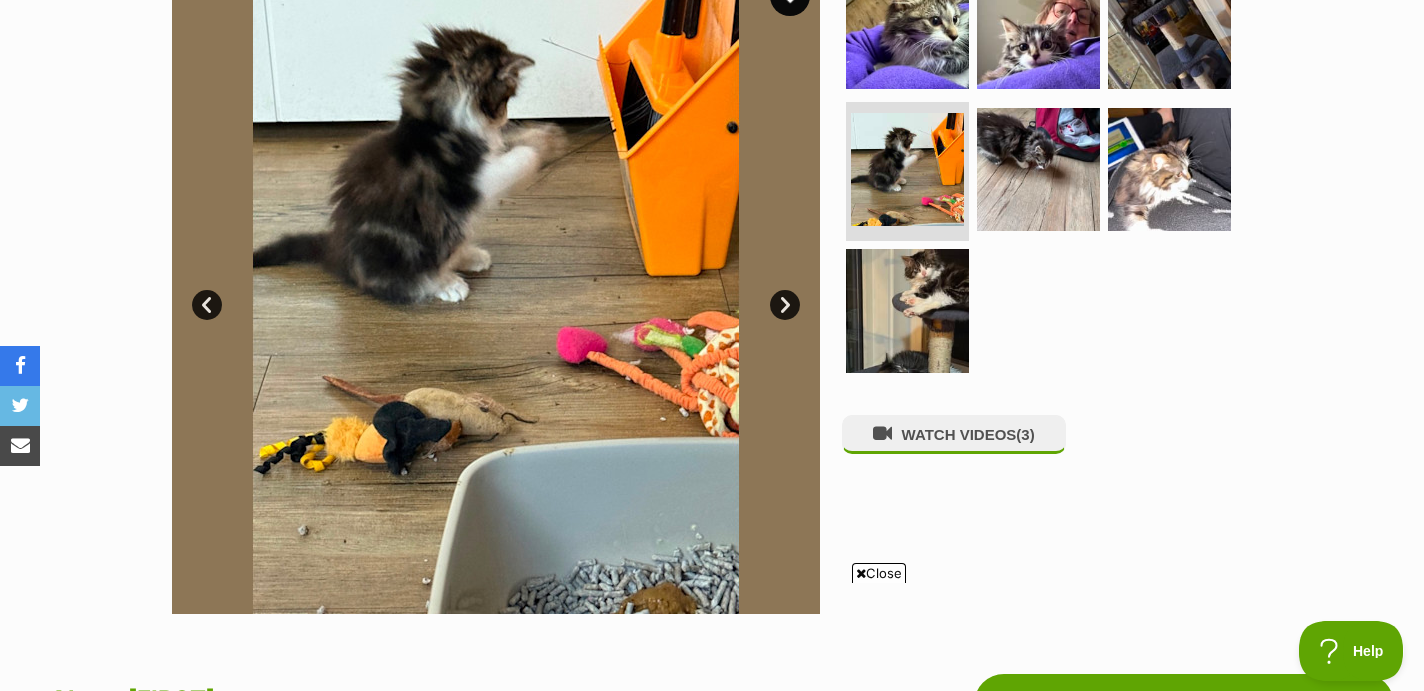 click on "Next" at bounding box center [785, 305] 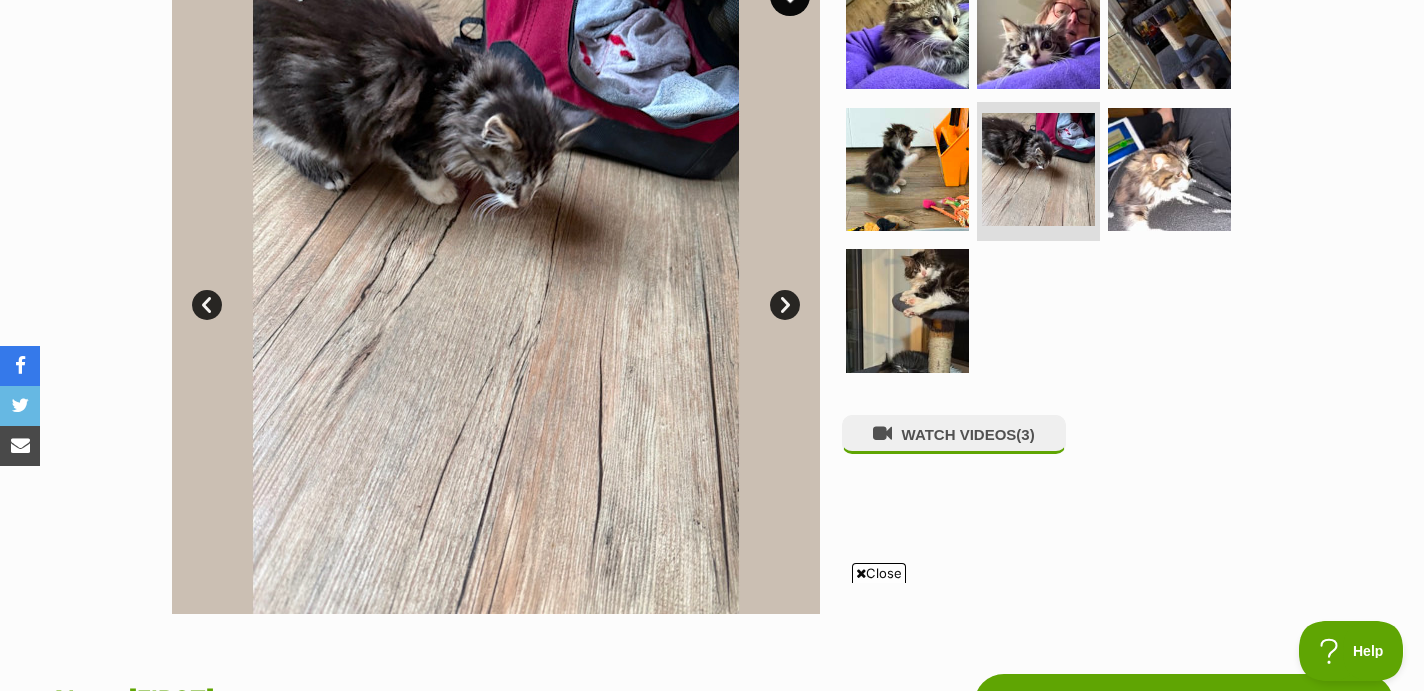 click on "Next" at bounding box center (785, 305) 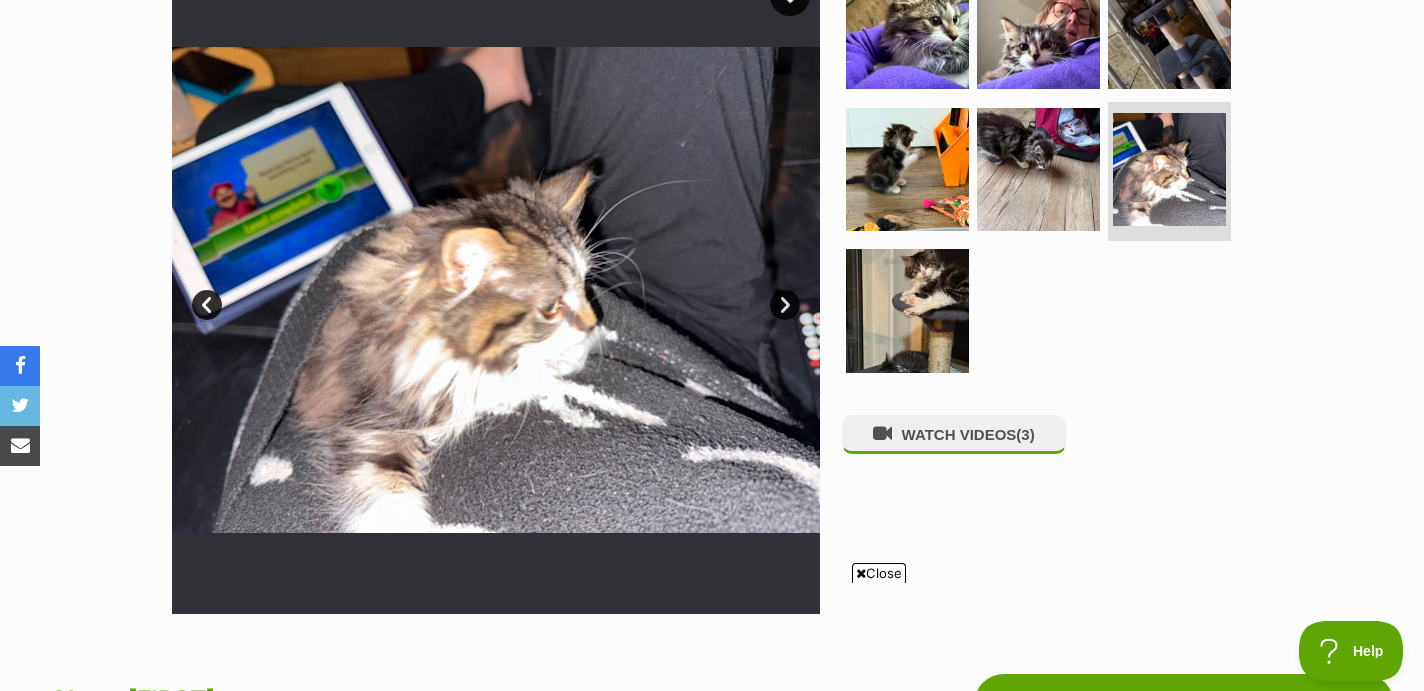 click on "Next" at bounding box center [785, 305] 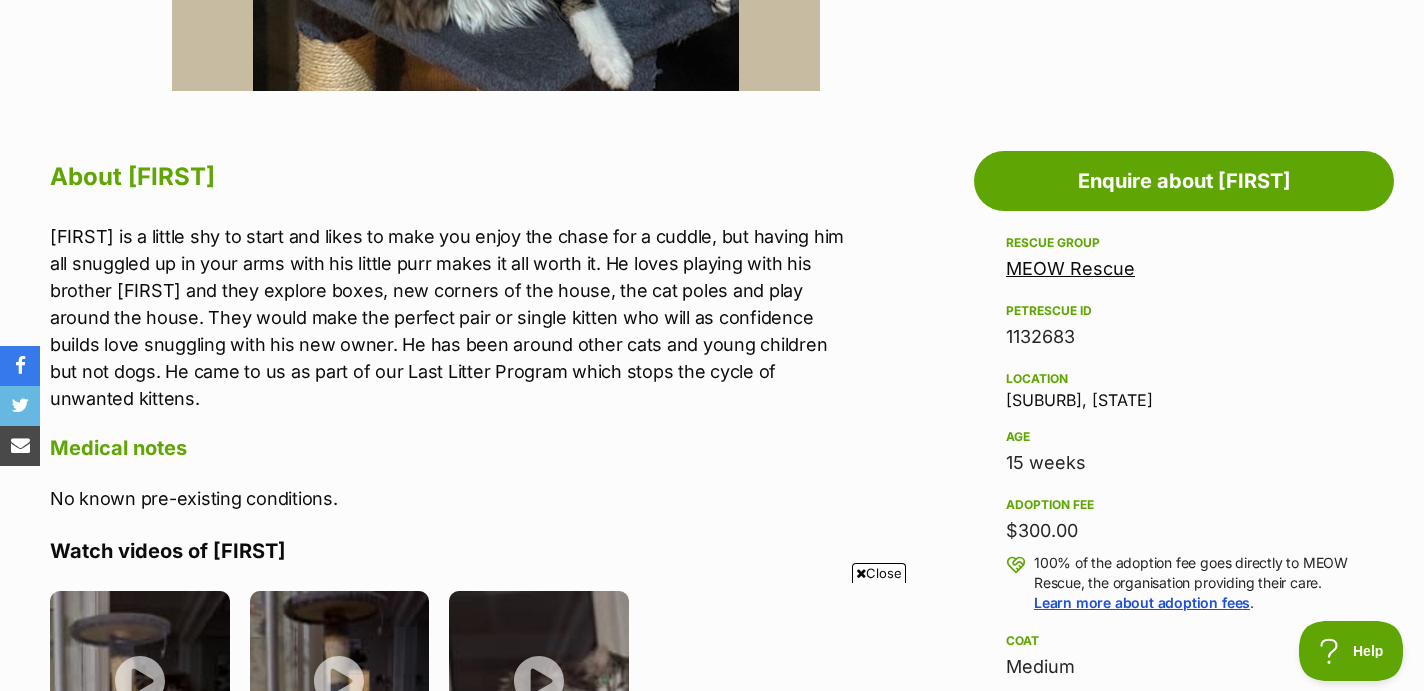 scroll, scrollTop: 965, scrollLeft: 0, axis: vertical 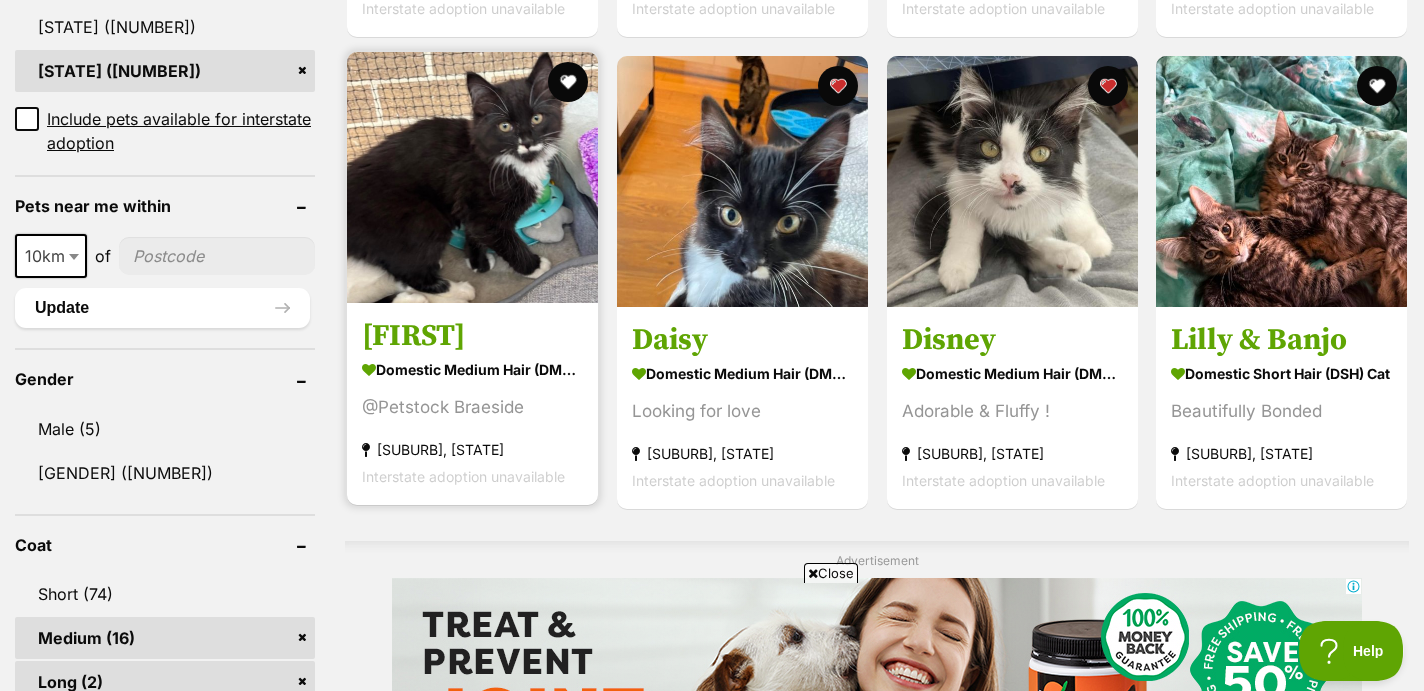 click at bounding box center [472, 177] 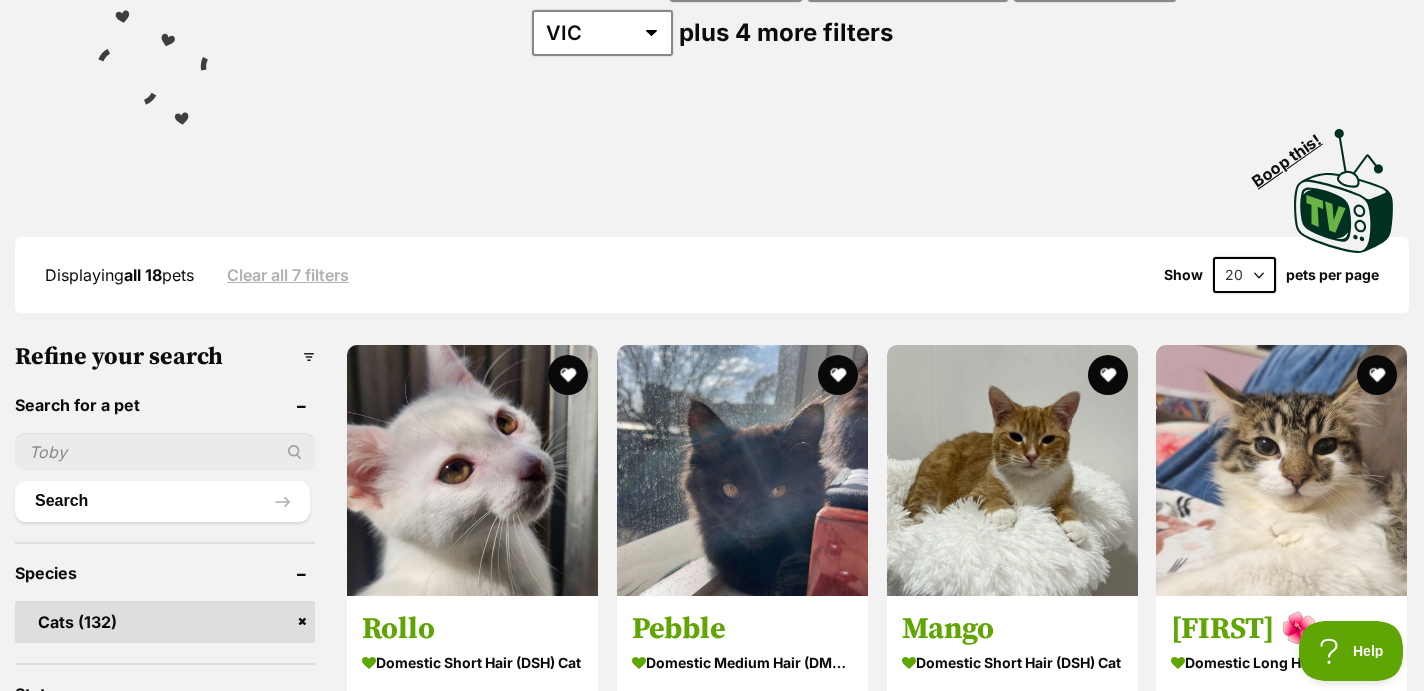 scroll, scrollTop: 0, scrollLeft: 0, axis: both 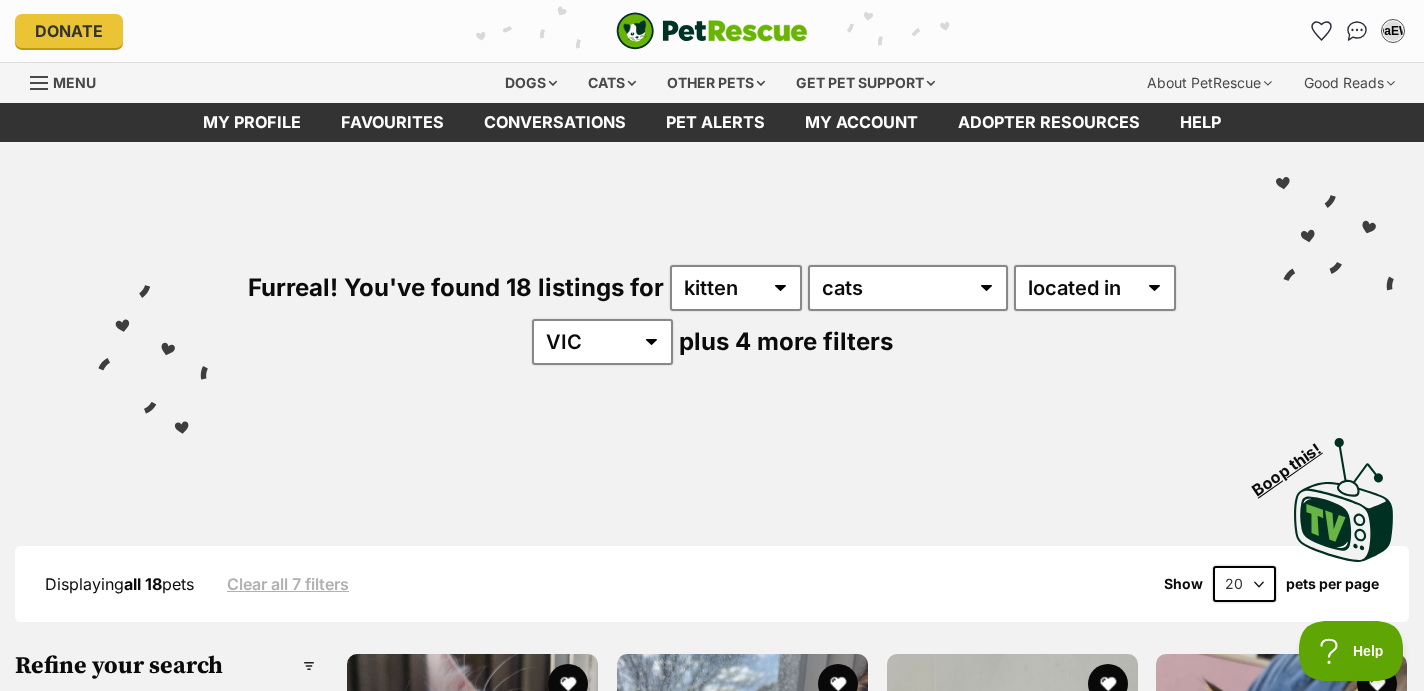 click on "Menu" at bounding box center (202, 83) 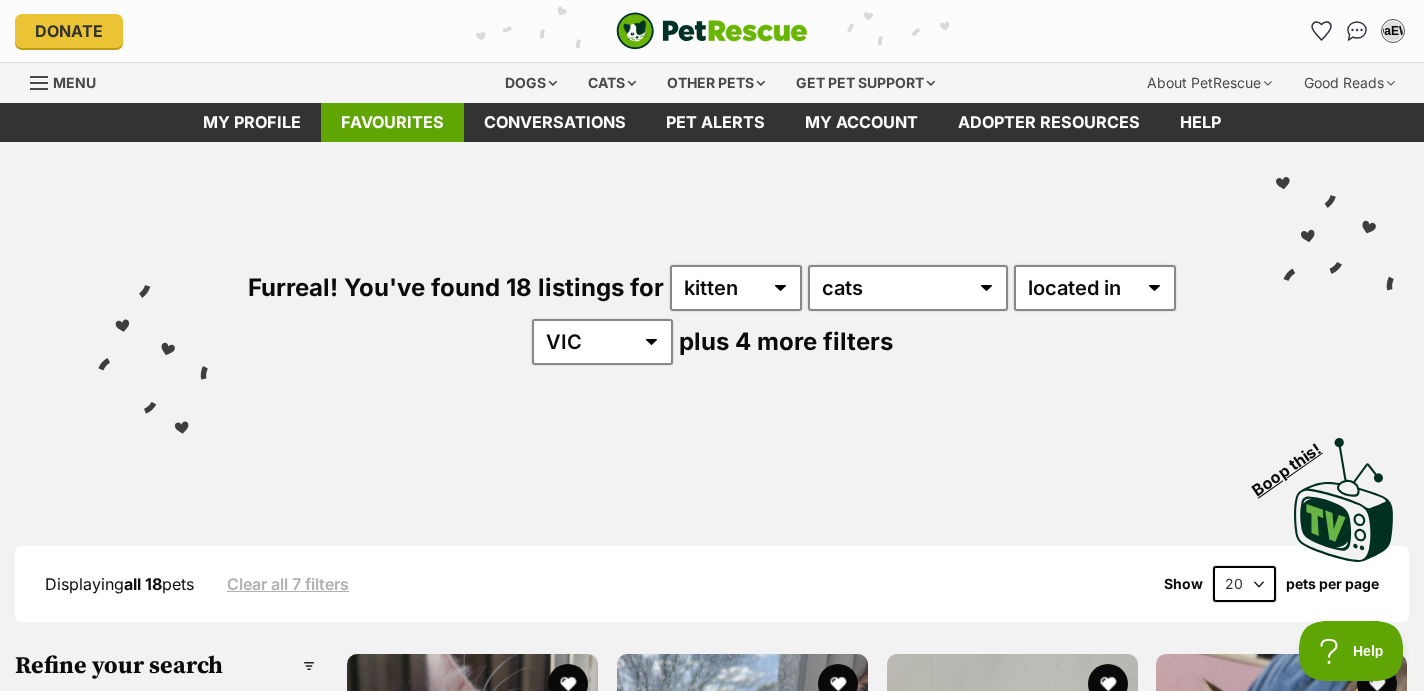 click on "Favourites" at bounding box center (392, 122) 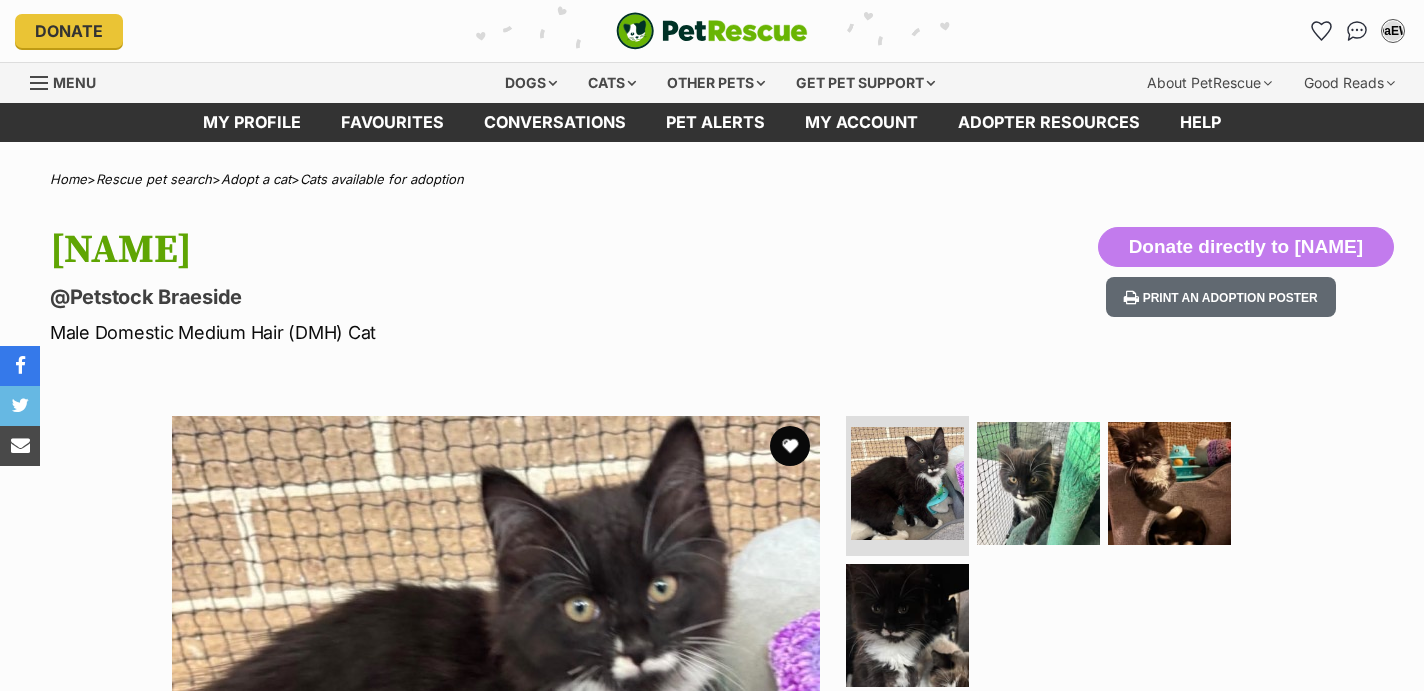 scroll, scrollTop: 0, scrollLeft: 0, axis: both 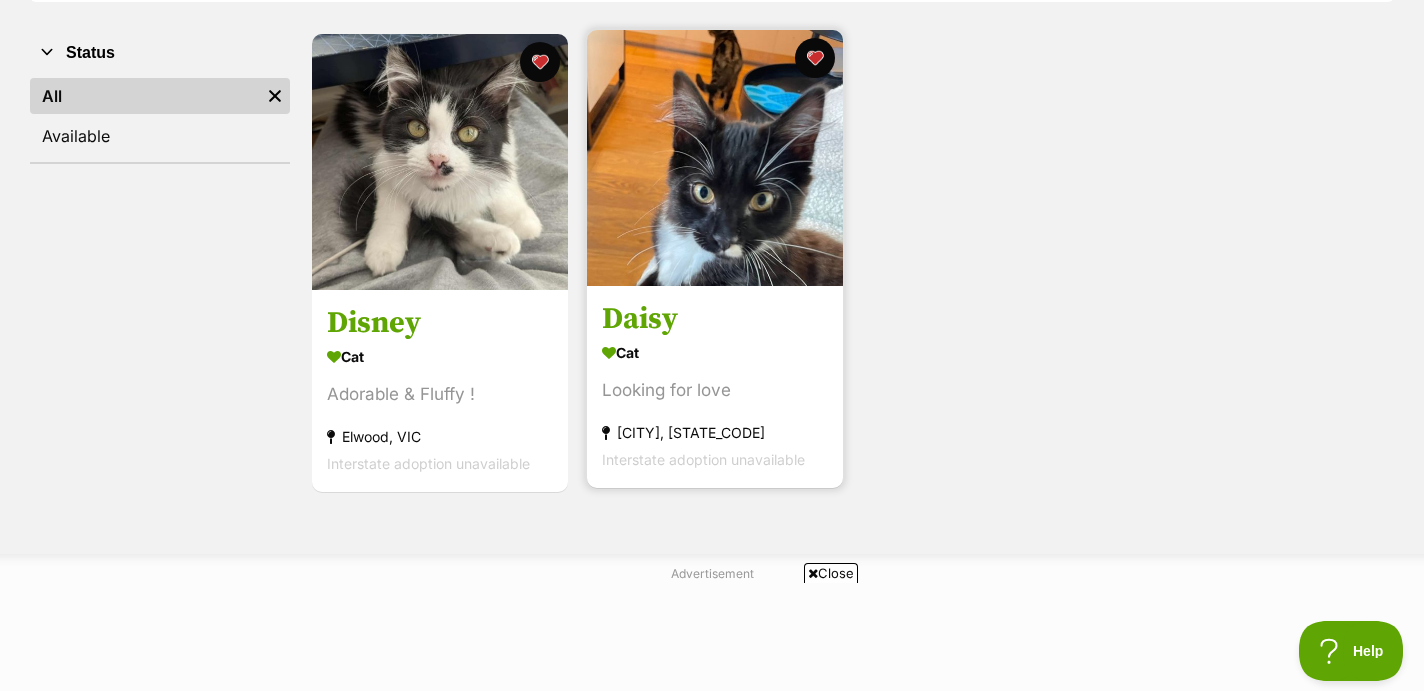 click at bounding box center (715, 158) 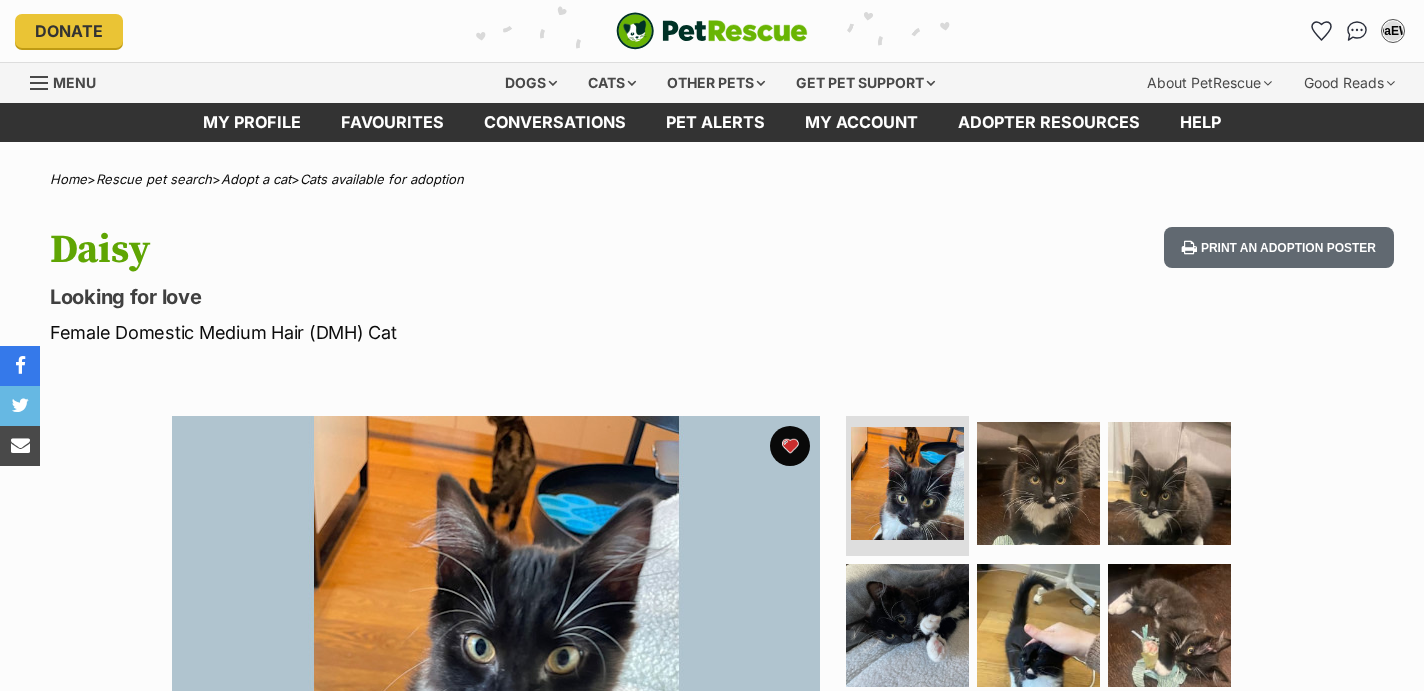 scroll, scrollTop: 0, scrollLeft: 0, axis: both 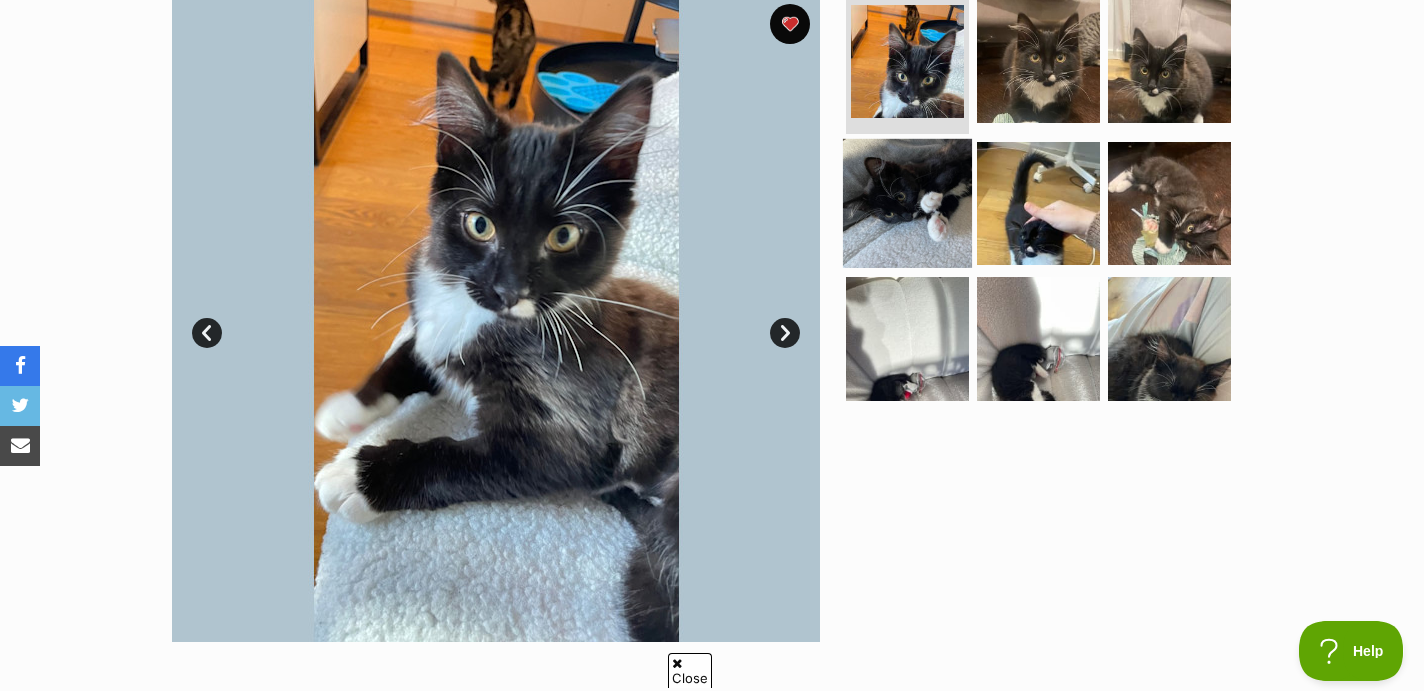 click at bounding box center (907, 202) 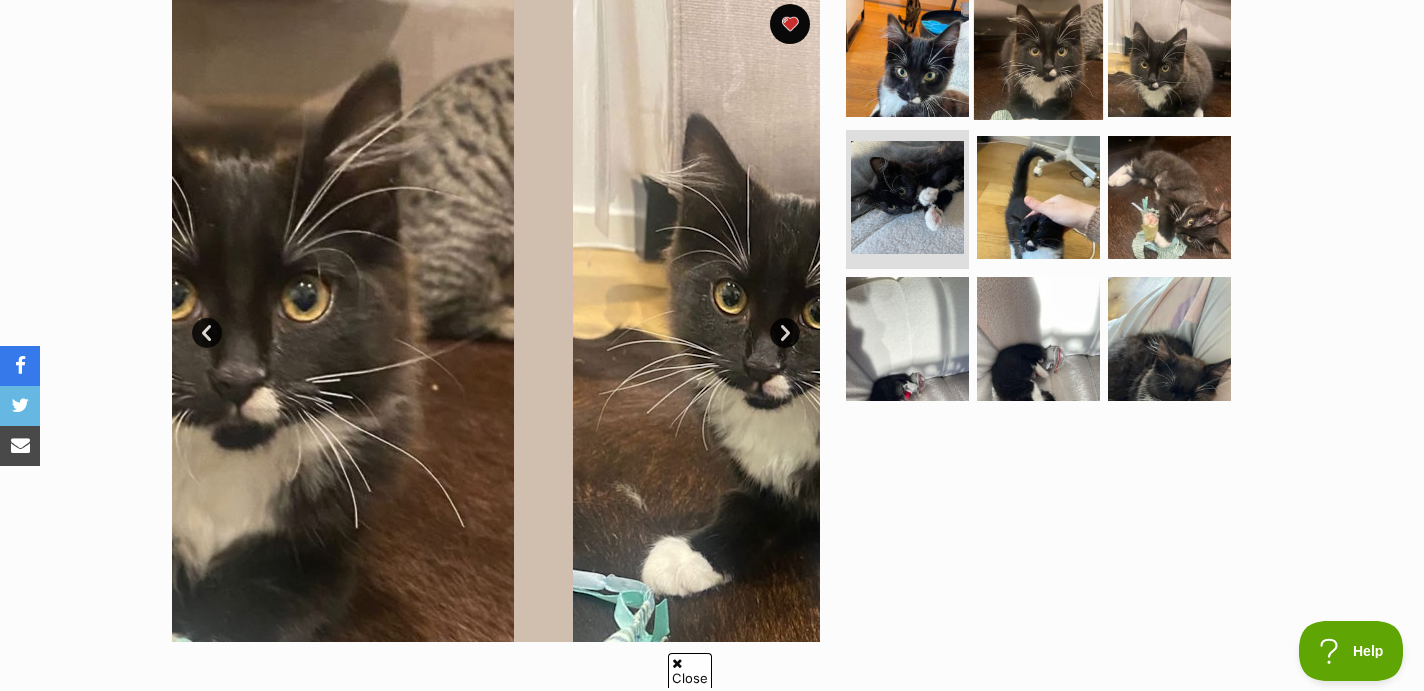 scroll, scrollTop: 0, scrollLeft: 0, axis: both 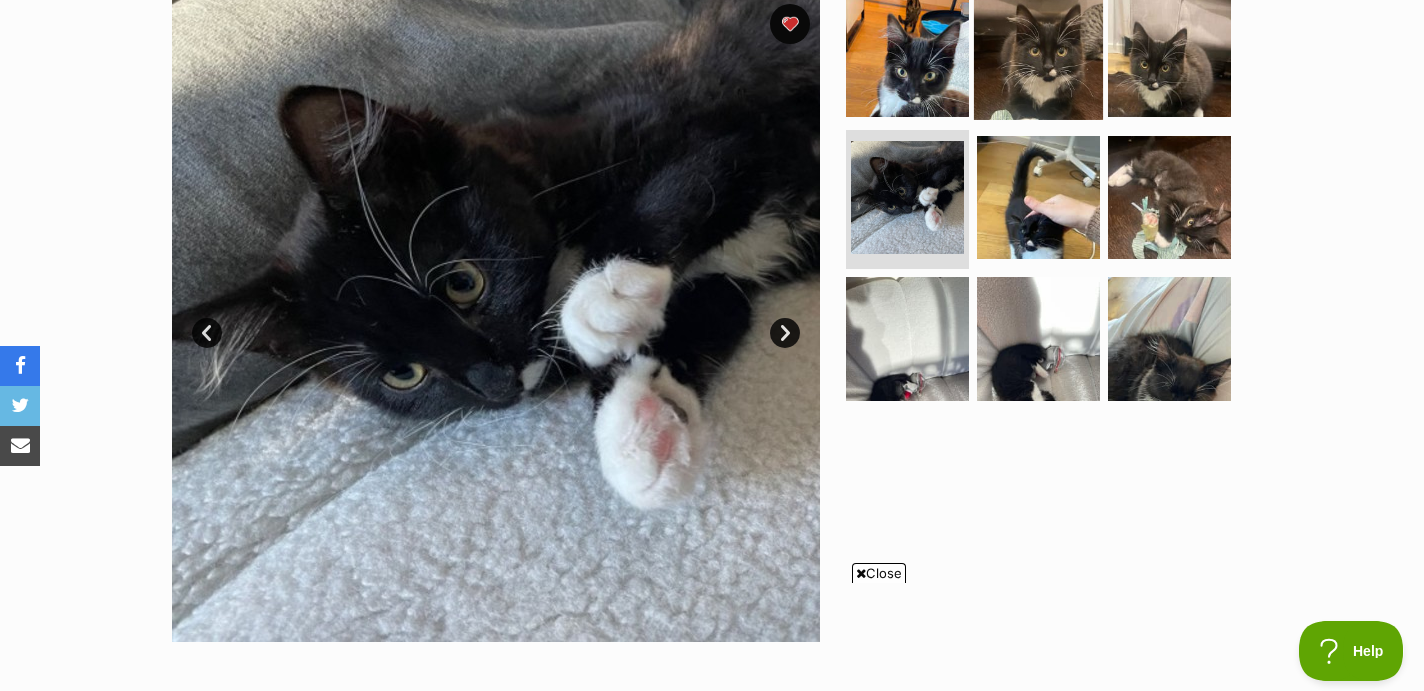 click at bounding box center [1038, 55] 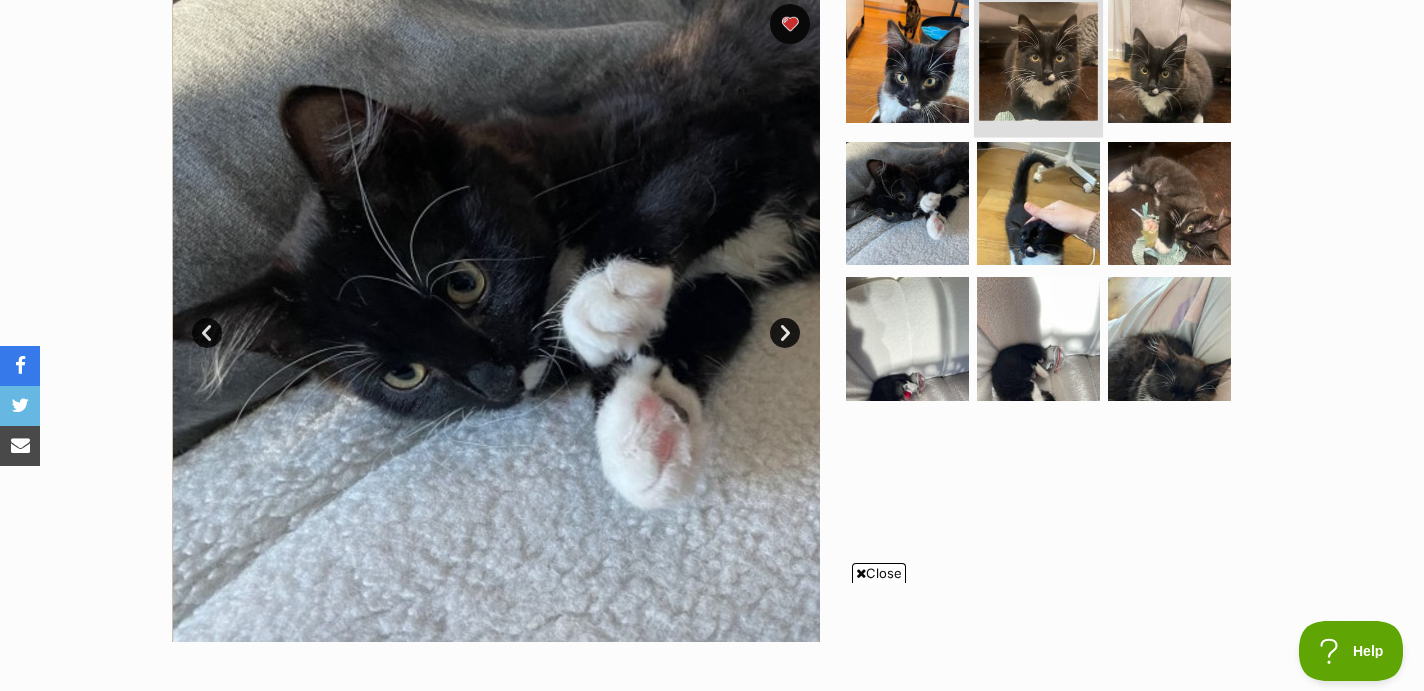 scroll, scrollTop: 0, scrollLeft: 0, axis: both 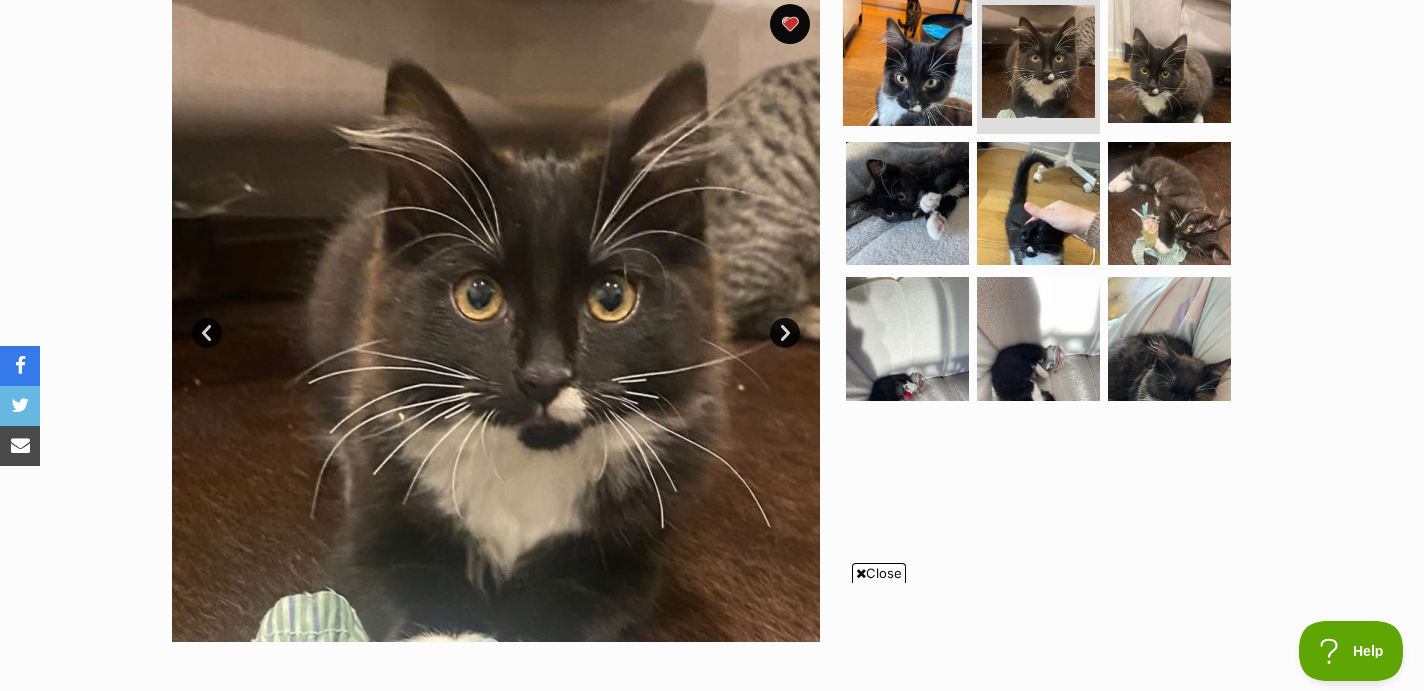 click at bounding box center (907, 61) 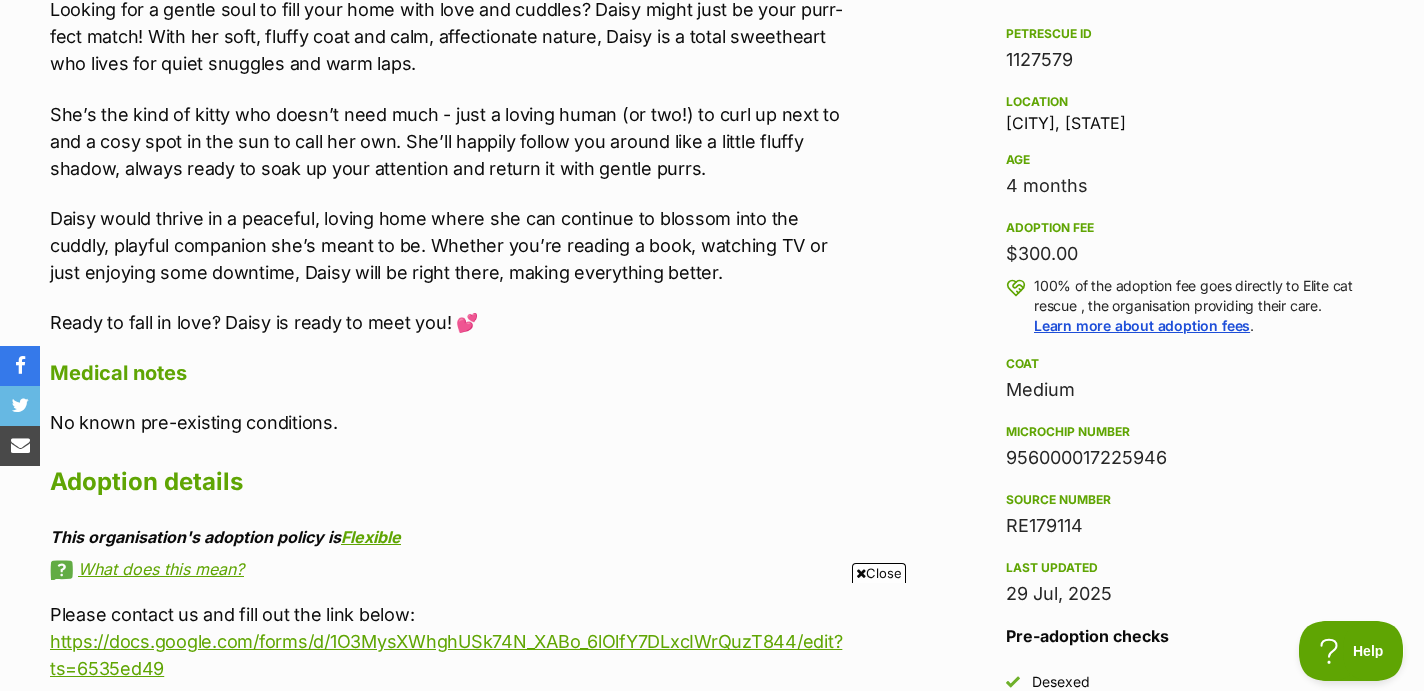 scroll, scrollTop: 1237, scrollLeft: 0, axis: vertical 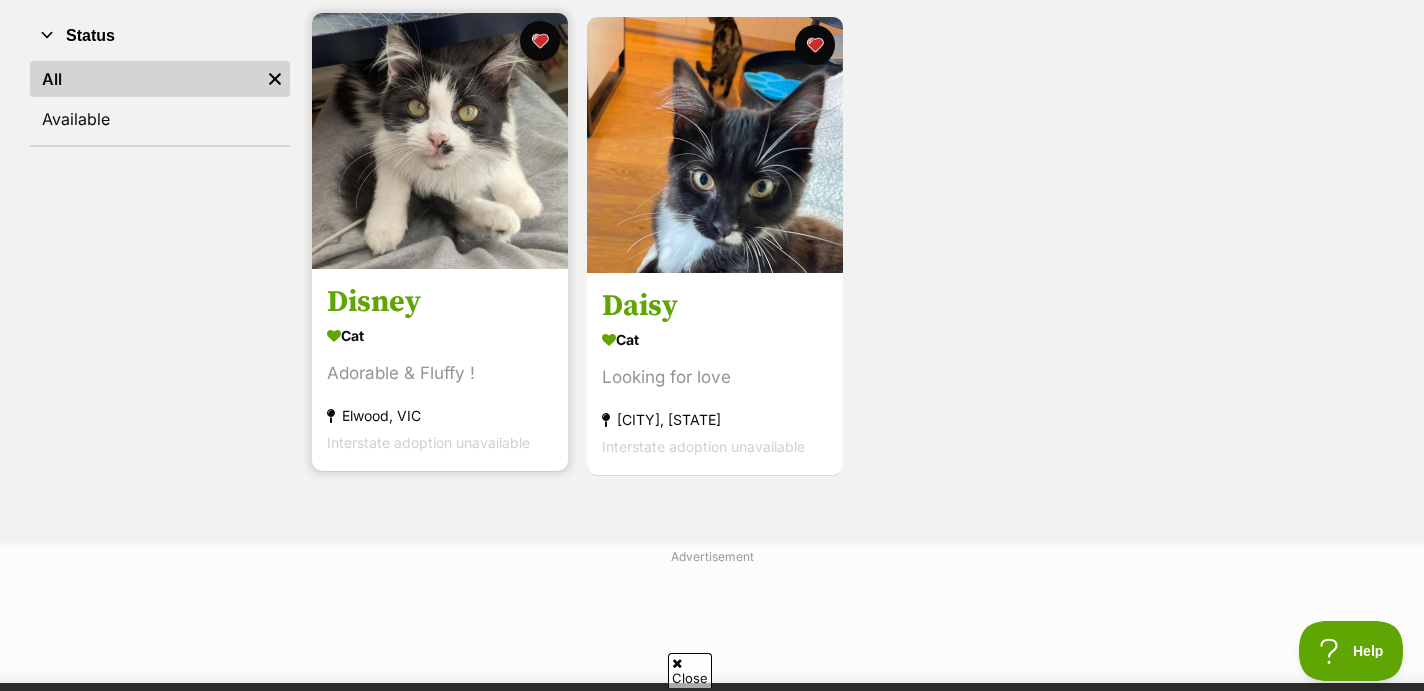 click at bounding box center [440, 141] 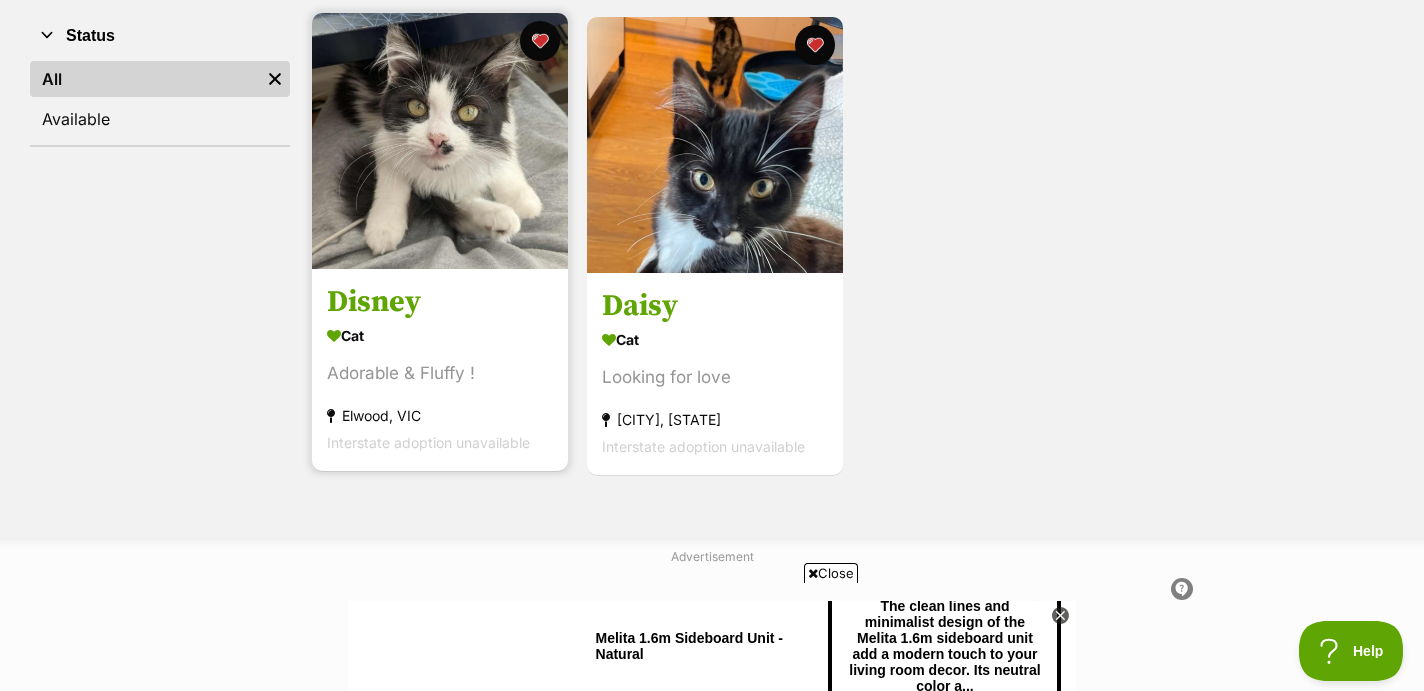 scroll, scrollTop: 0, scrollLeft: 0, axis: both 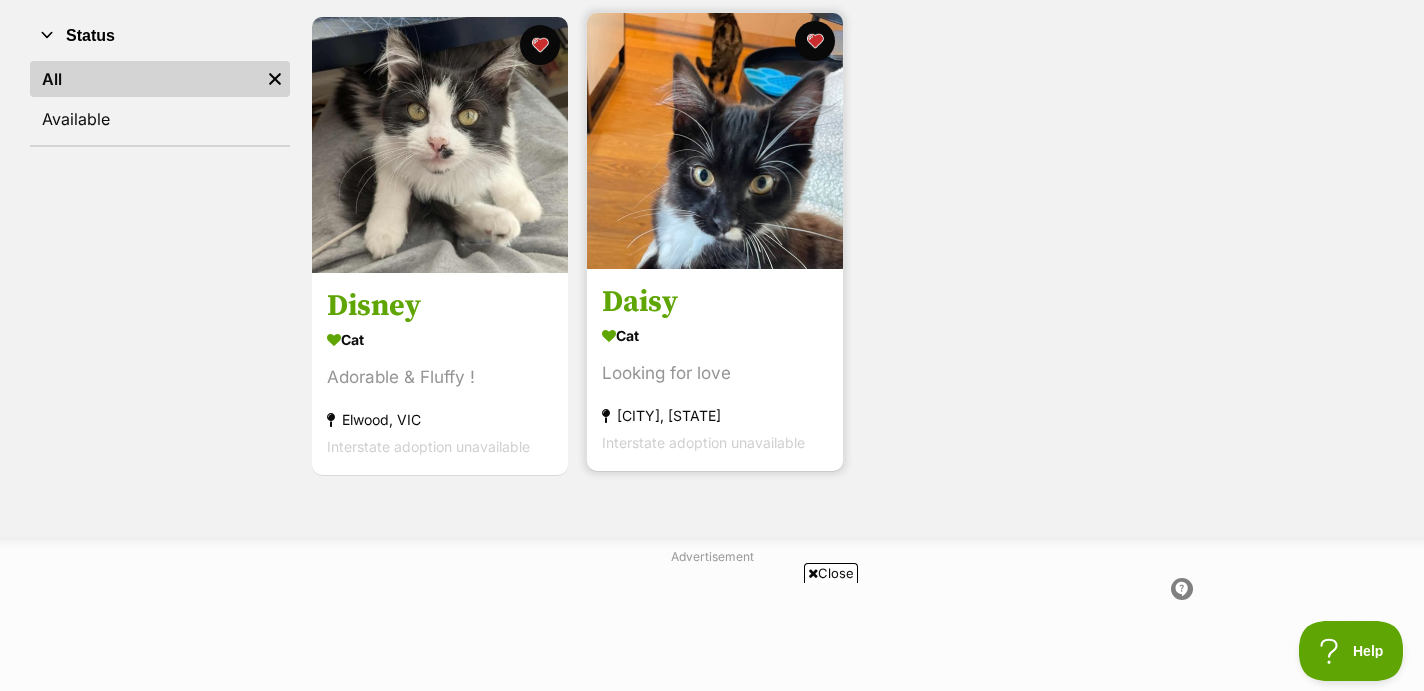 click at bounding box center (715, 141) 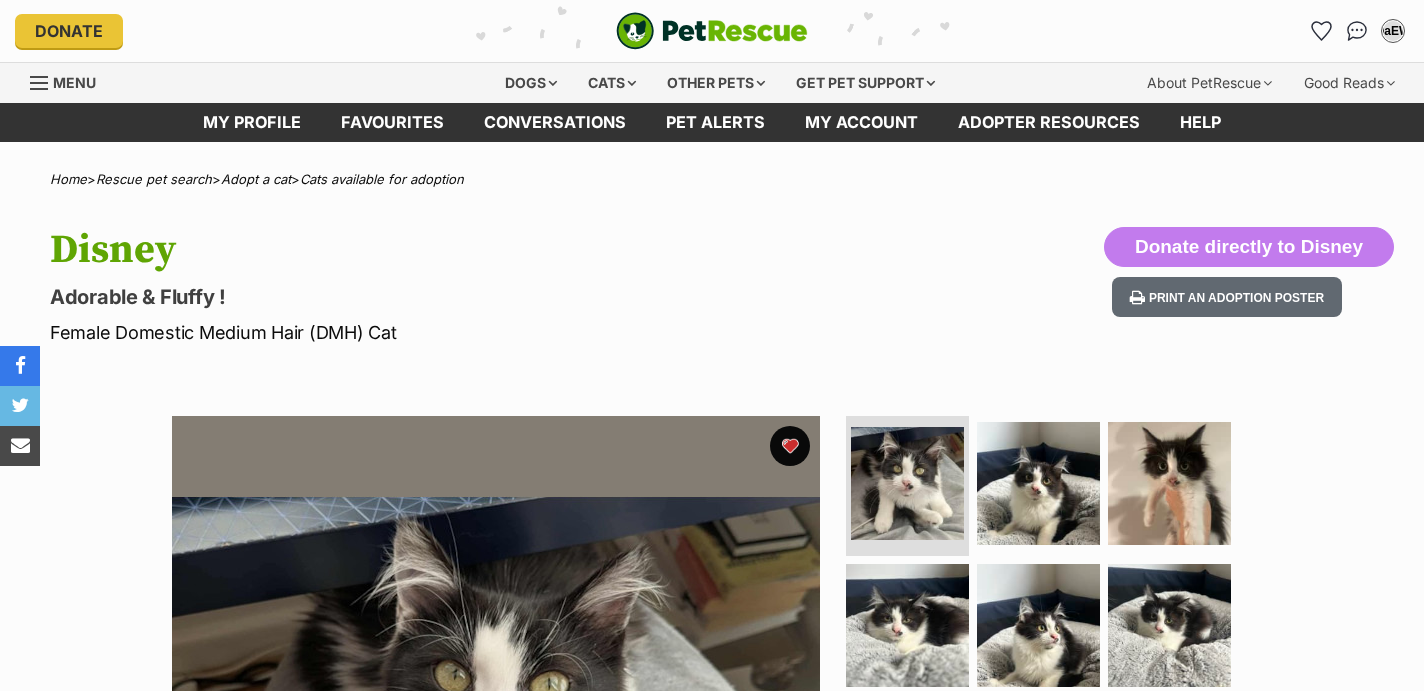 scroll, scrollTop: 0, scrollLeft: 0, axis: both 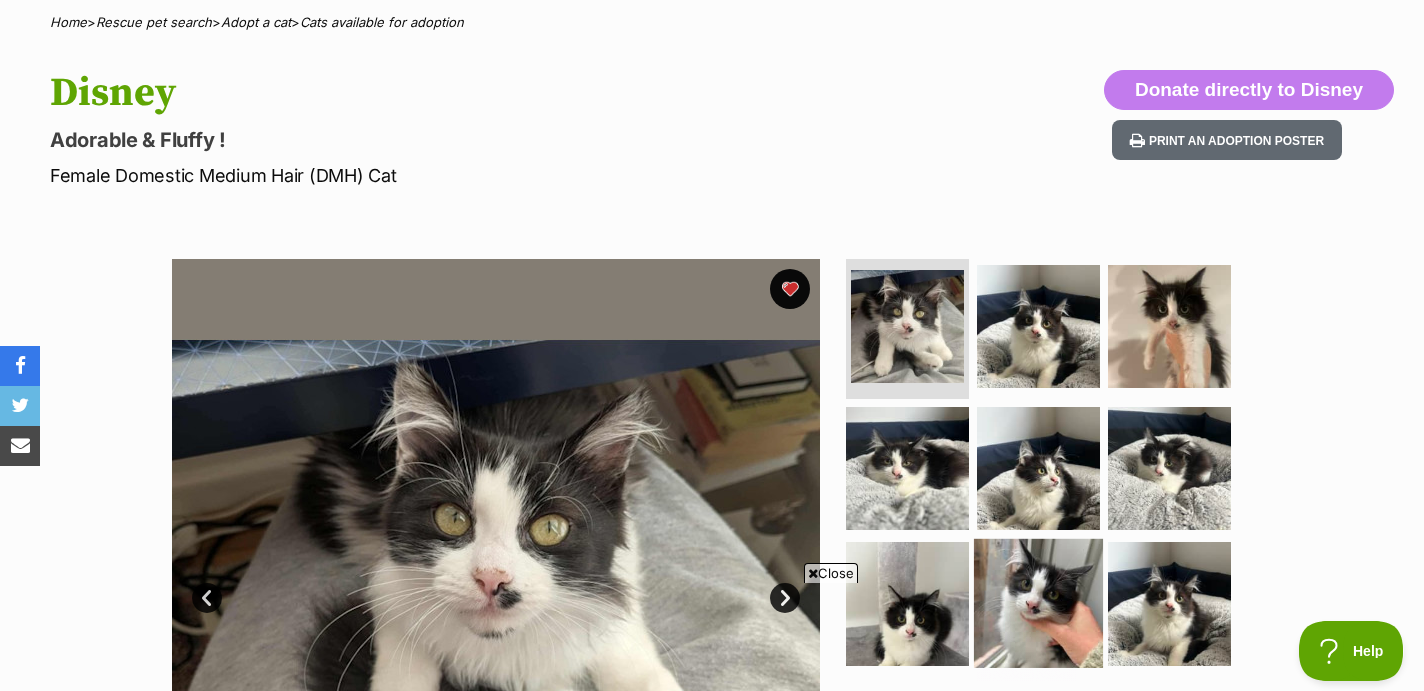 click at bounding box center (712, 600) 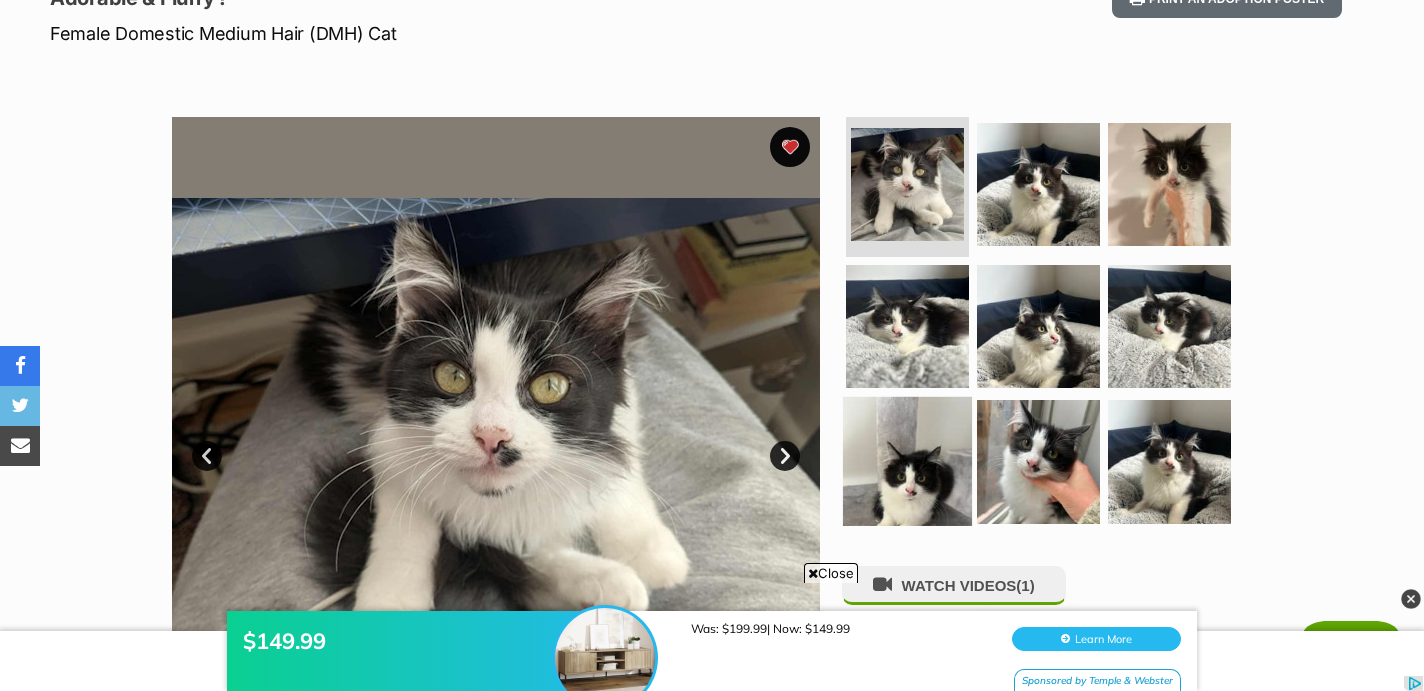 scroll, scrollTop: 0, scrollLeft: 0, axis: both 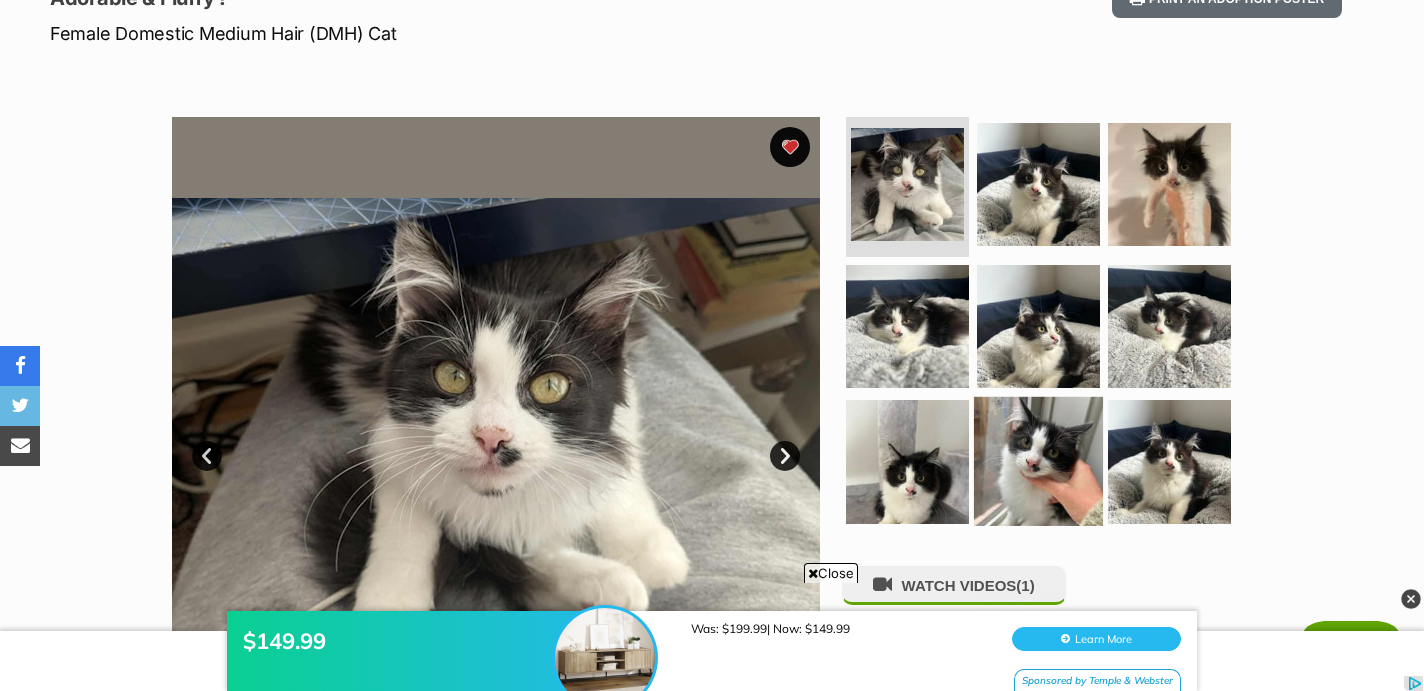 click at bounding box center (1038, 461) 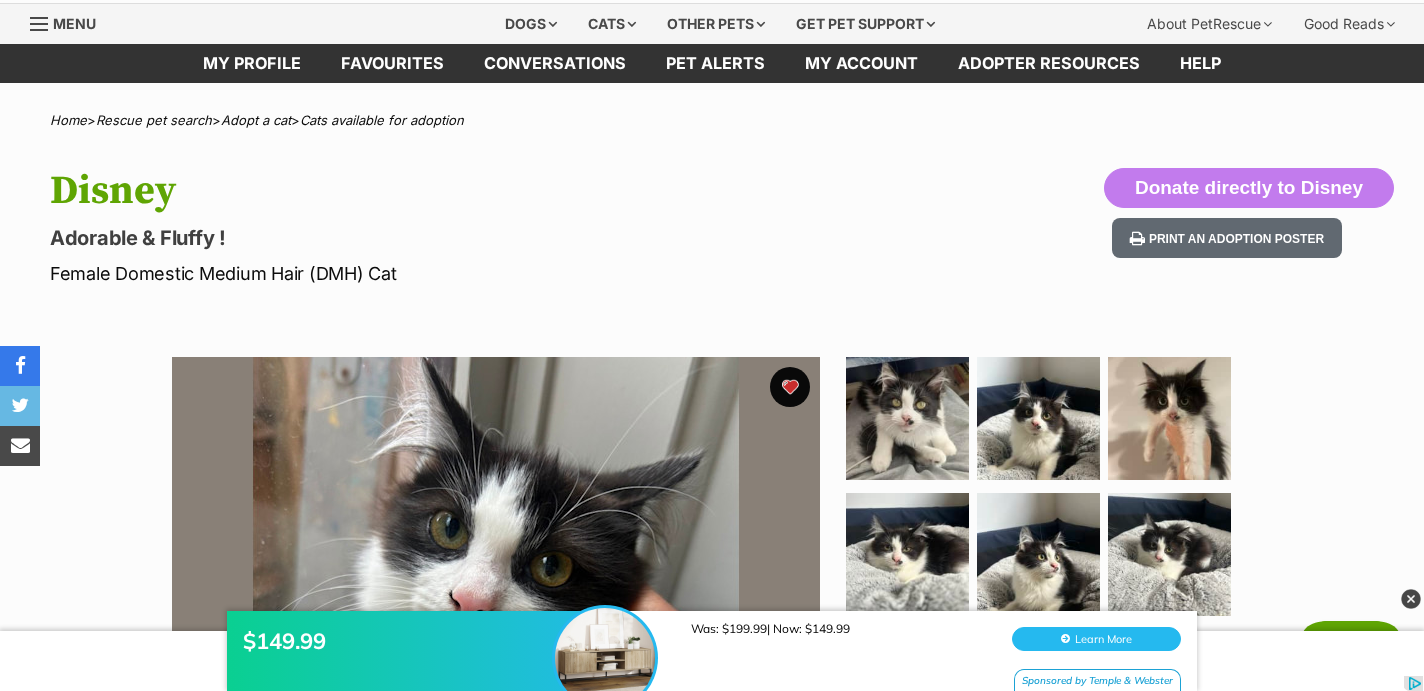 scroll, scrollTop: 0, scrollLeft: 0, axis: both 